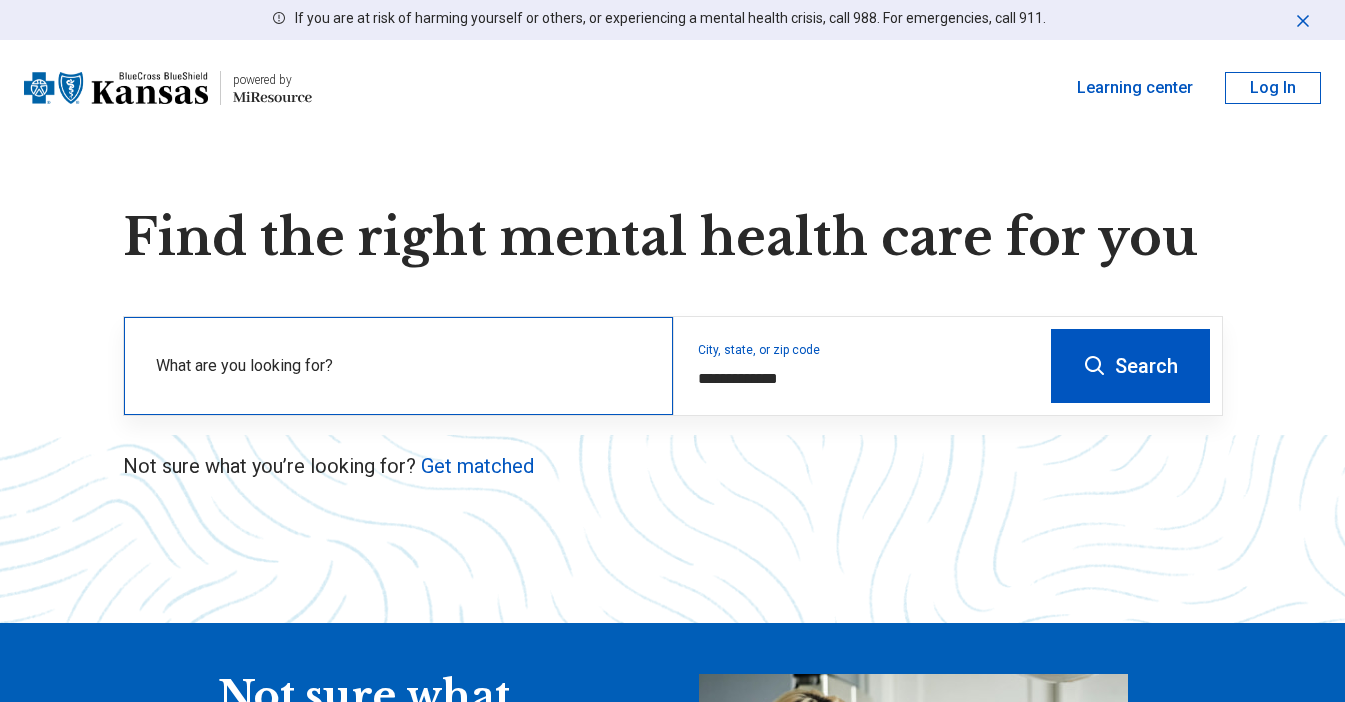 scroll, scrollTop: 0, scrollLeft: 0, axis: both 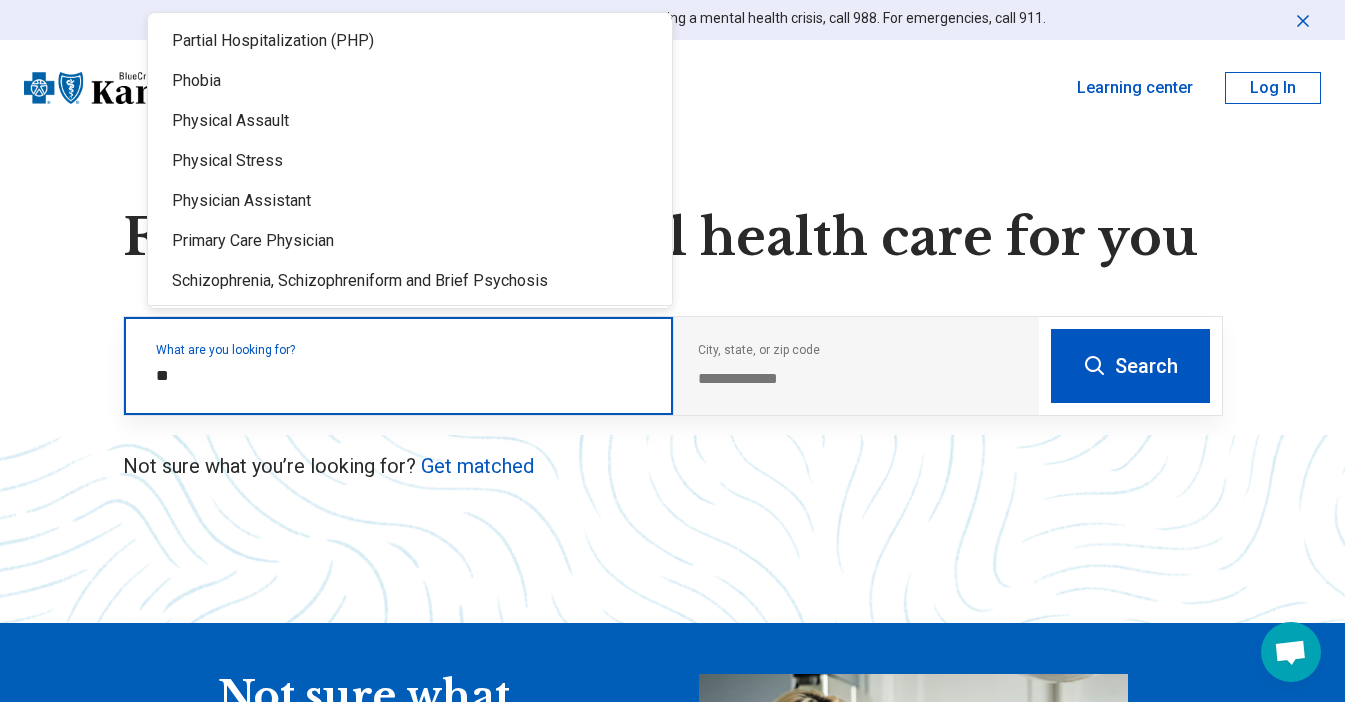 type on "*" 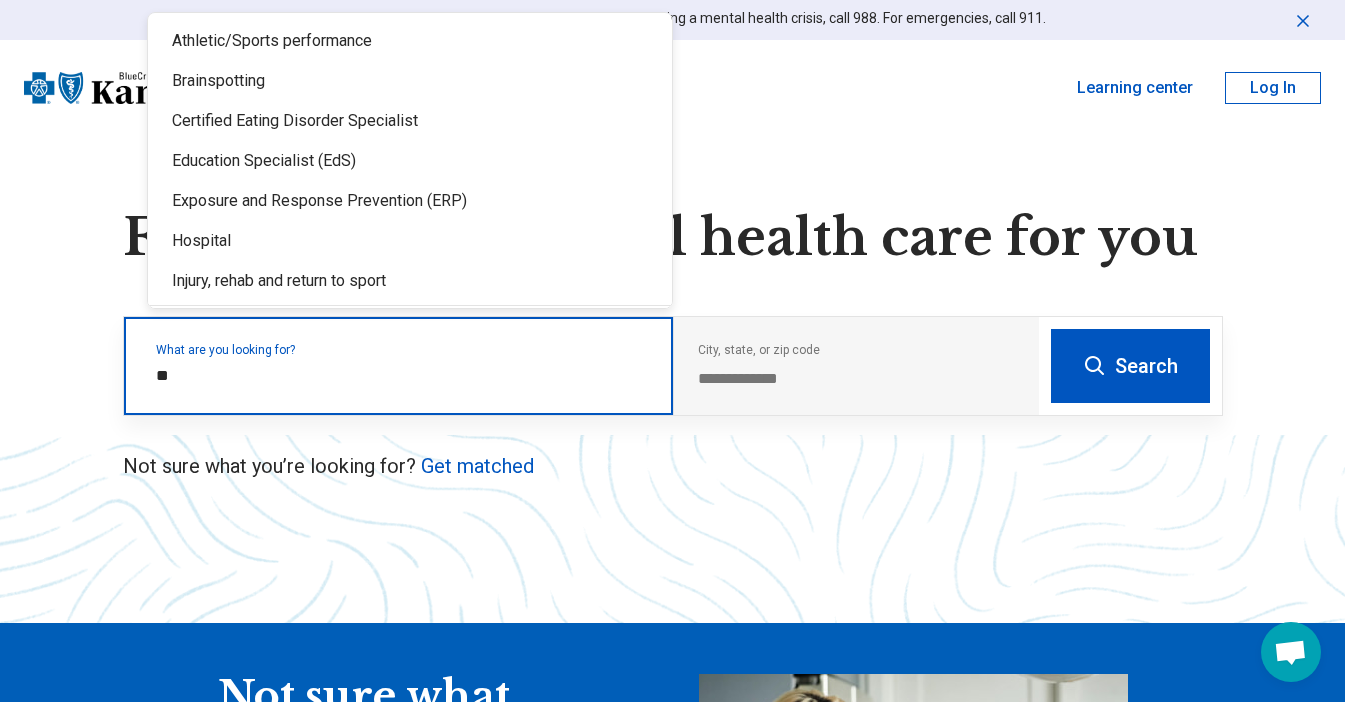 type on "*" 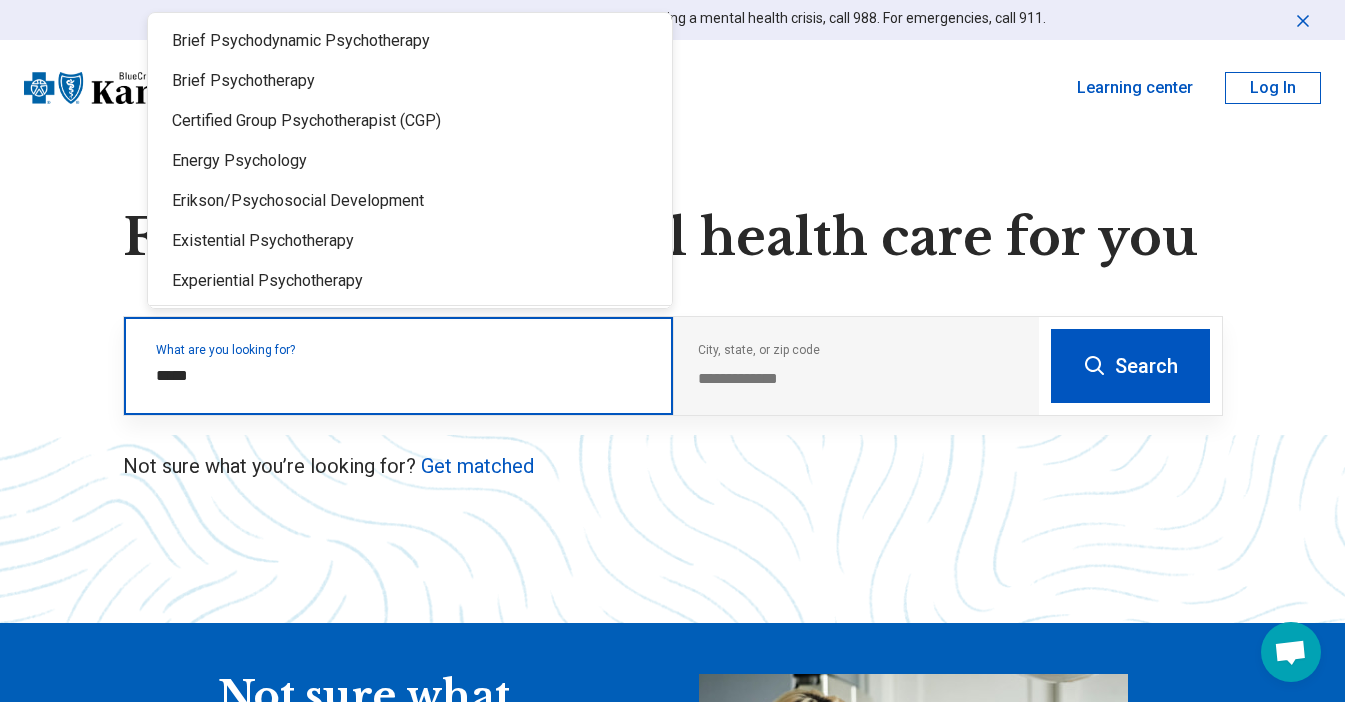 type on "******" 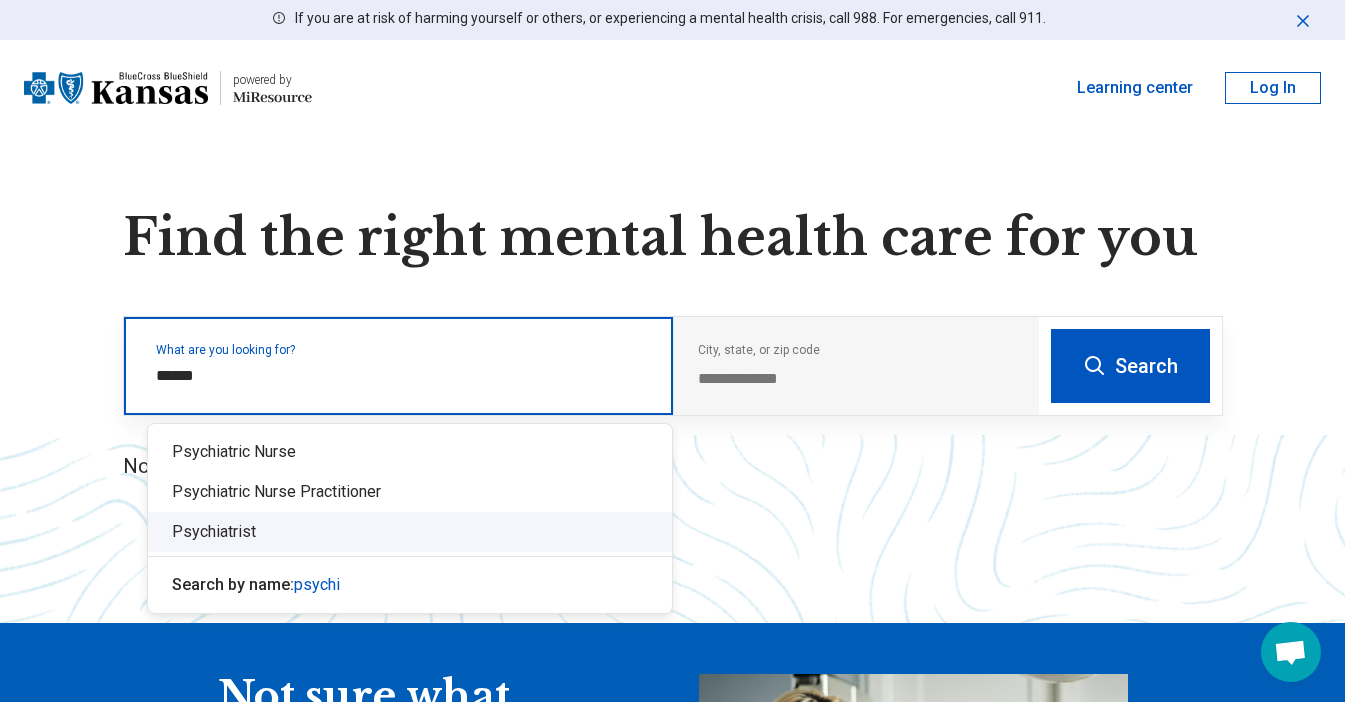 click on "Psychiatrist" at bounding box center [410, 532] 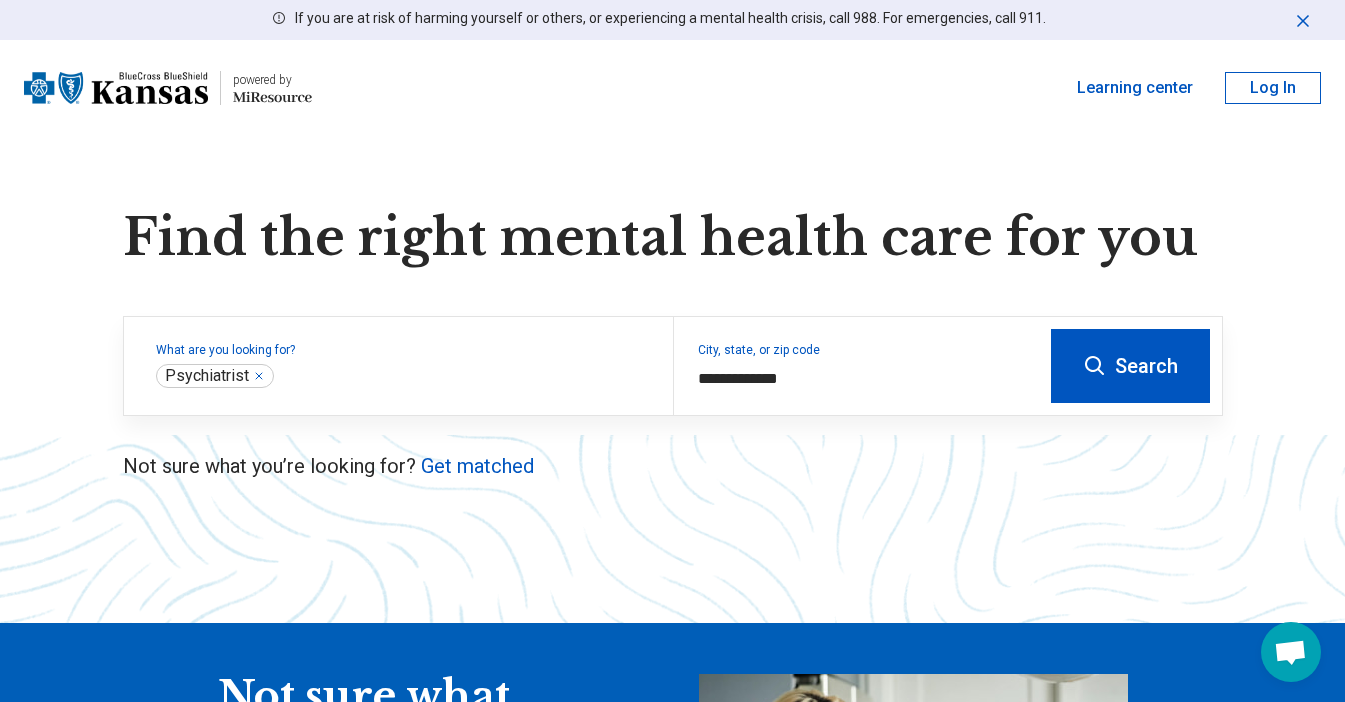 click on "Search" at bounding box center [1130, 366] 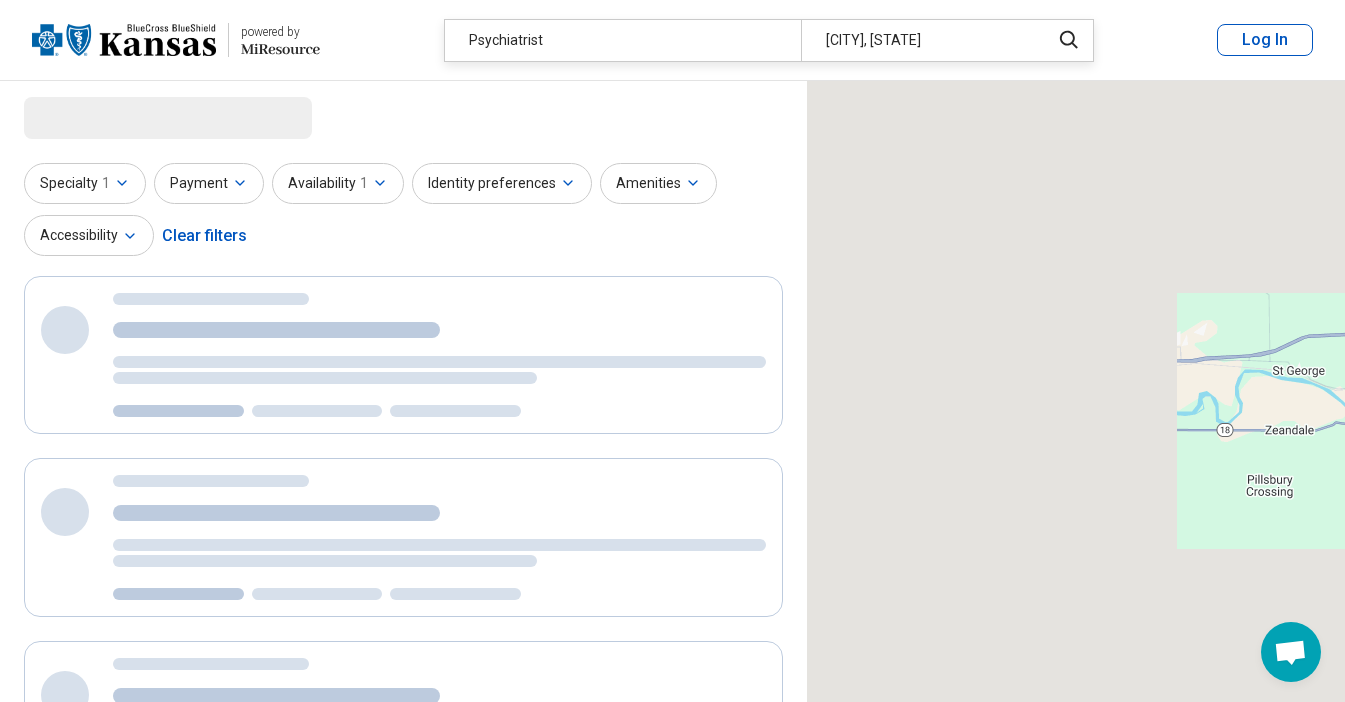 select on "***" 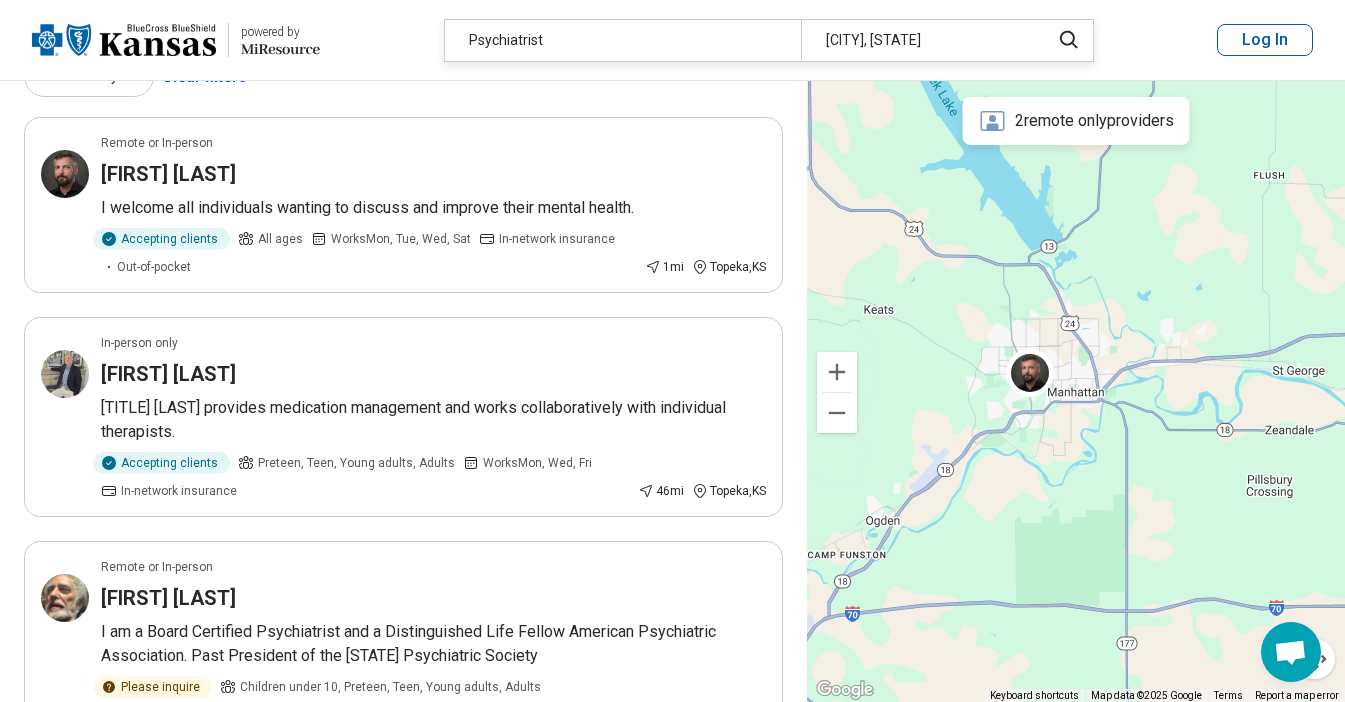 scroll, scrollTop: 75, scrollLeft: 0, axis: vertical 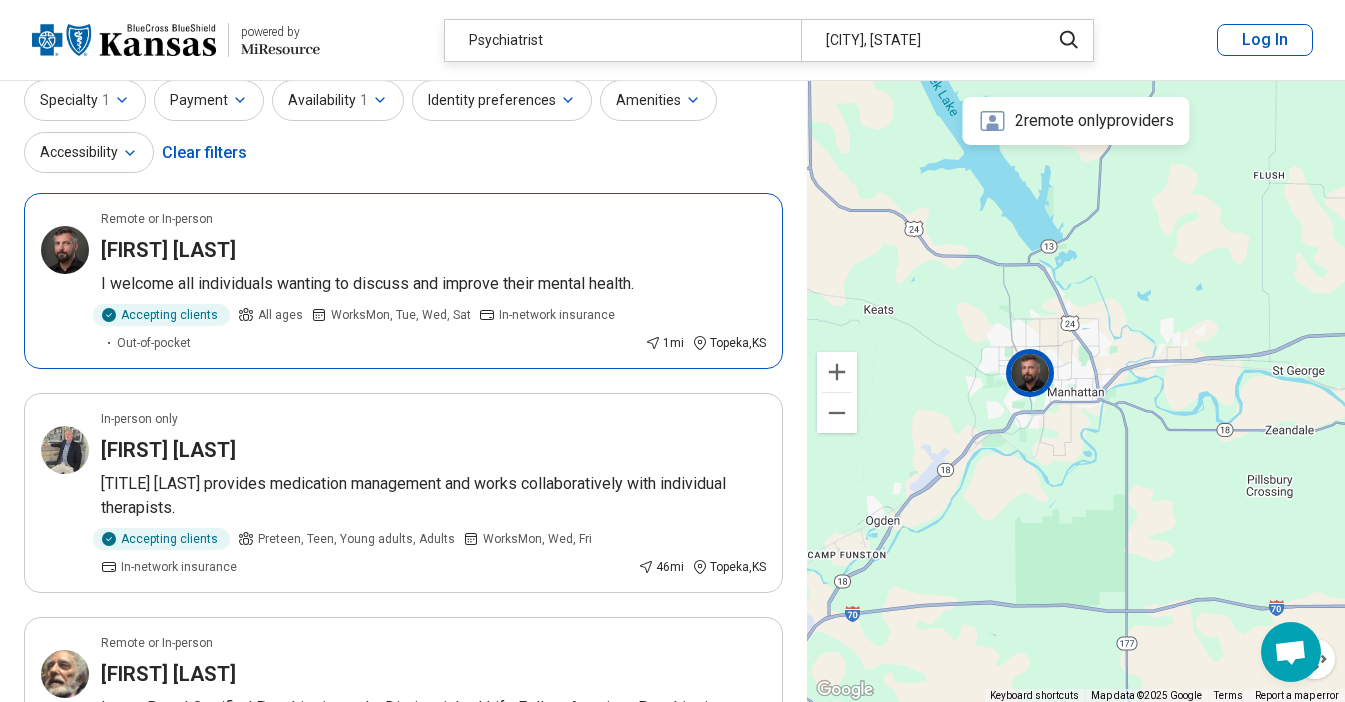 click on "[FIRST] [LAST]" at bounding box center (433, 250) 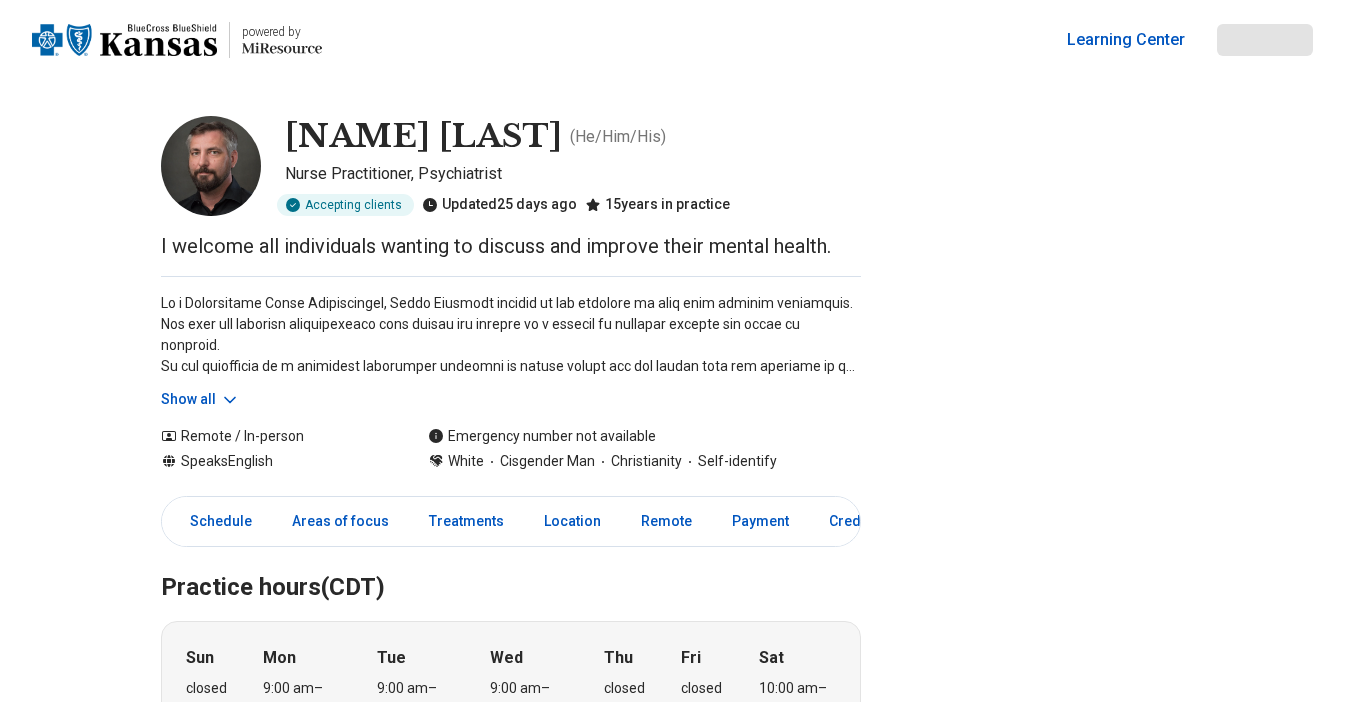 scroll, scrollTop: 0, scrollLeft: 0, axis: both 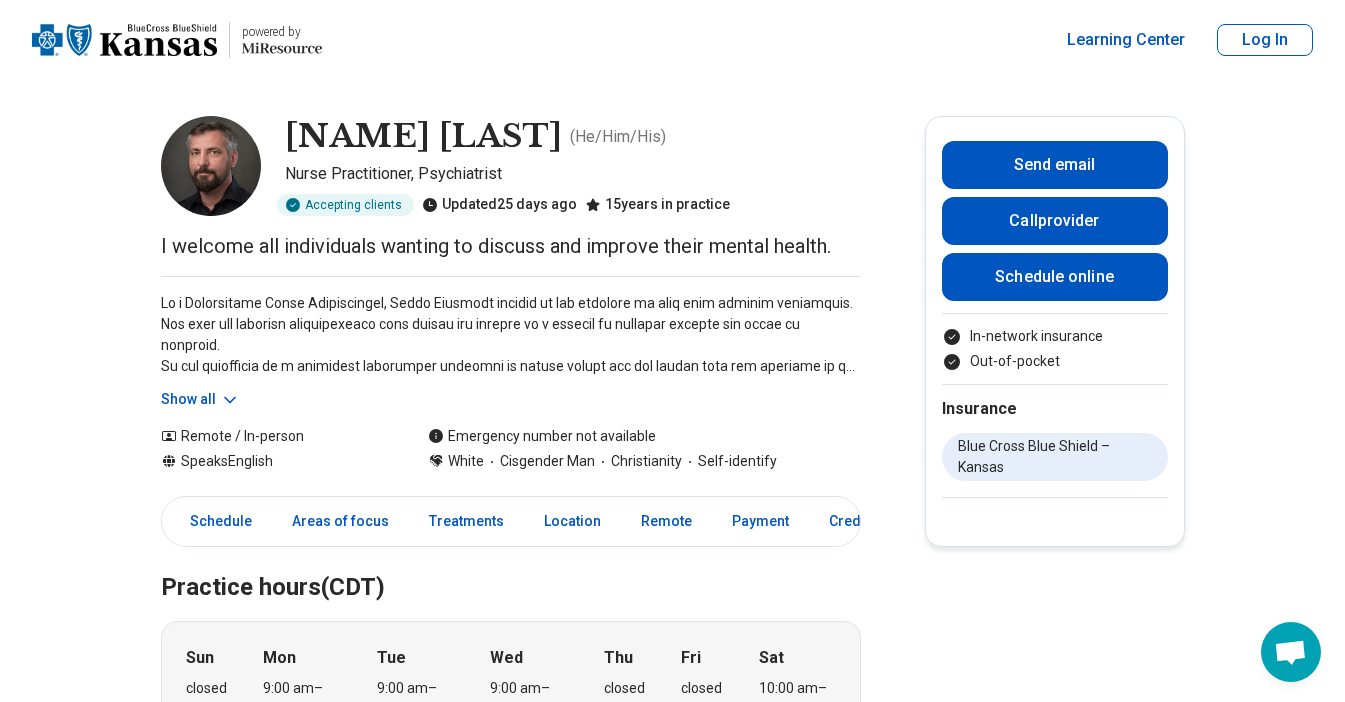 click 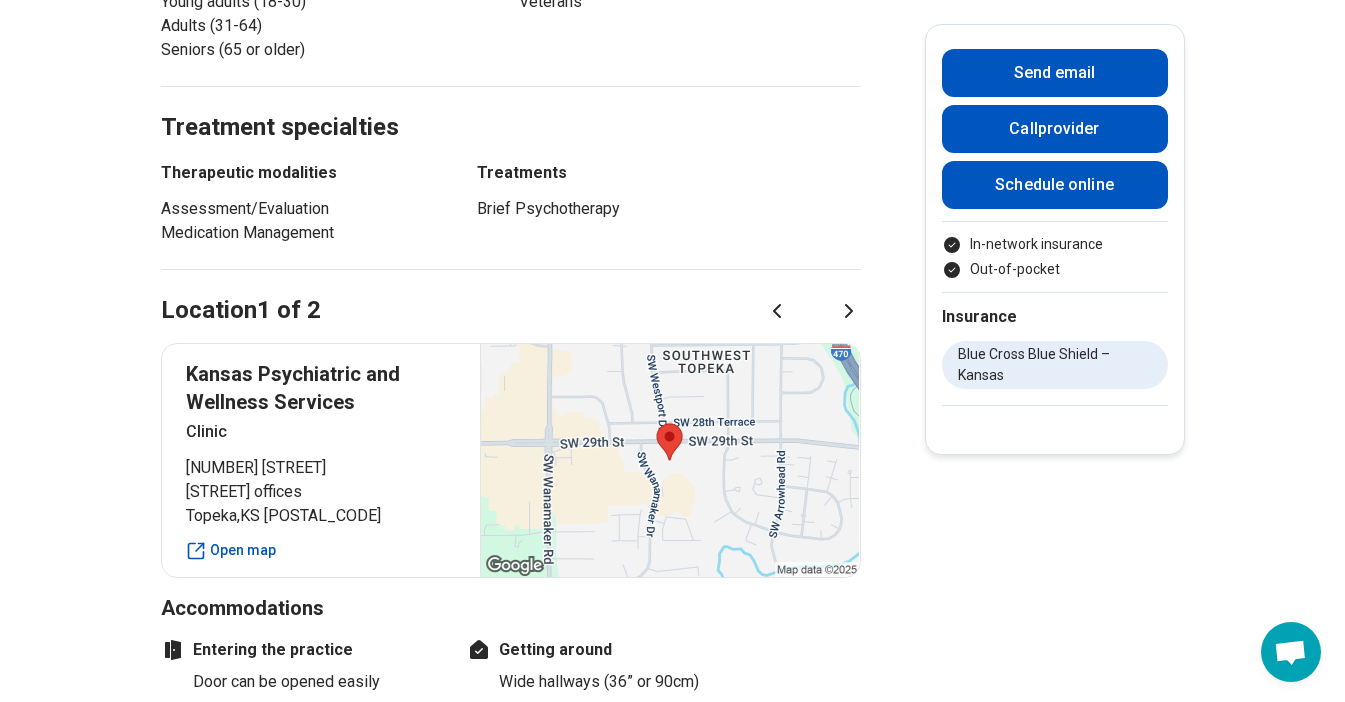 scroll, scrollTop: 1309, scrollLeft: 0, axis: vertical 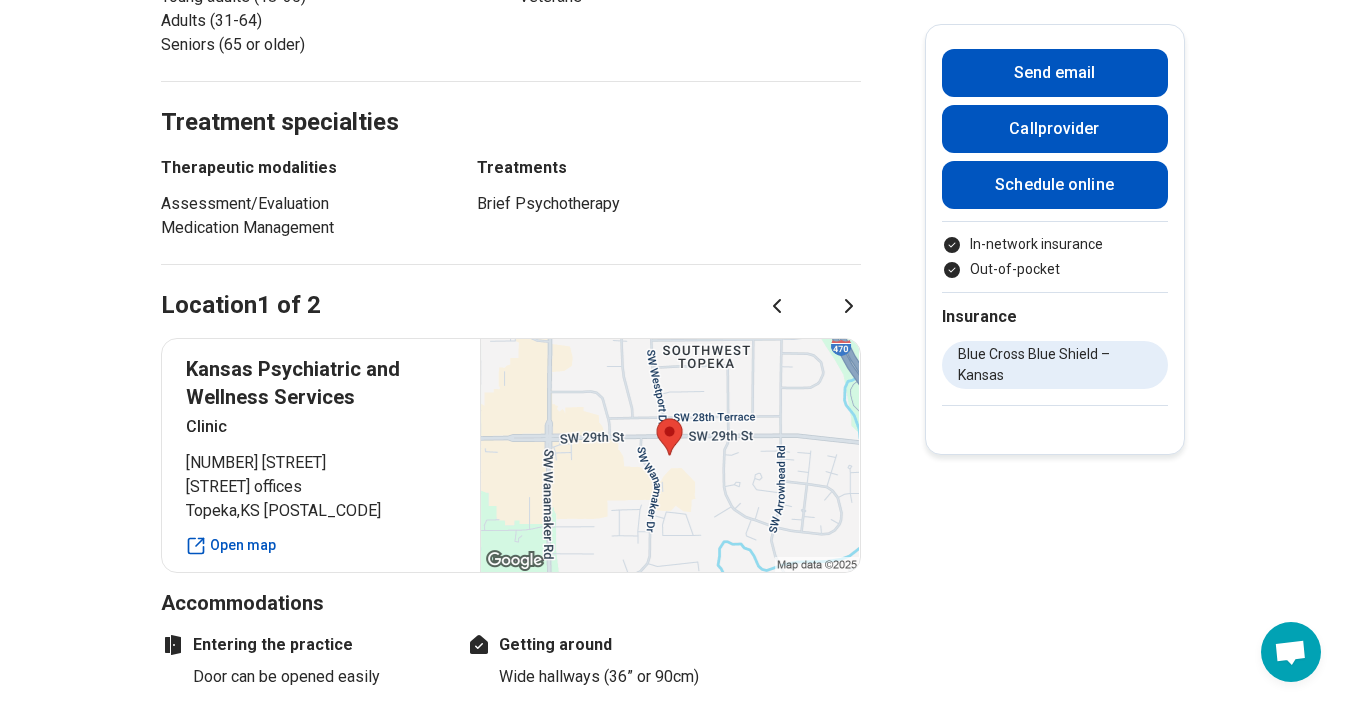 click 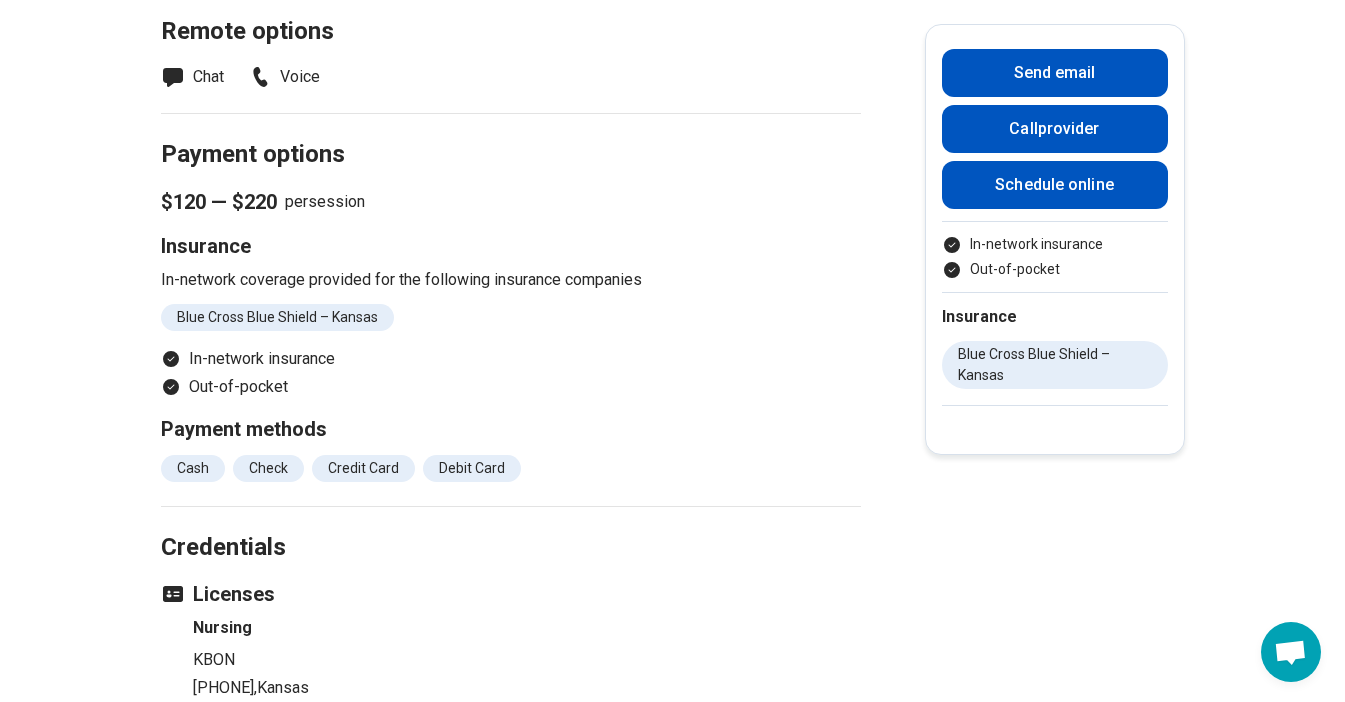 scroll, scrollTop: 2085, scrollLeft: 0, axis: vertical 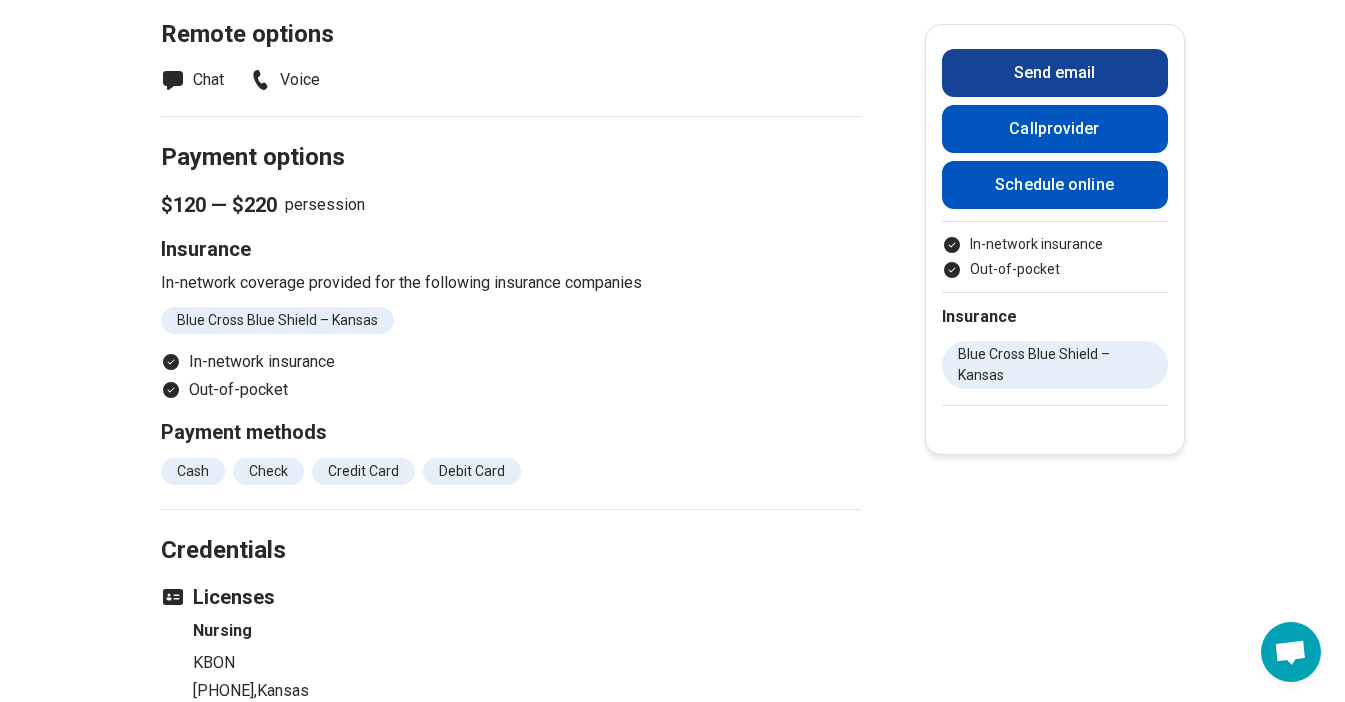 click on "Send email" at bounding box center [1055, 73] 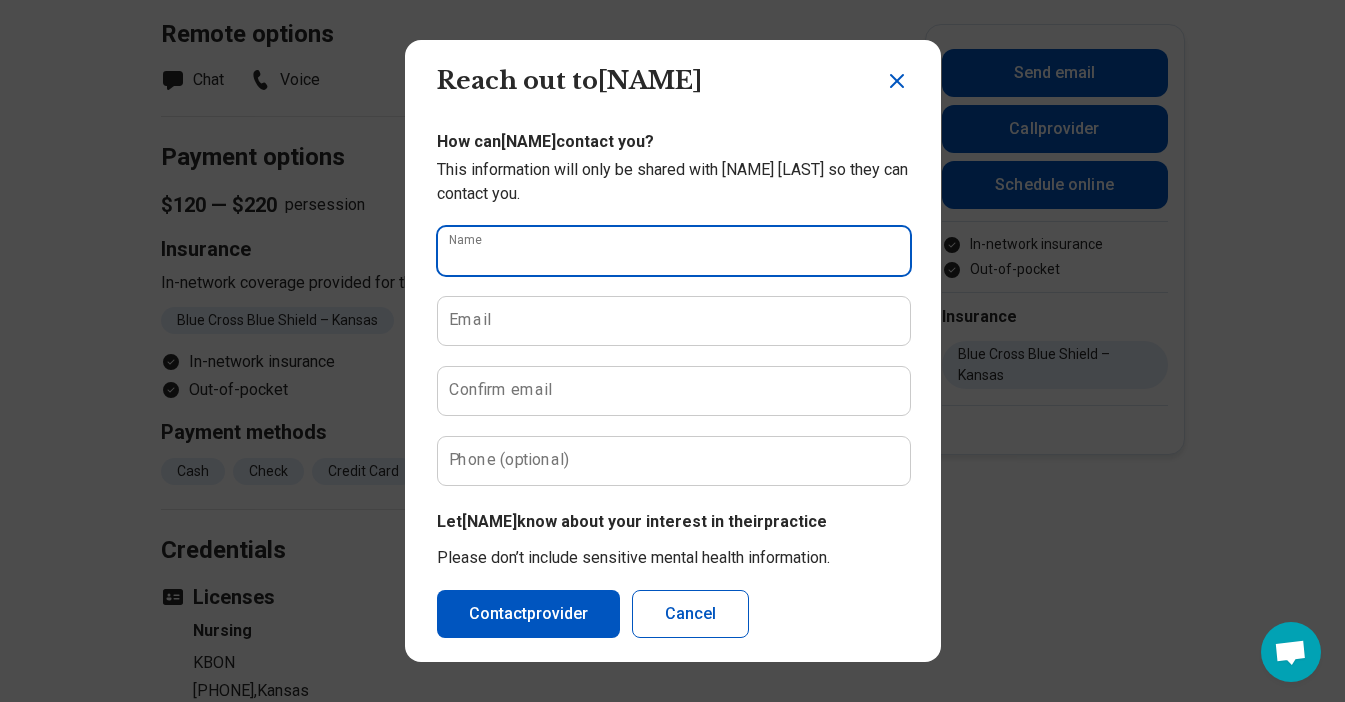 click on "Name" at bounding box center (674, 251) 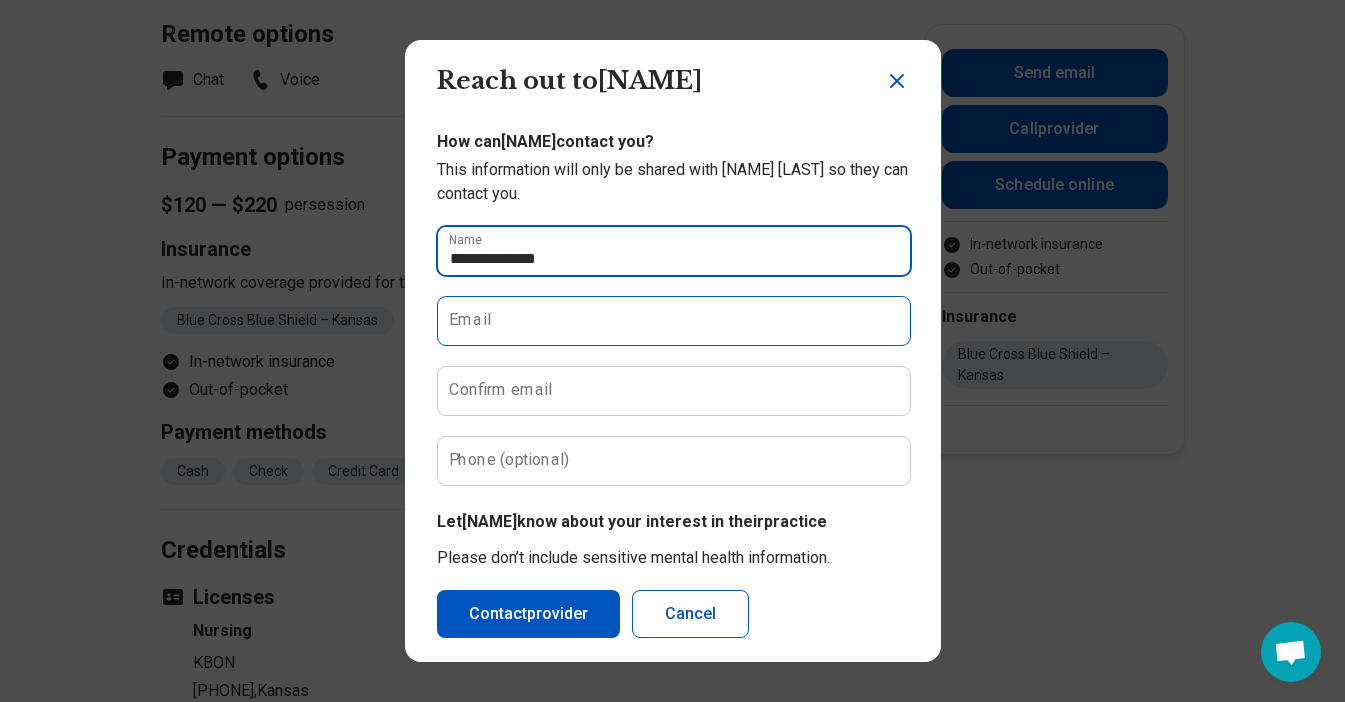 type on "**********" 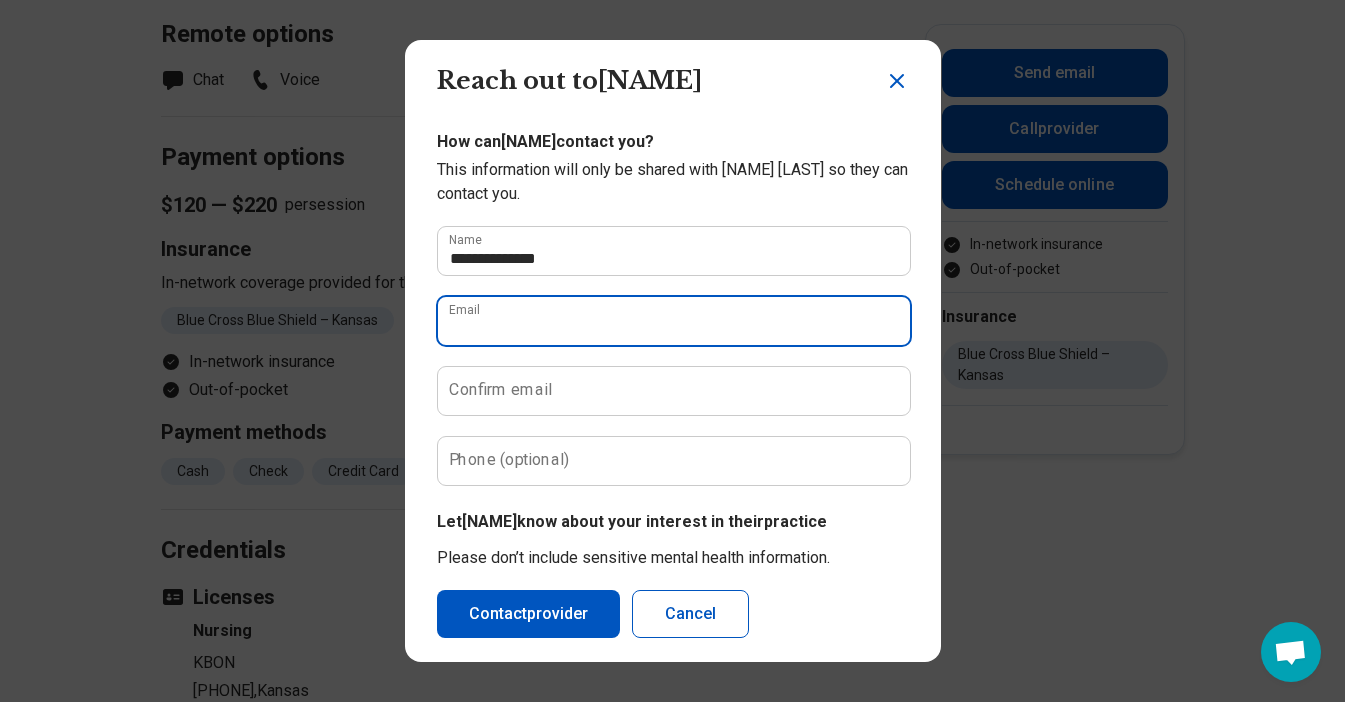 click on "Email" at bounding box center [674, 321] 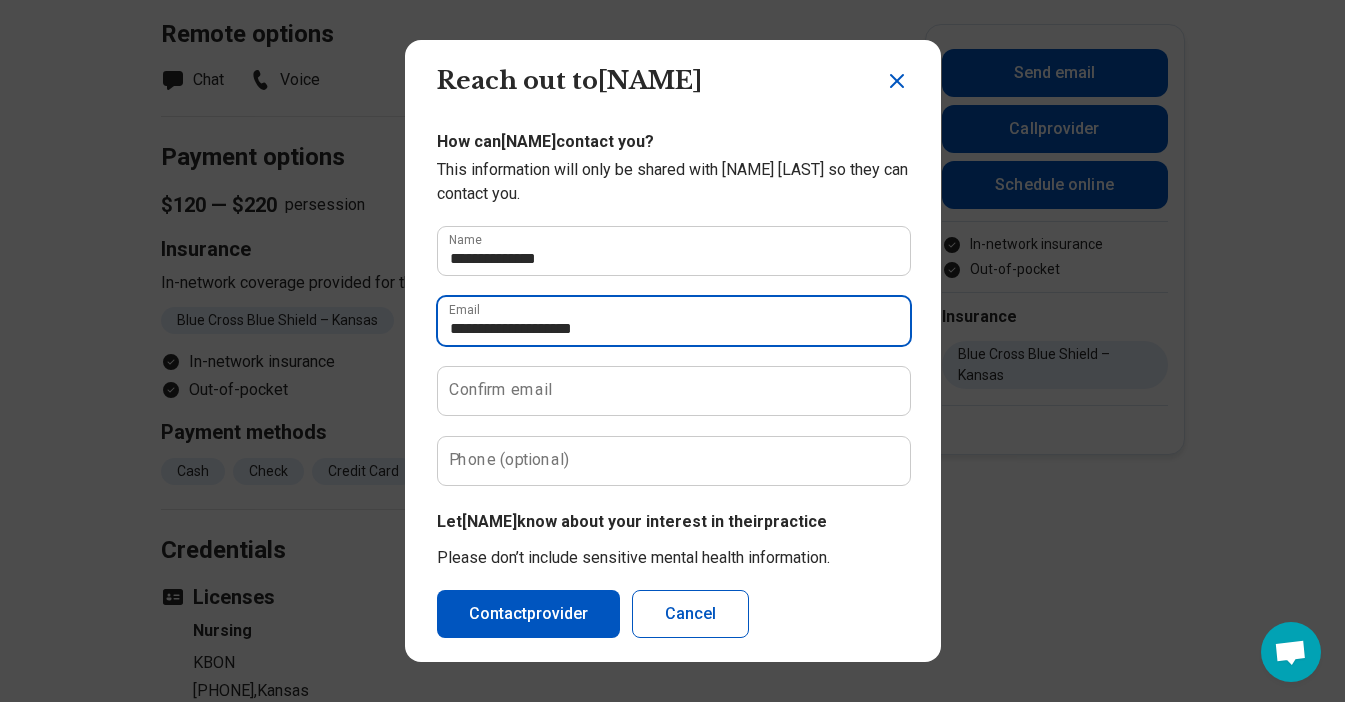 type on "**********" 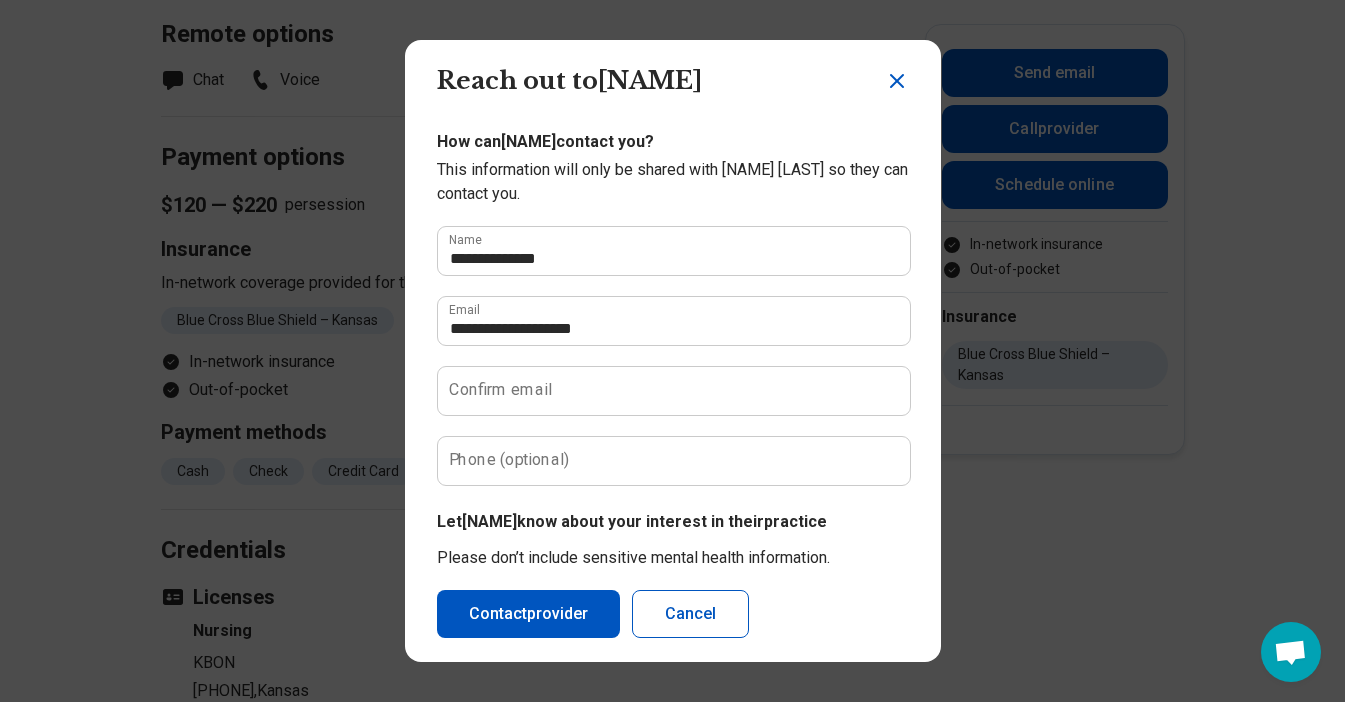 click on "Confirm email" at bounding box center [500, 390] 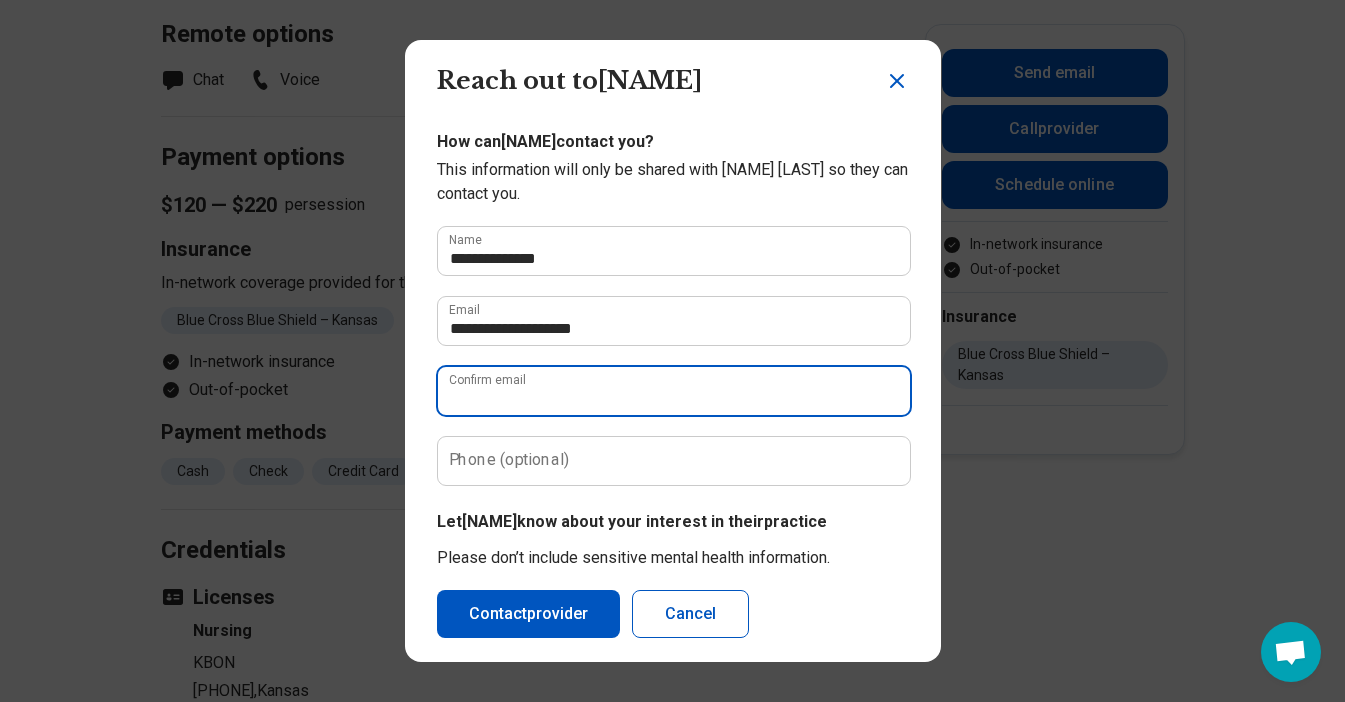 click on "Confirm email" at bounding box center (674, 391) 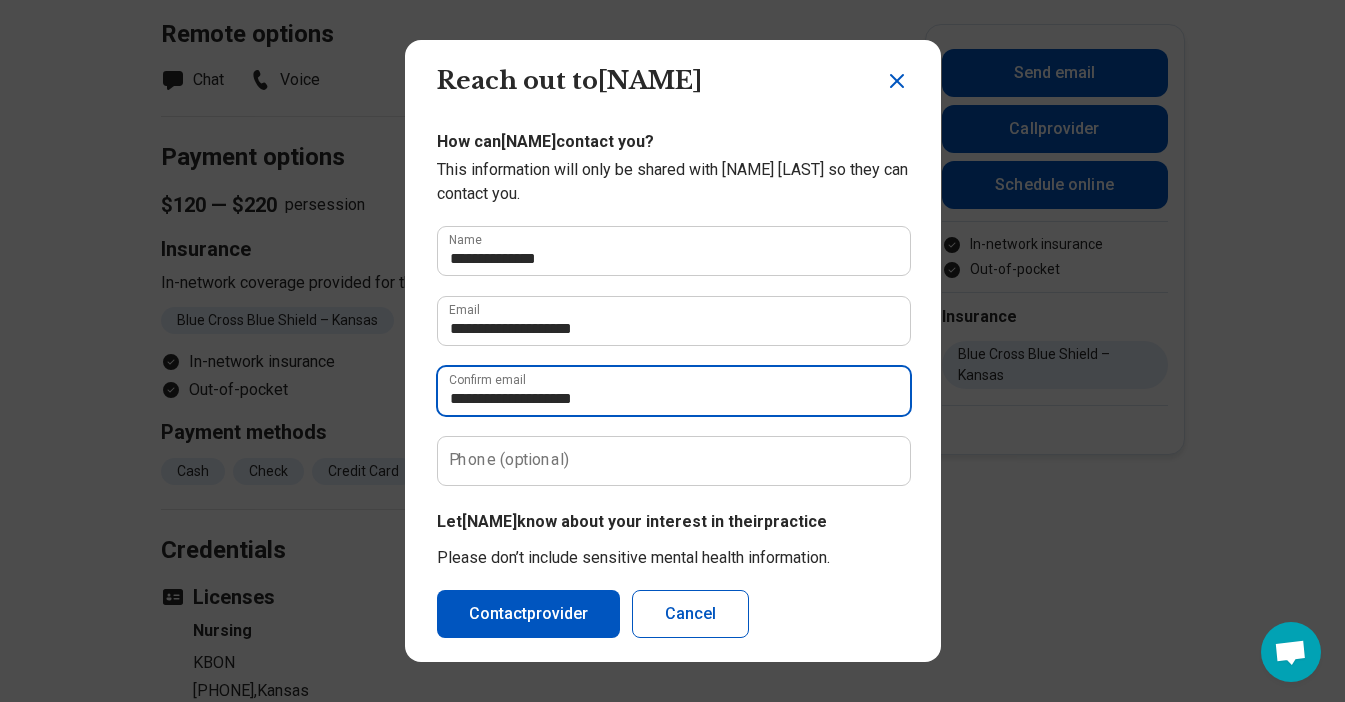 type on "**********" 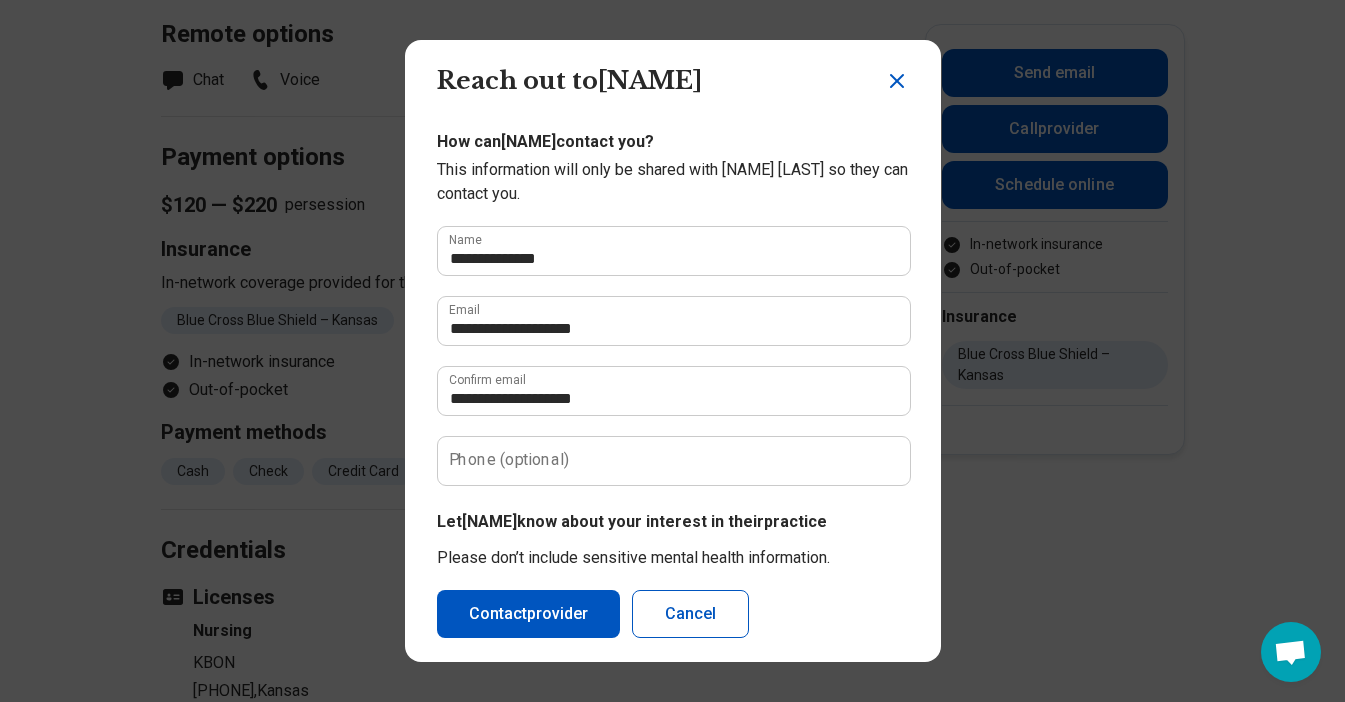 click on "Phone (optional)" at bounding box center (509, 460) 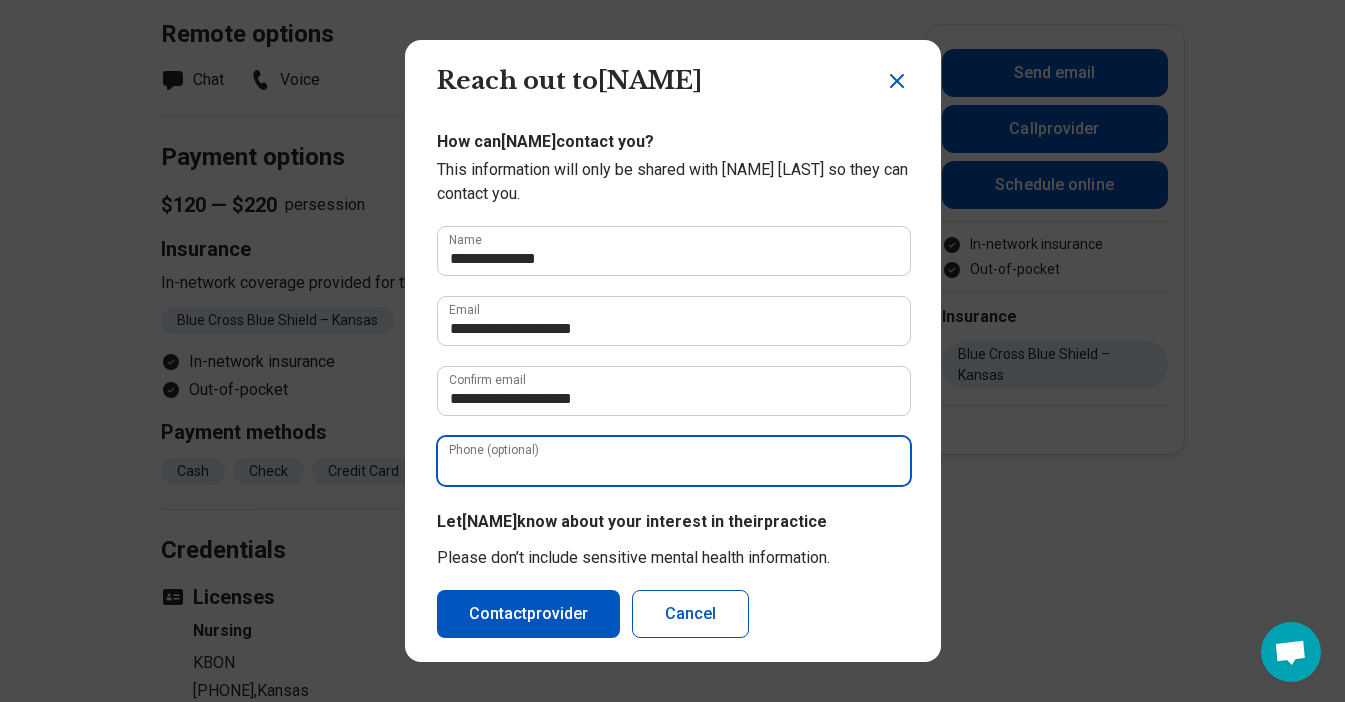 click on "Phone (optional)" at bounding box center [674, 461] 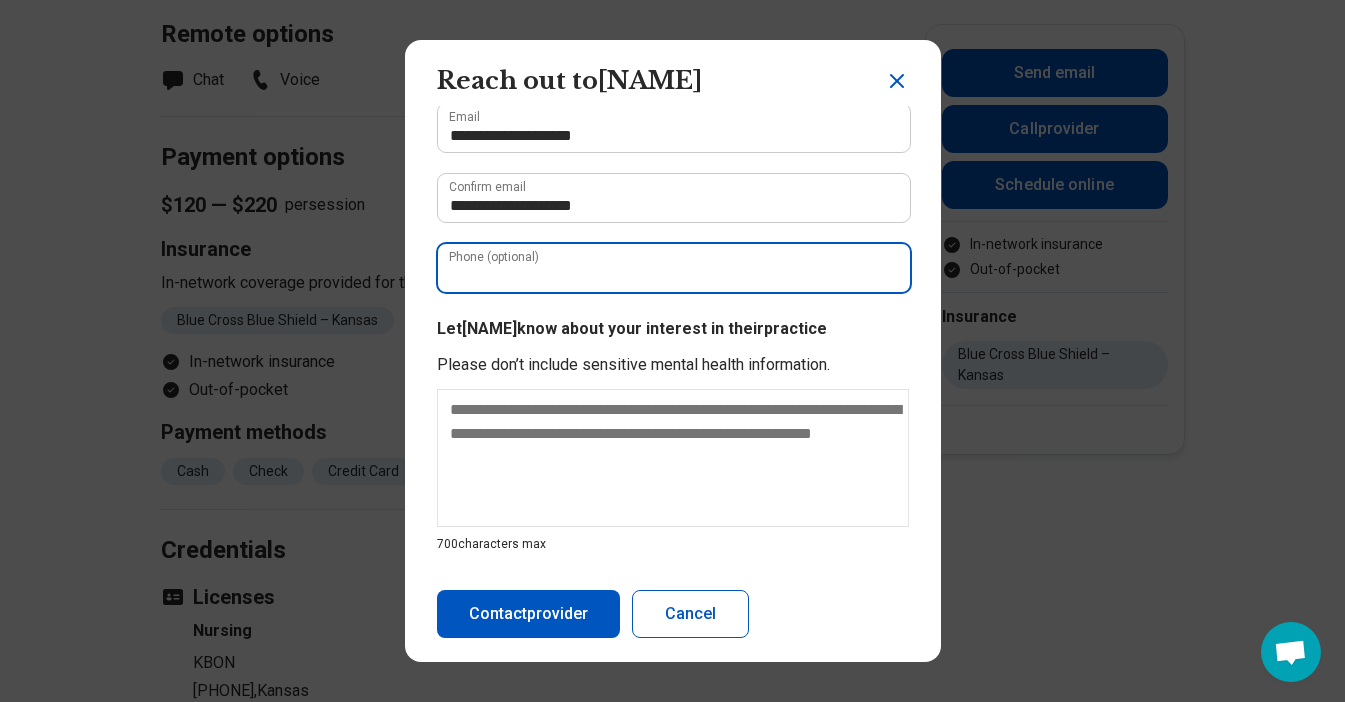 scroll, scrollTop: 203, scrollLeft: 0, axis: vertical 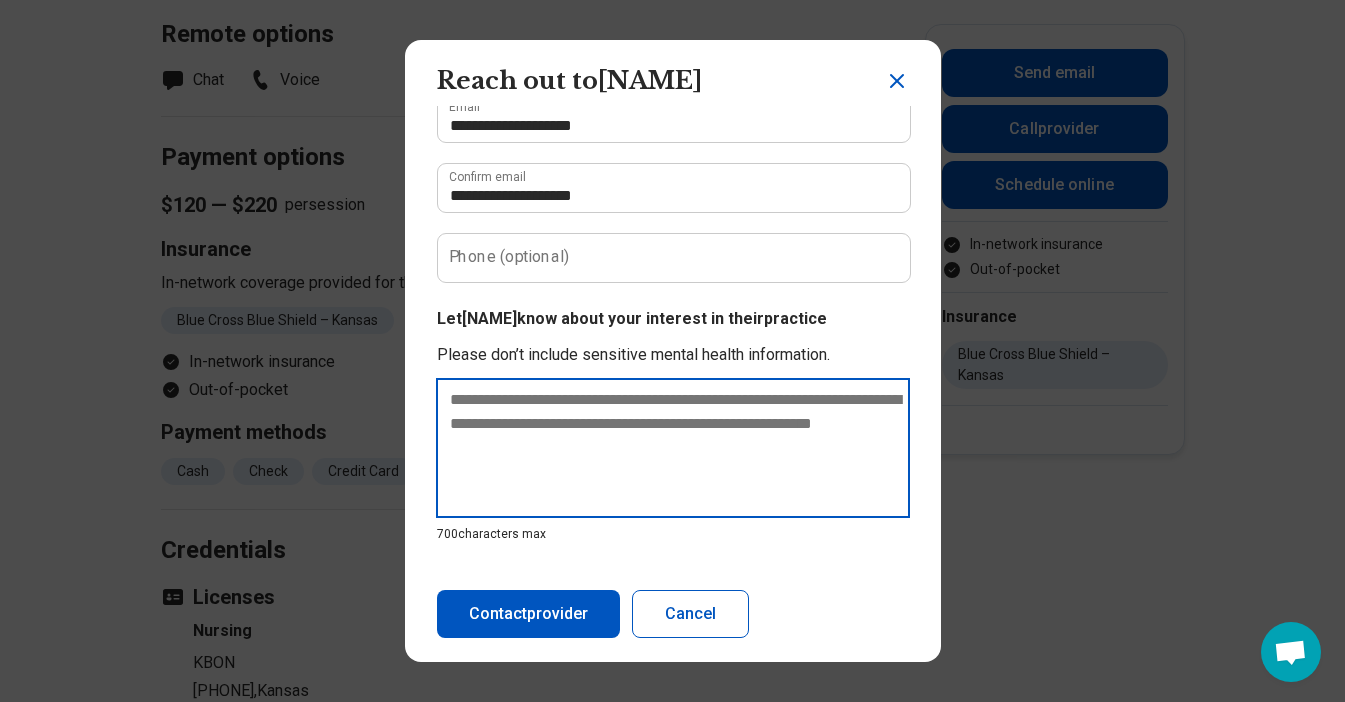 click at bounding box center [673, 448] 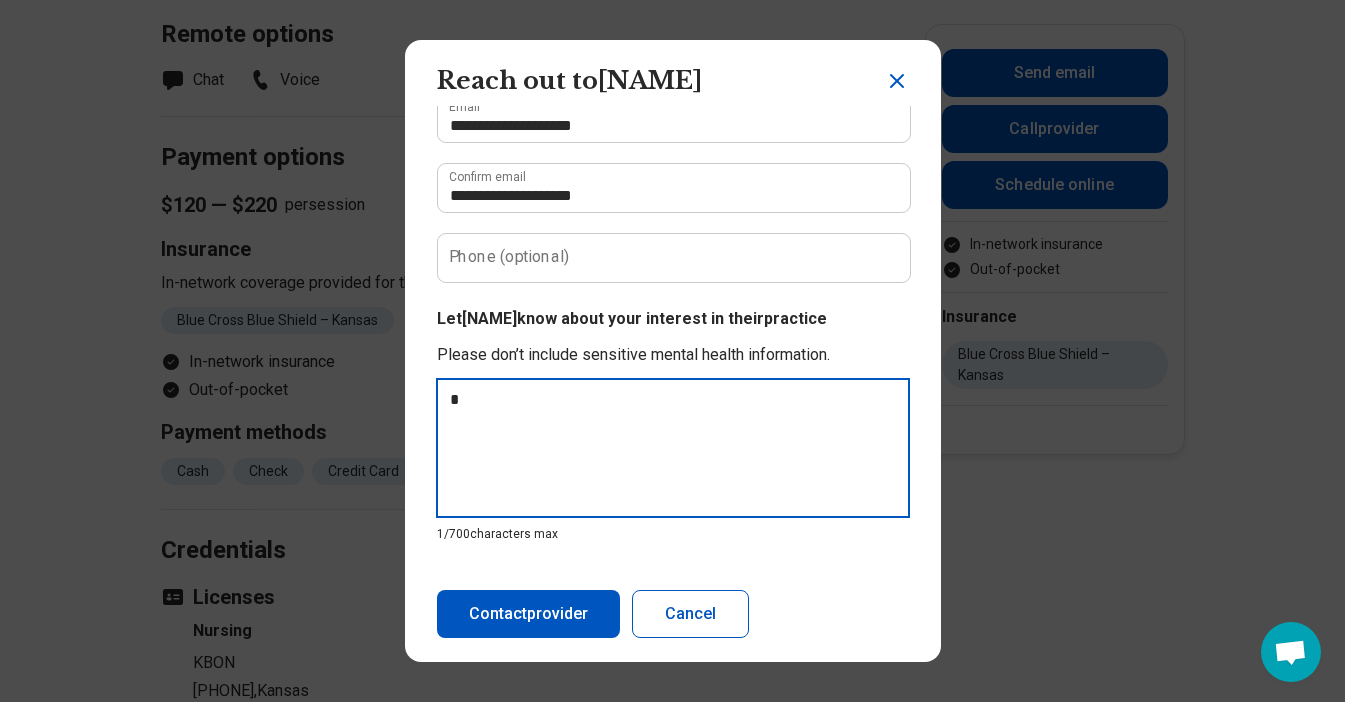 type on "**" 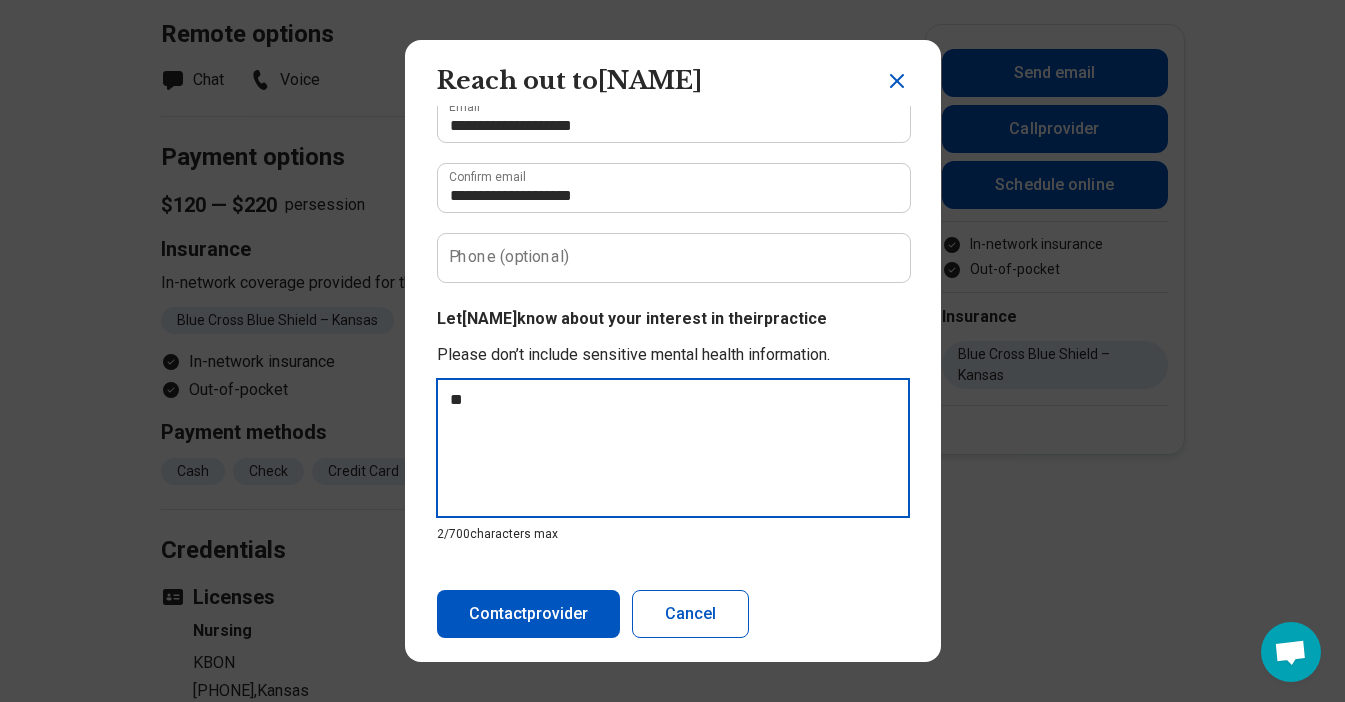 type on "***" 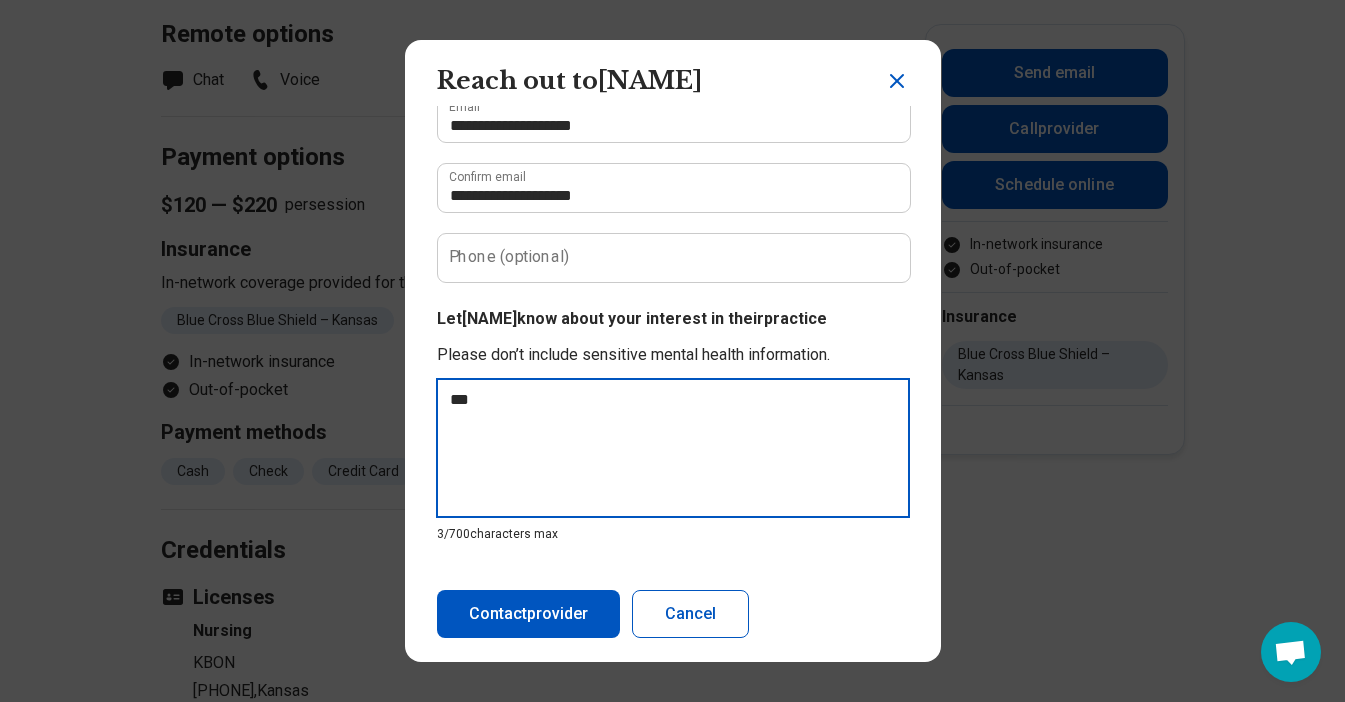 type on "****" 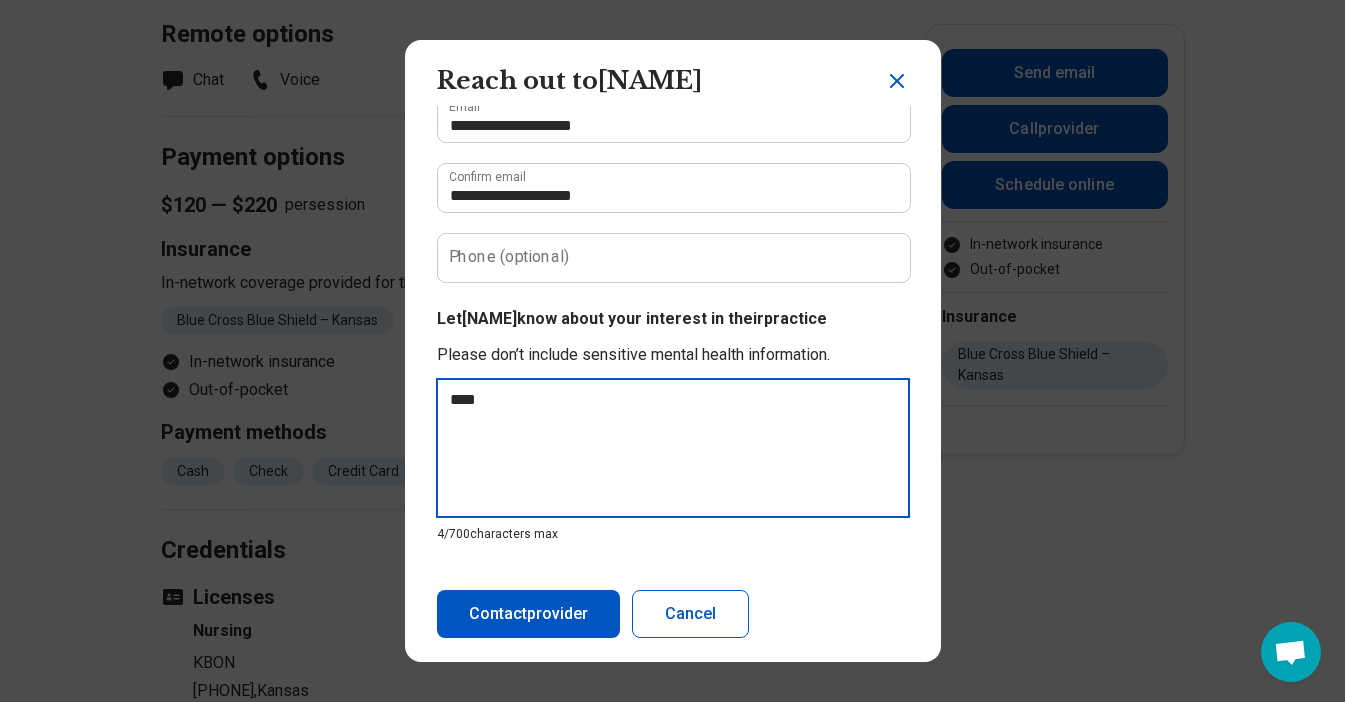 type on "***" 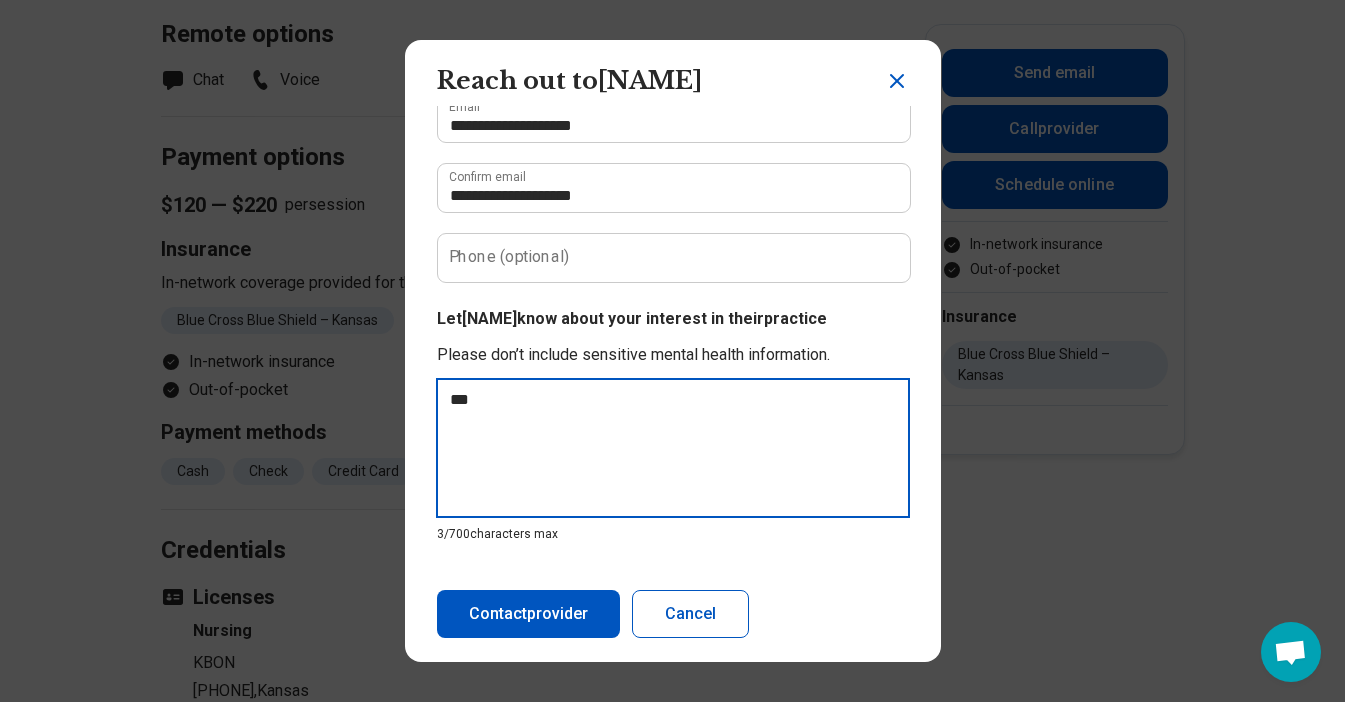 type on "****" 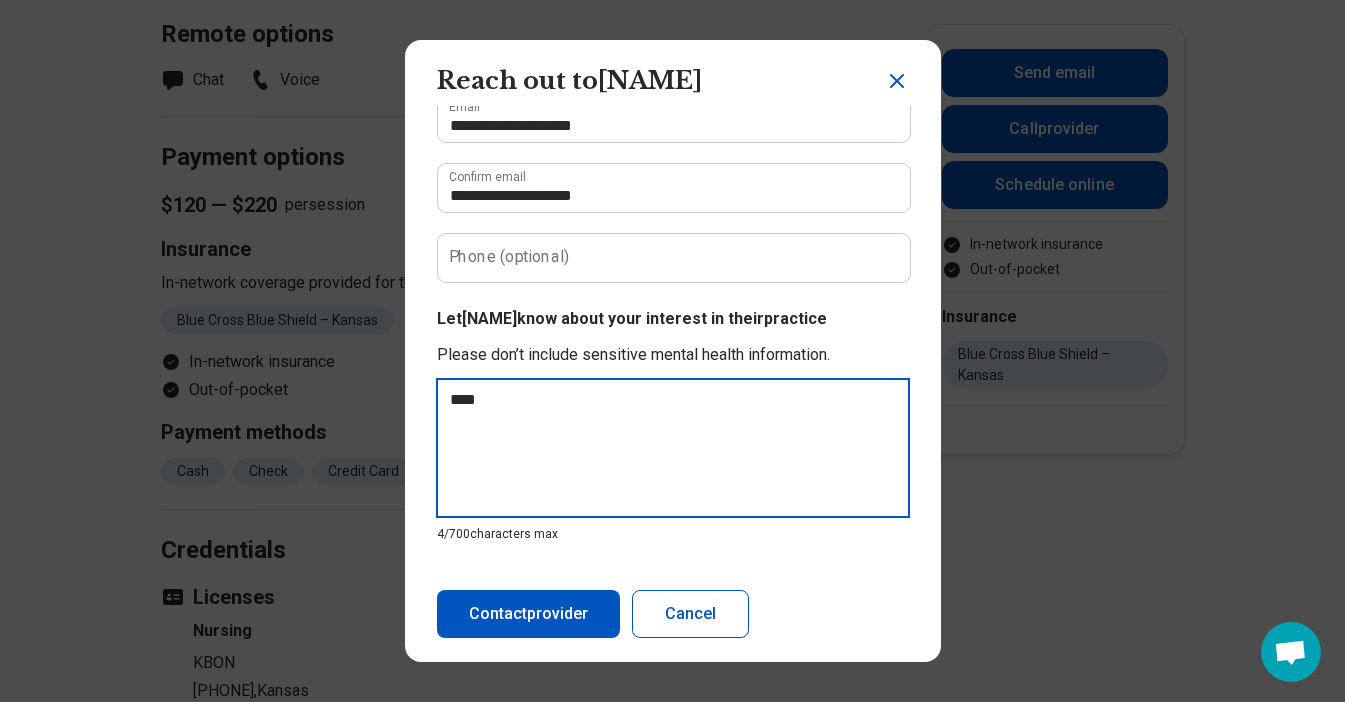 type on "*****" 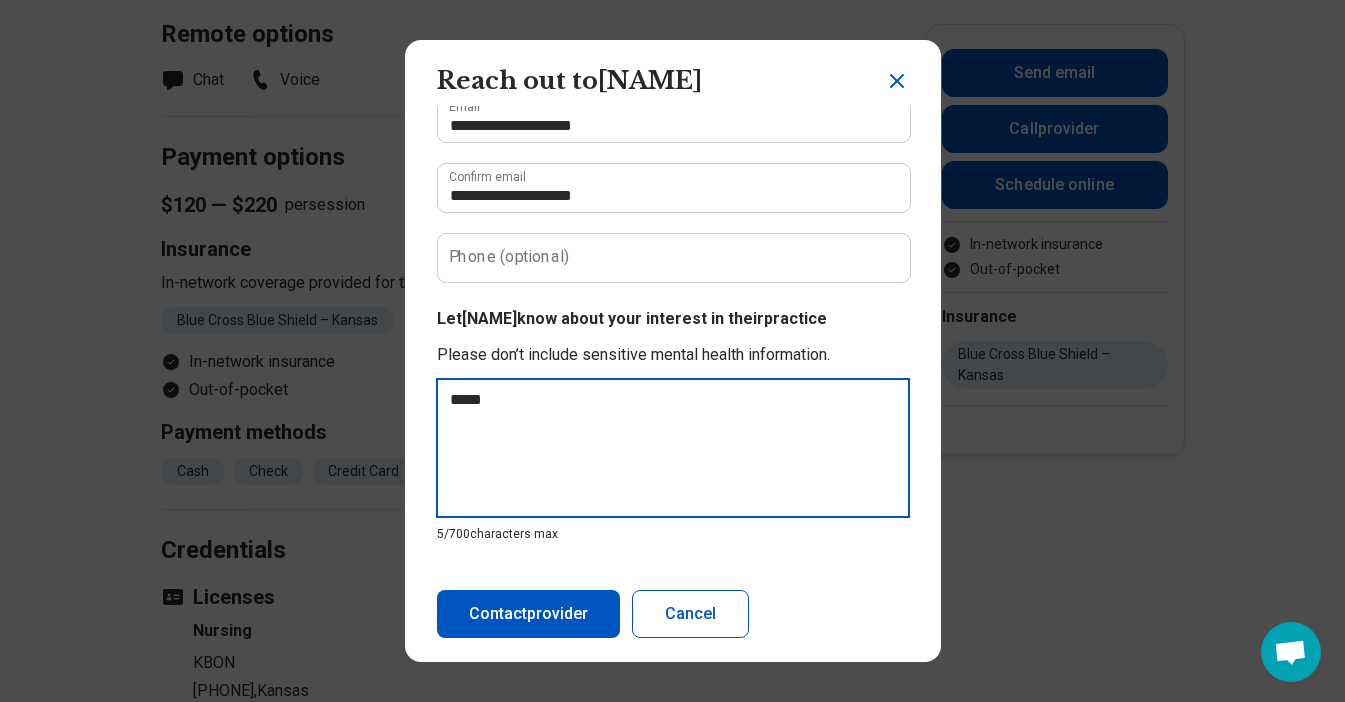 type on "******" 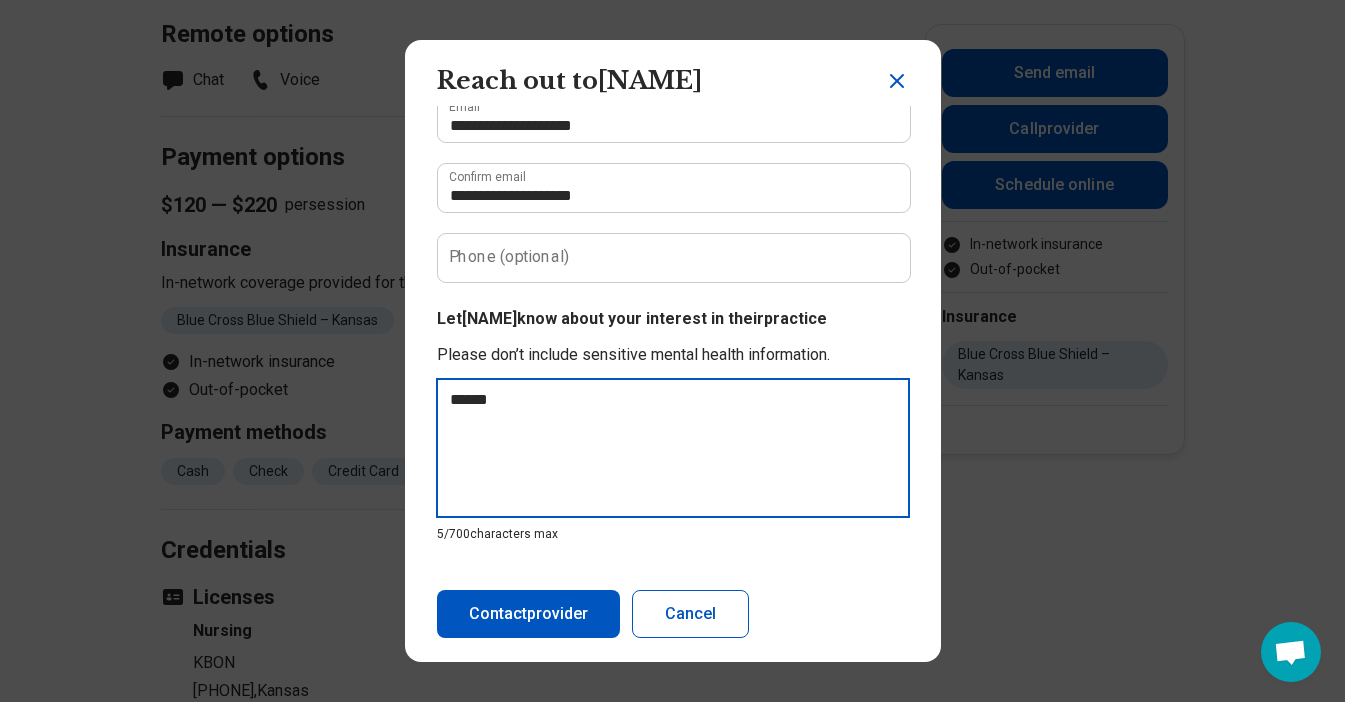type on "******" 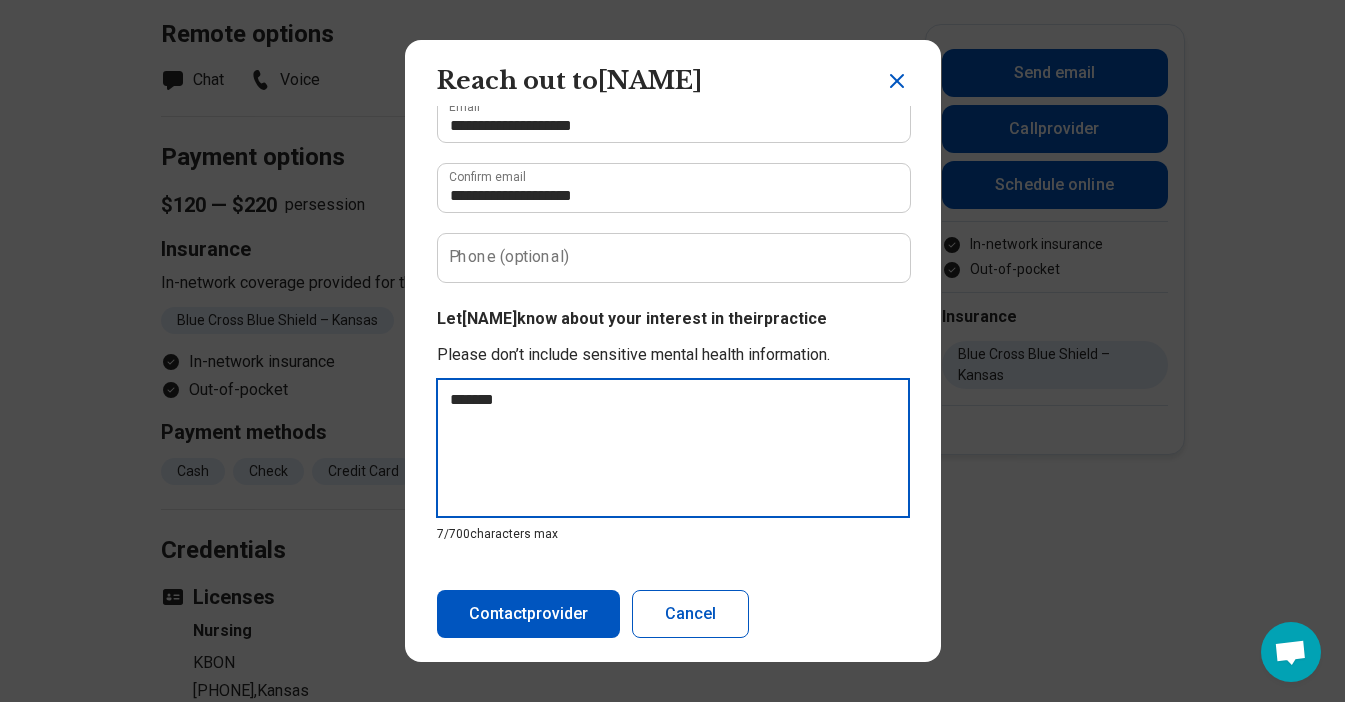 type on "********" 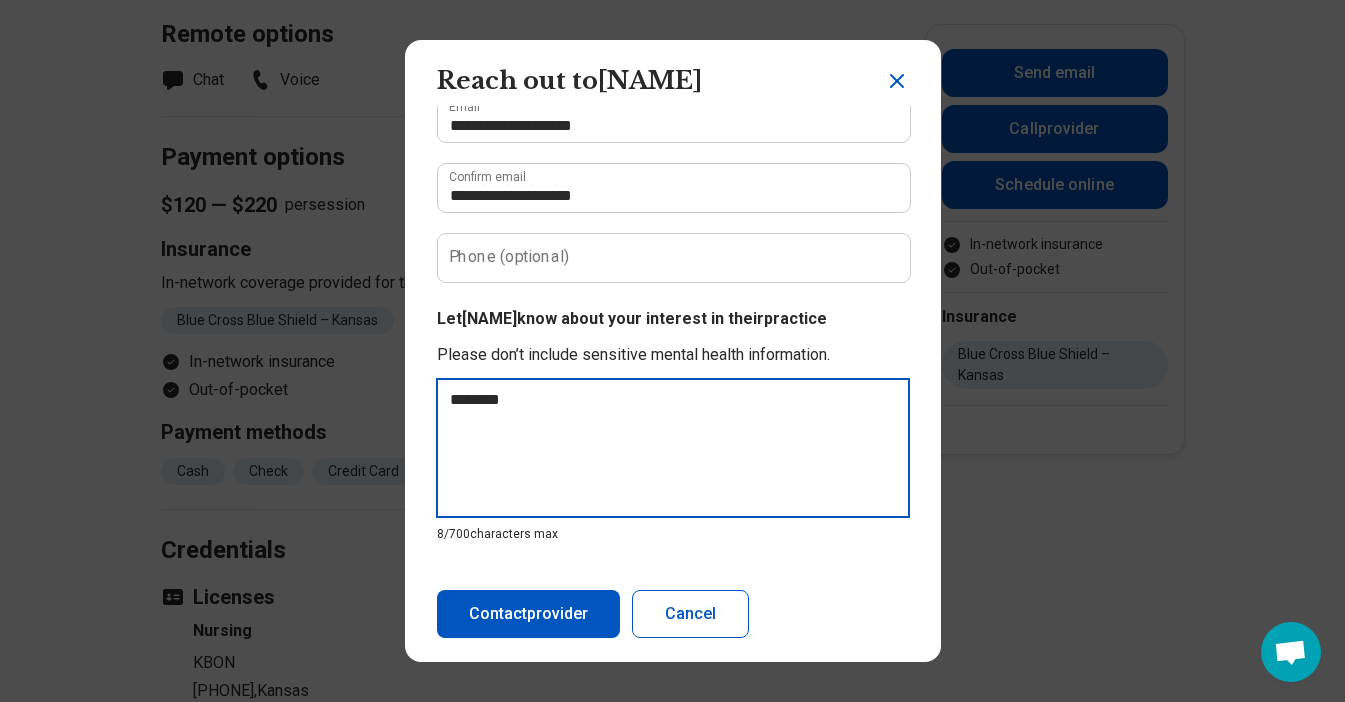 type on "********" 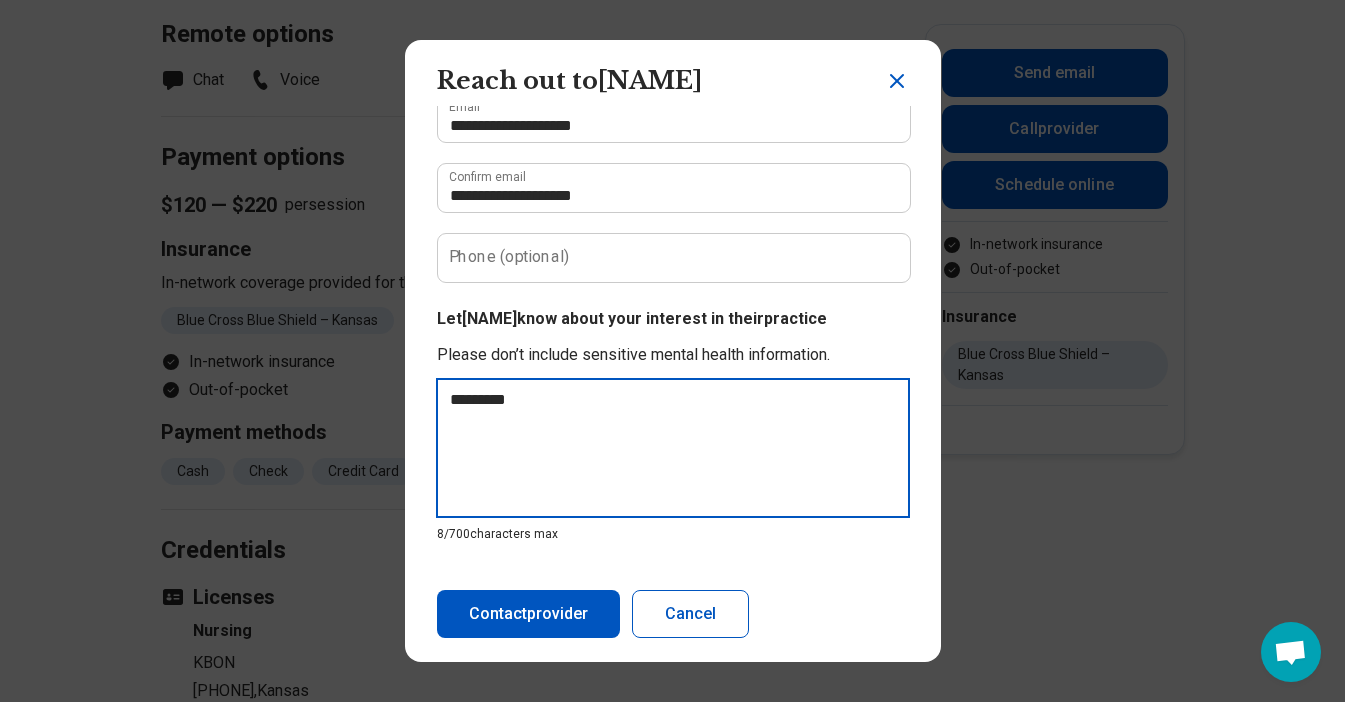 type on "**********" 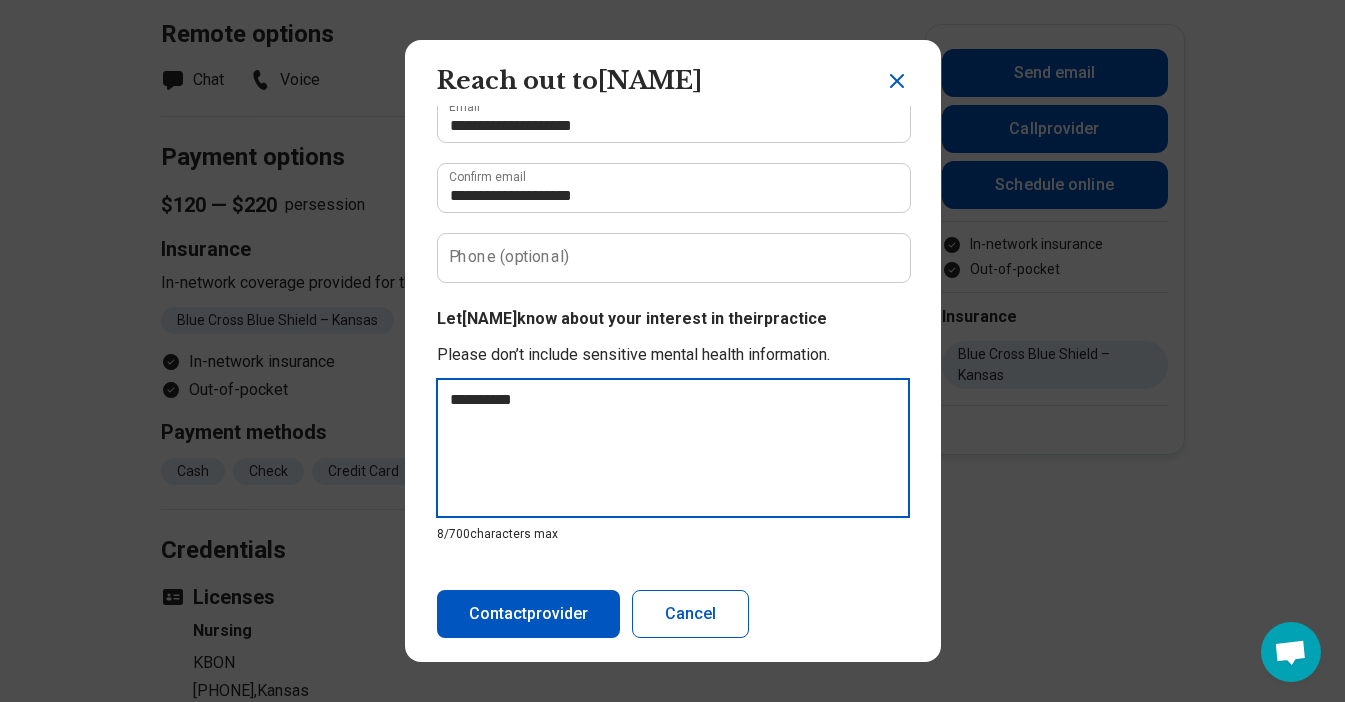 type on "**********" 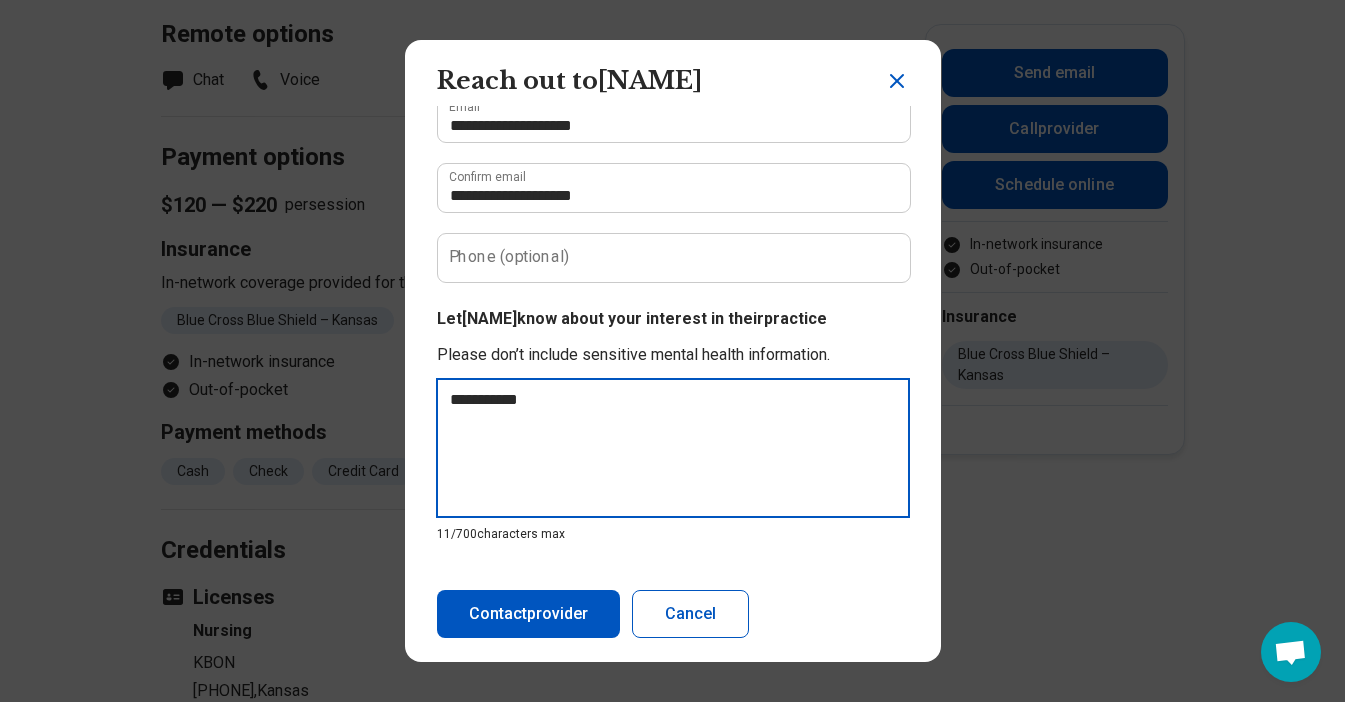 type on "**********" 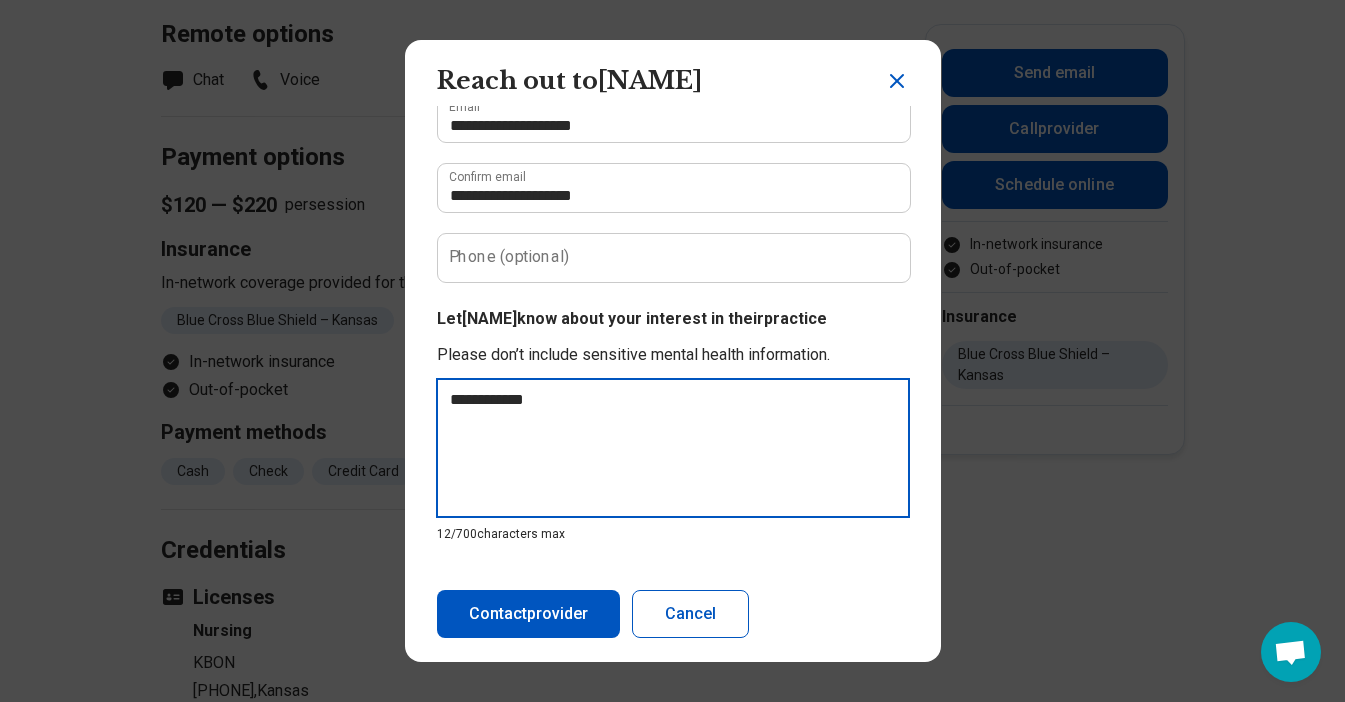 type on "**********" 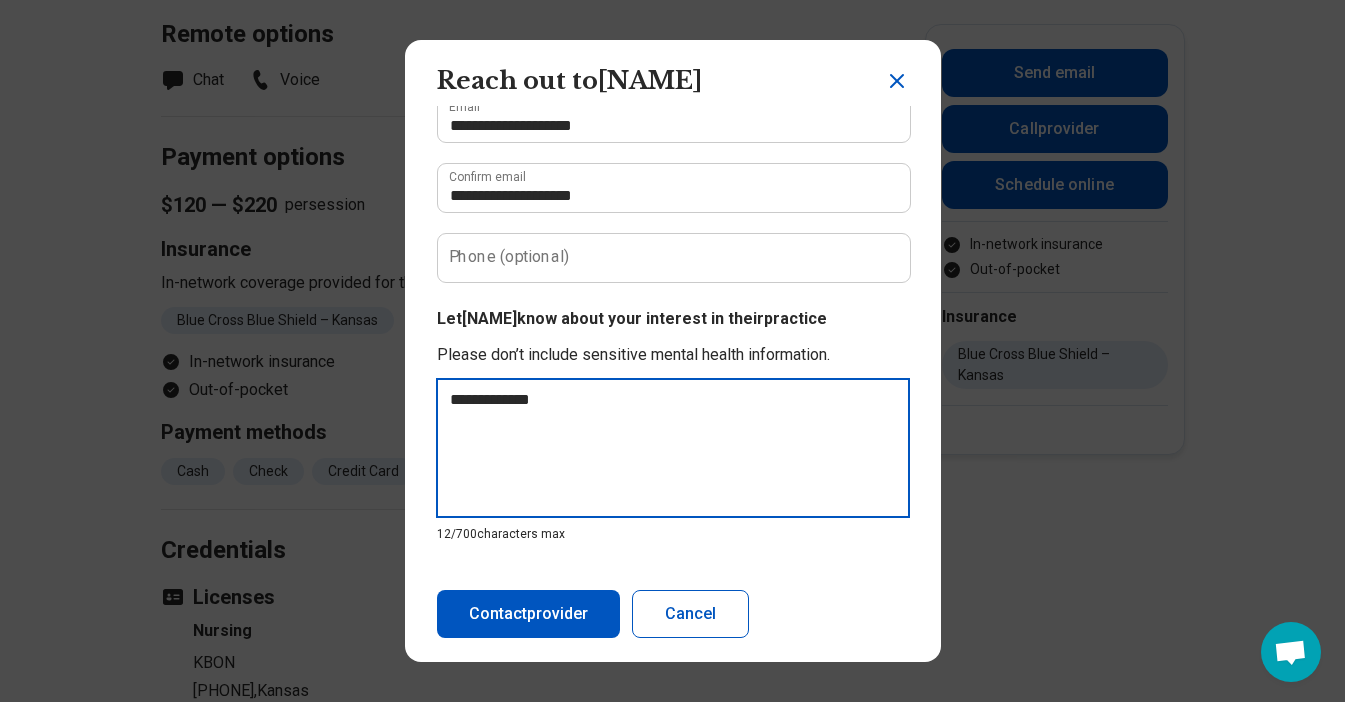 type on "**********" 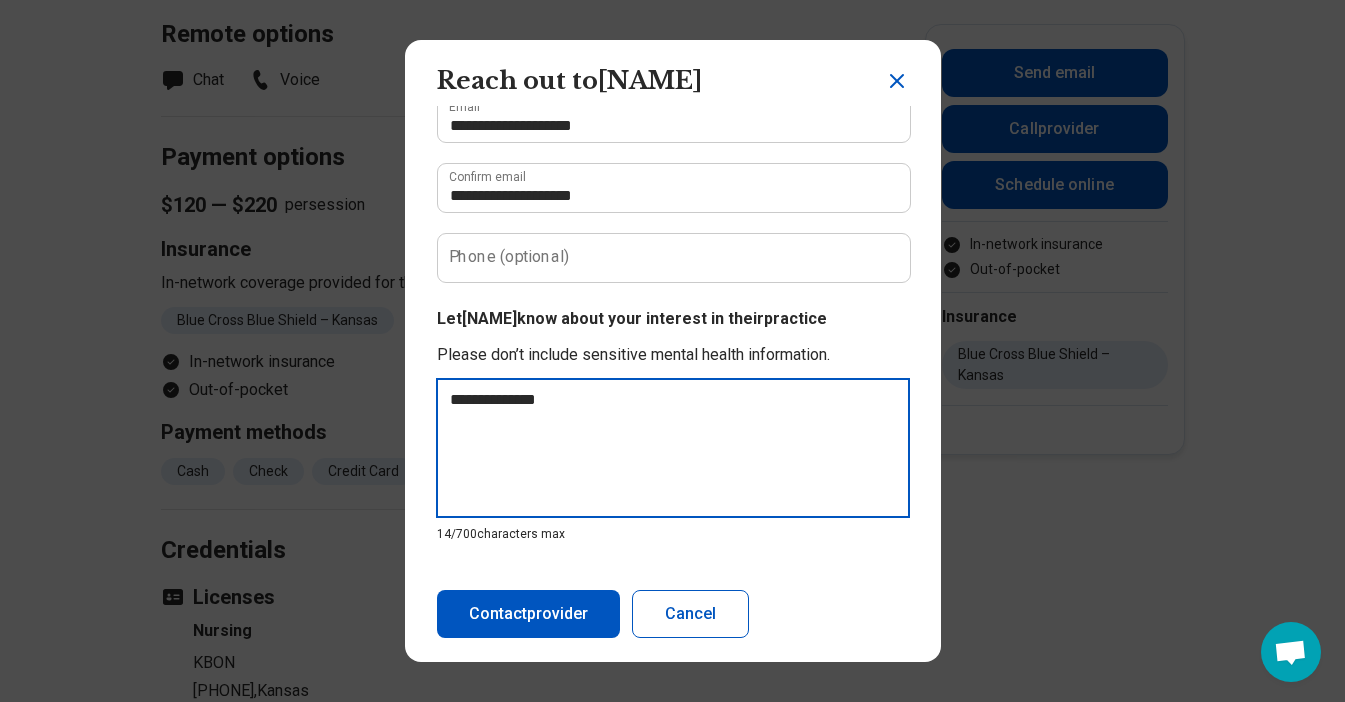 type on "**********" 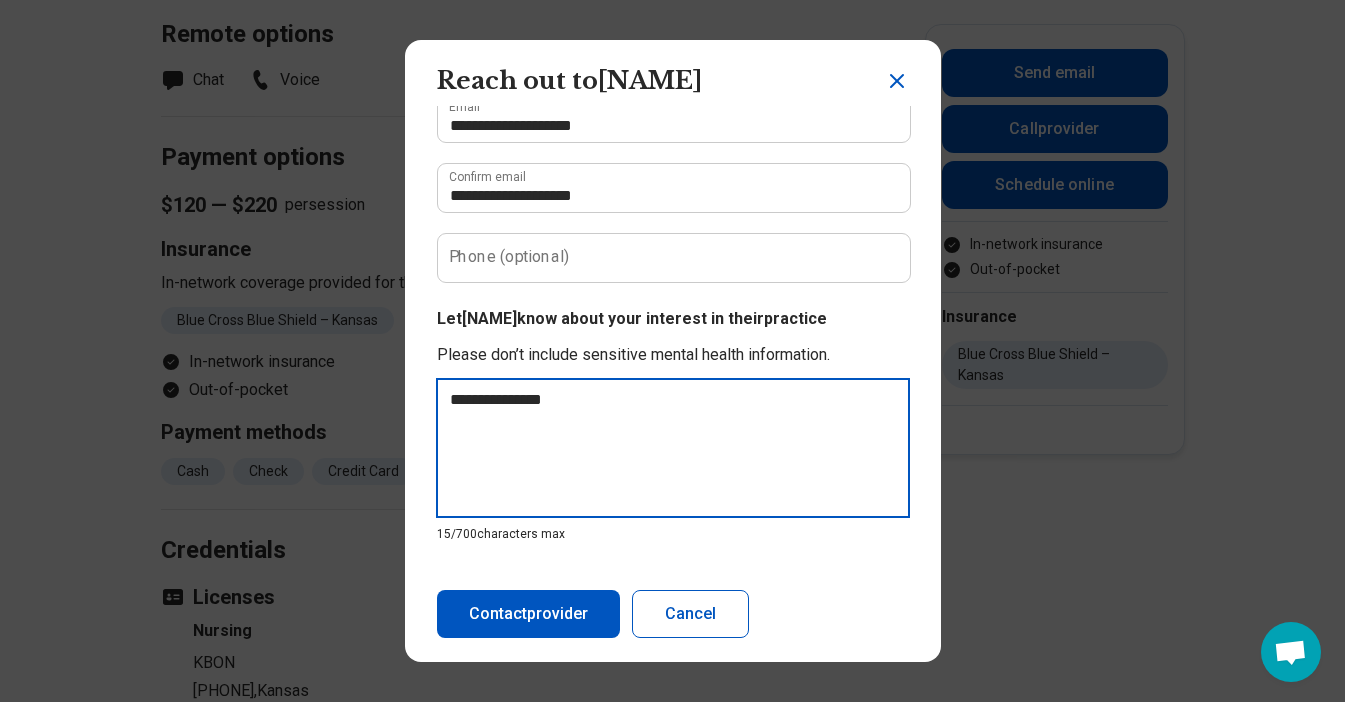 type on "**********" 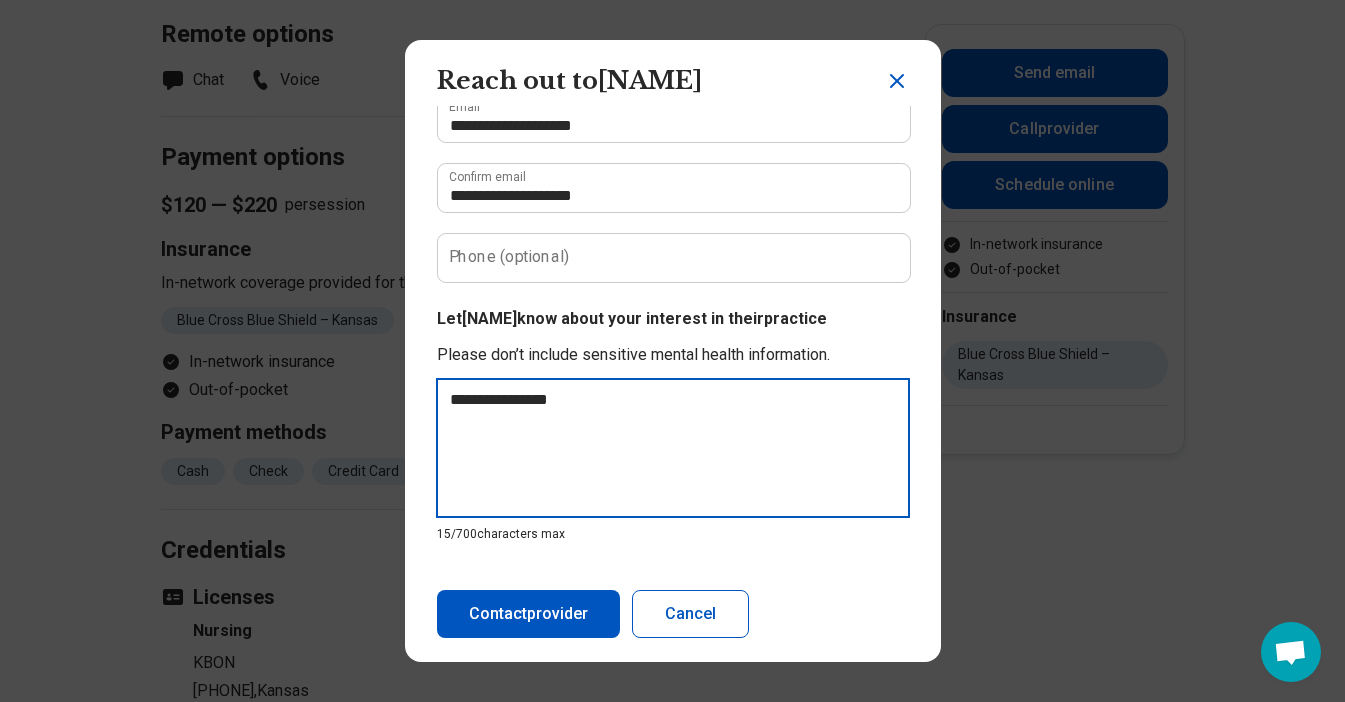 type on "**********" 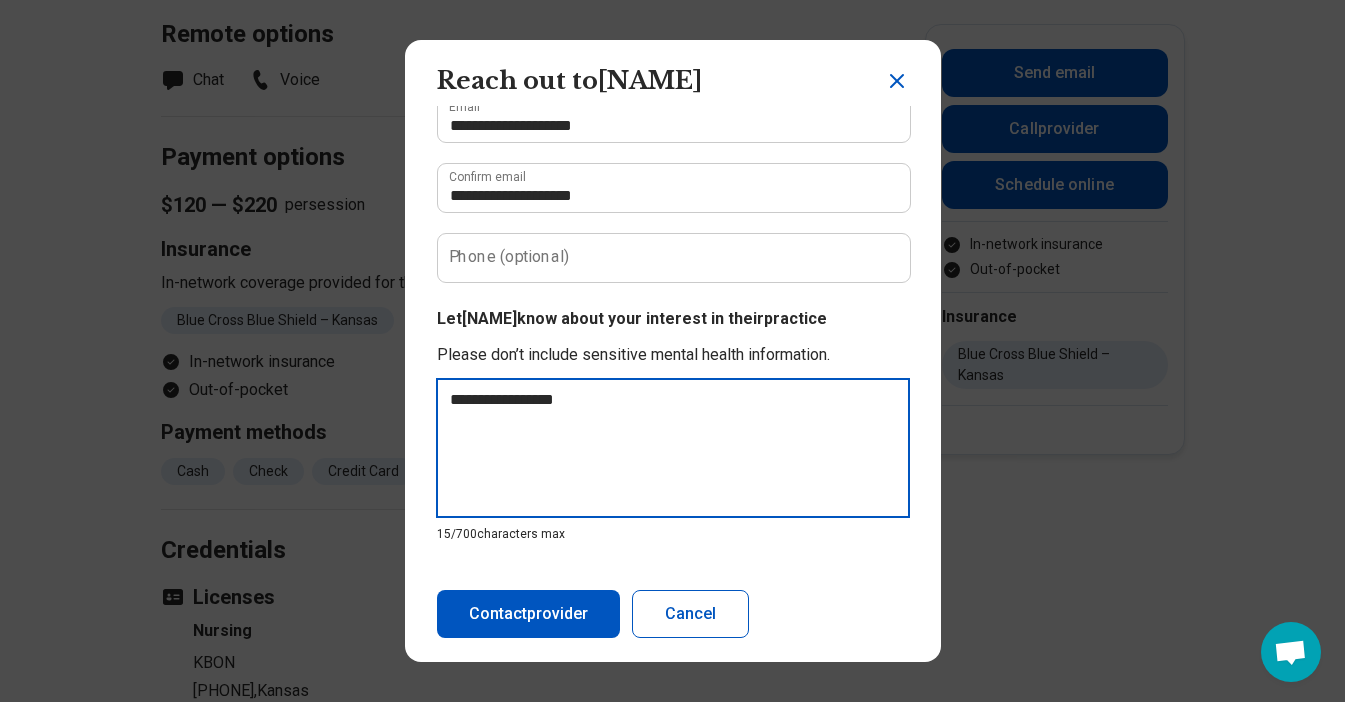type on "**********" 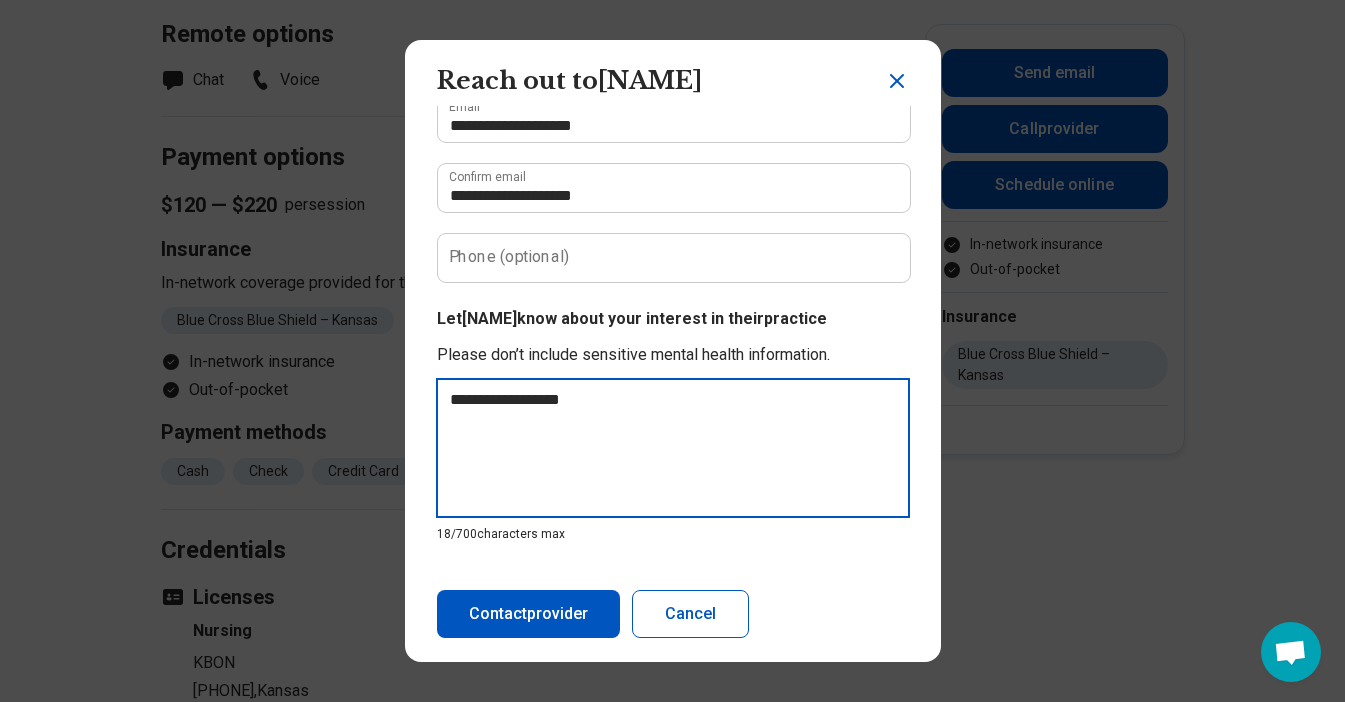 type on "**********" 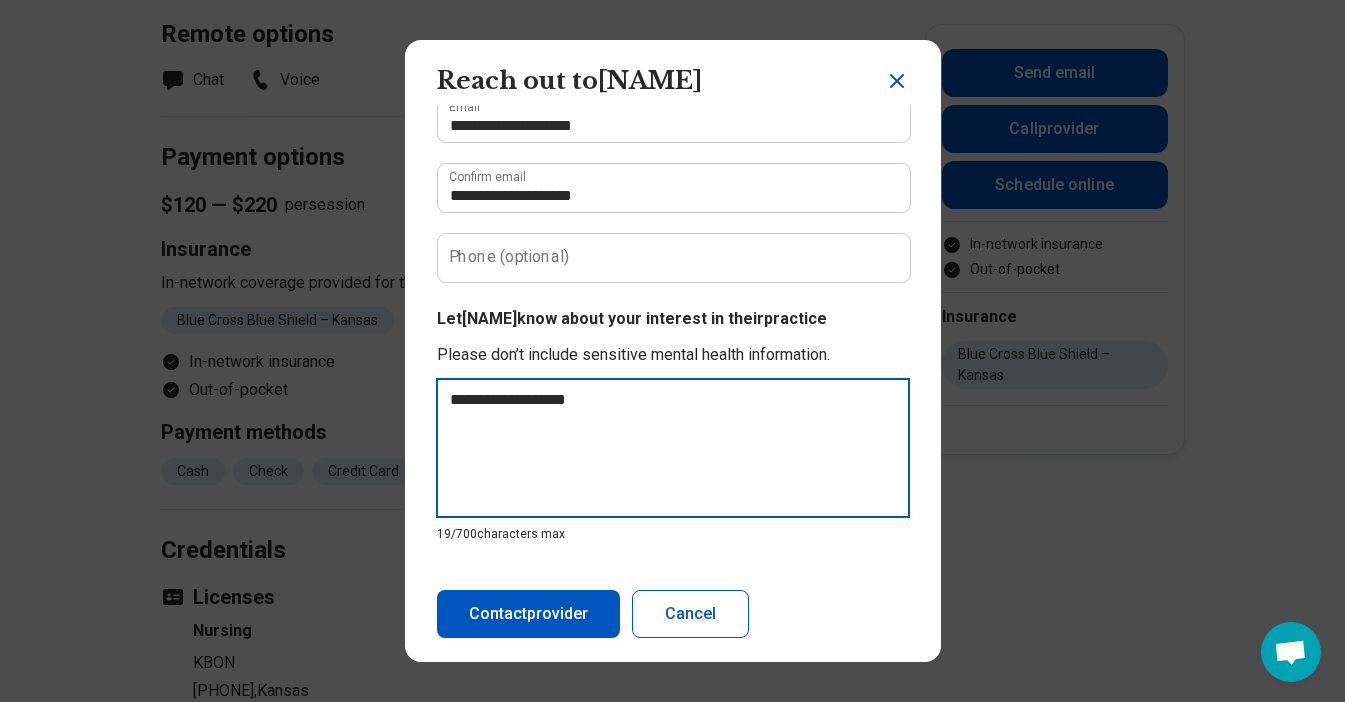 type on "**********" 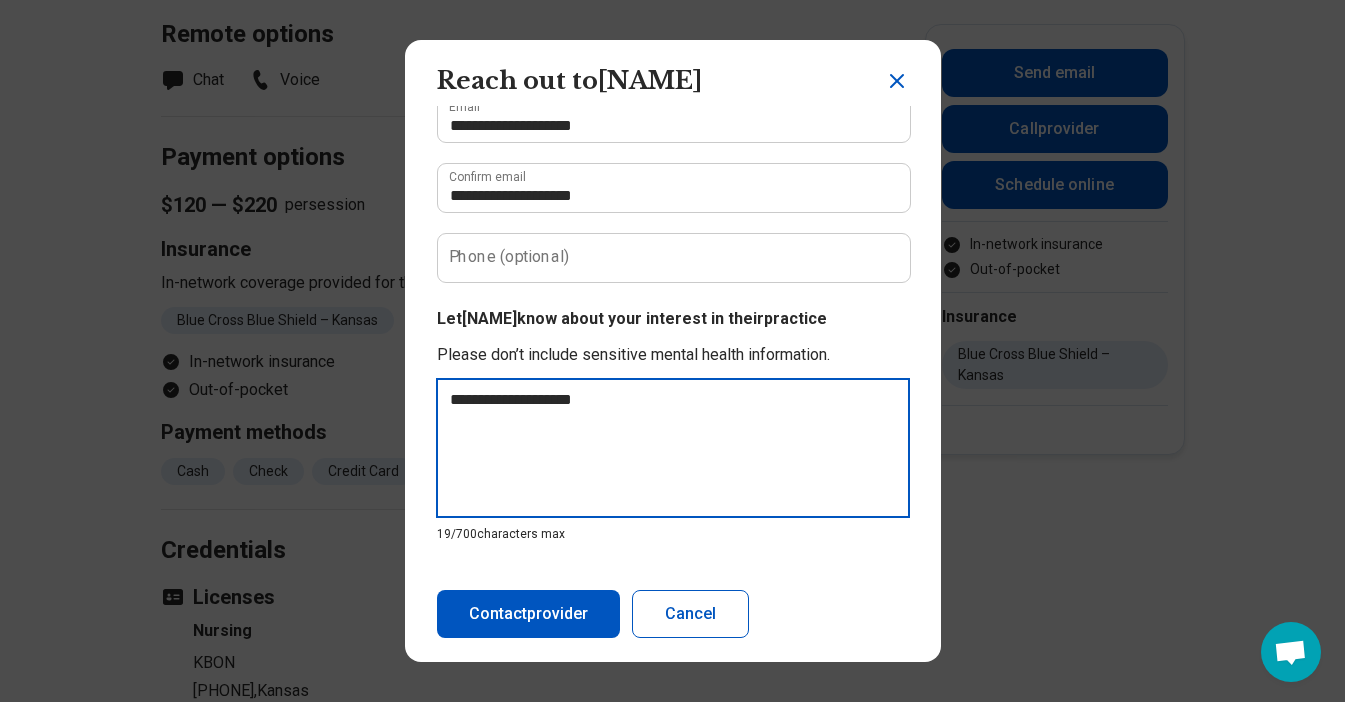 type on "**********" 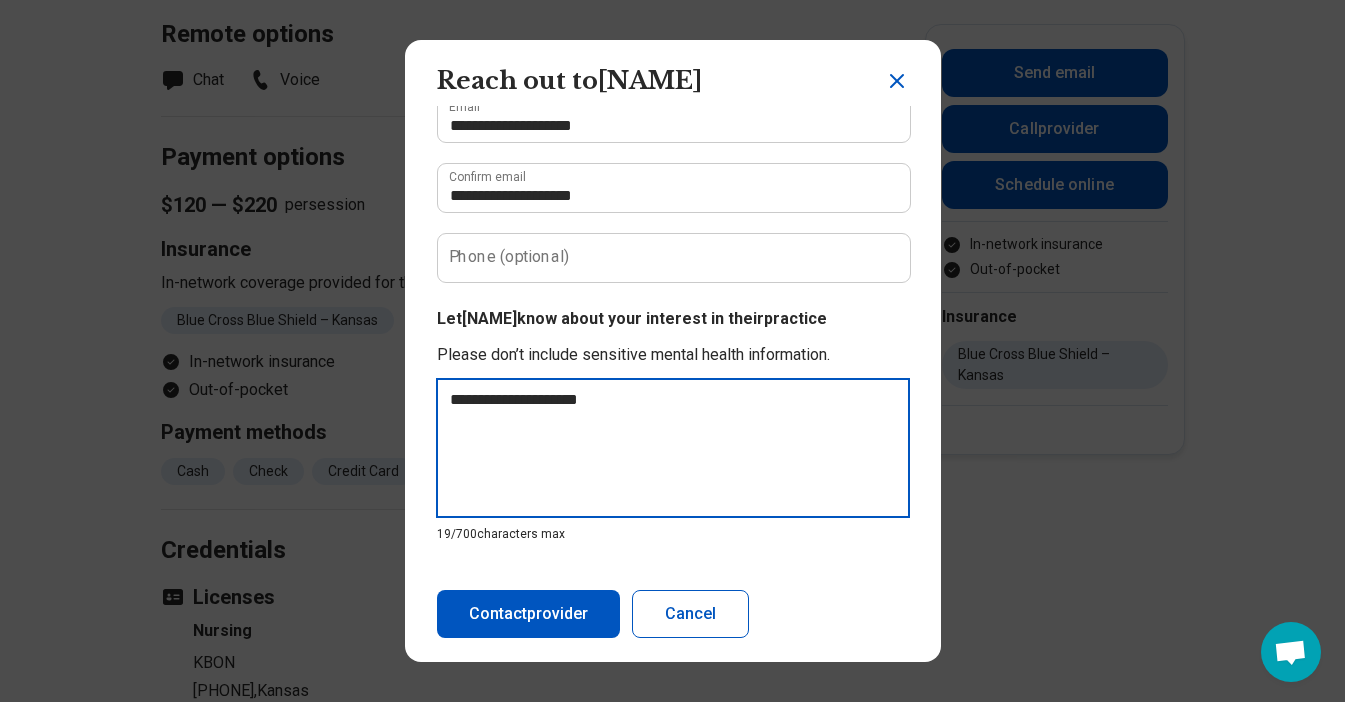 type on "**********" 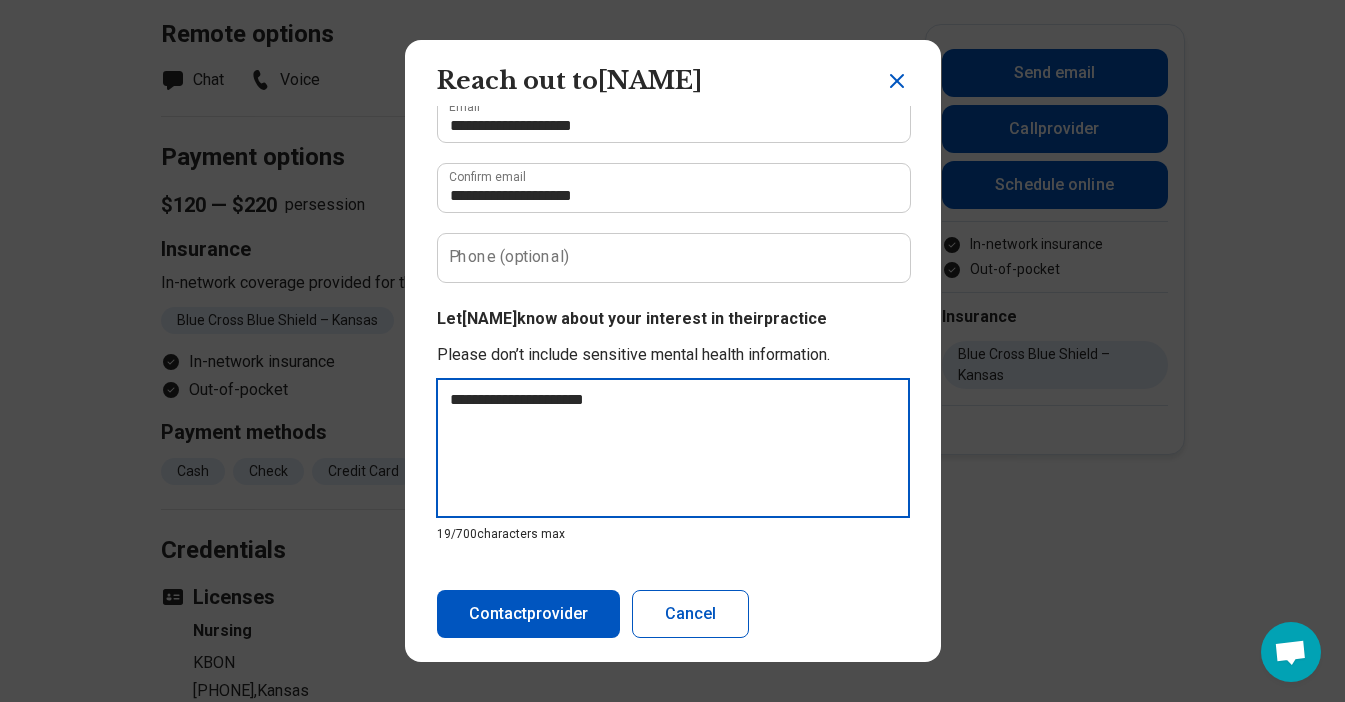 type on "*" 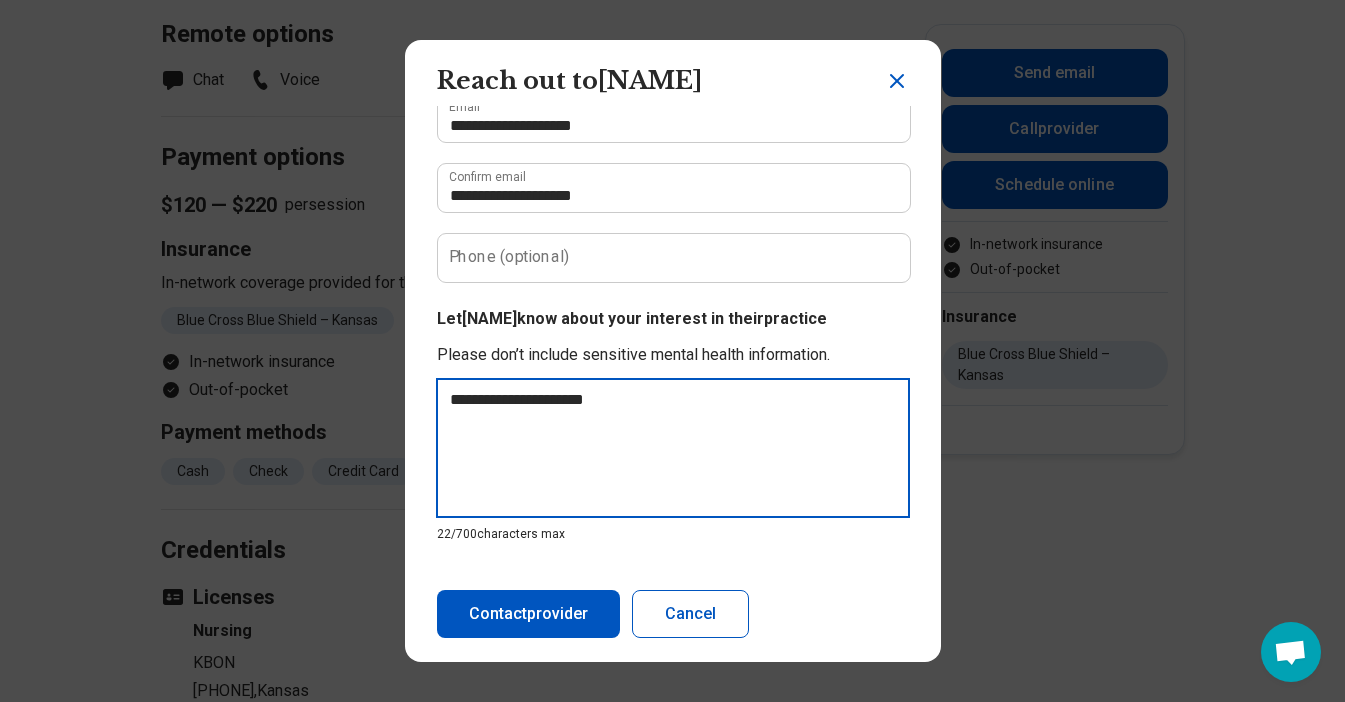 type on "**********" 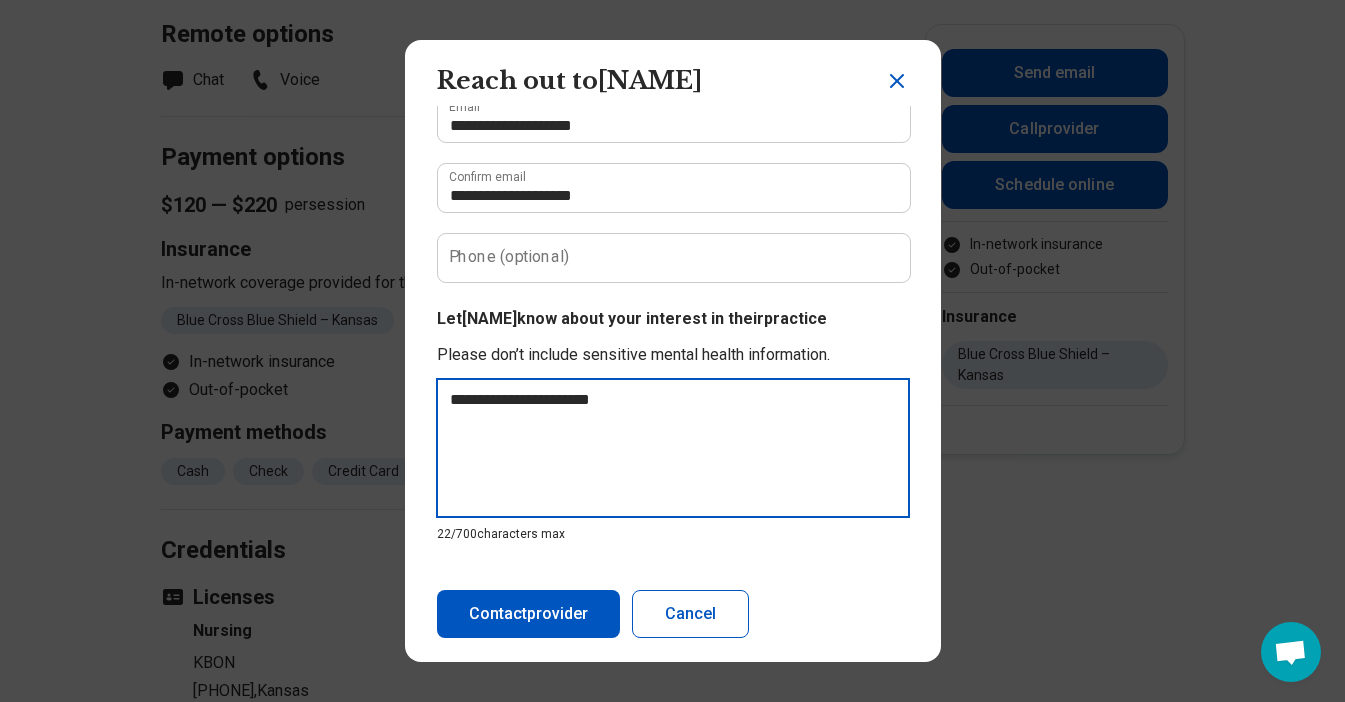type on "**********" 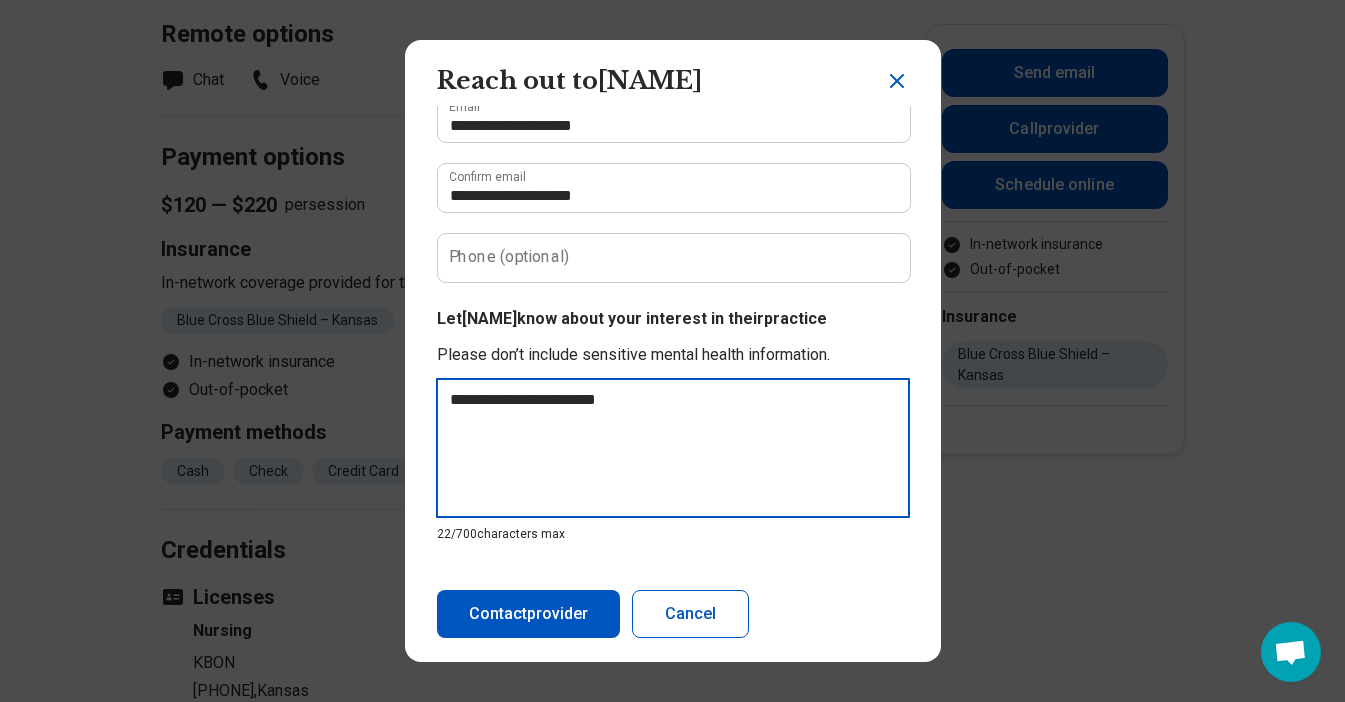 type on "**********" 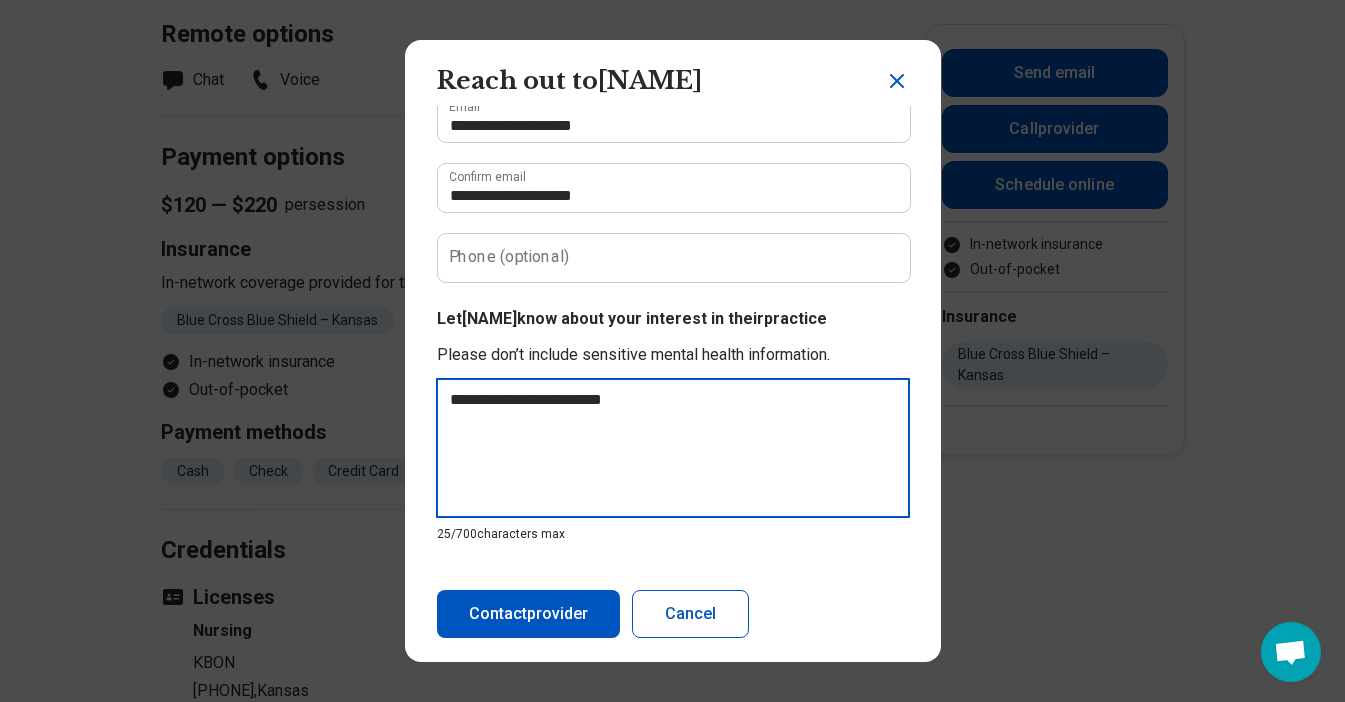 type on "**********" 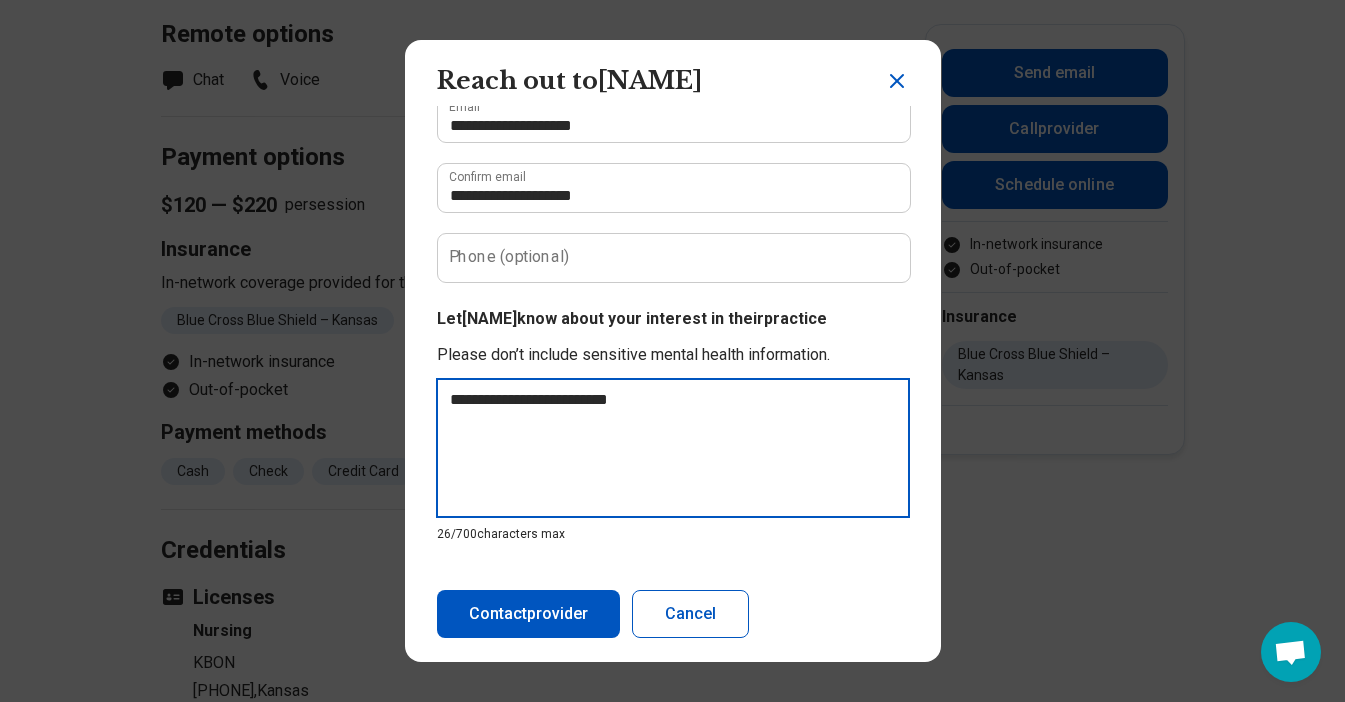 type on "**********" 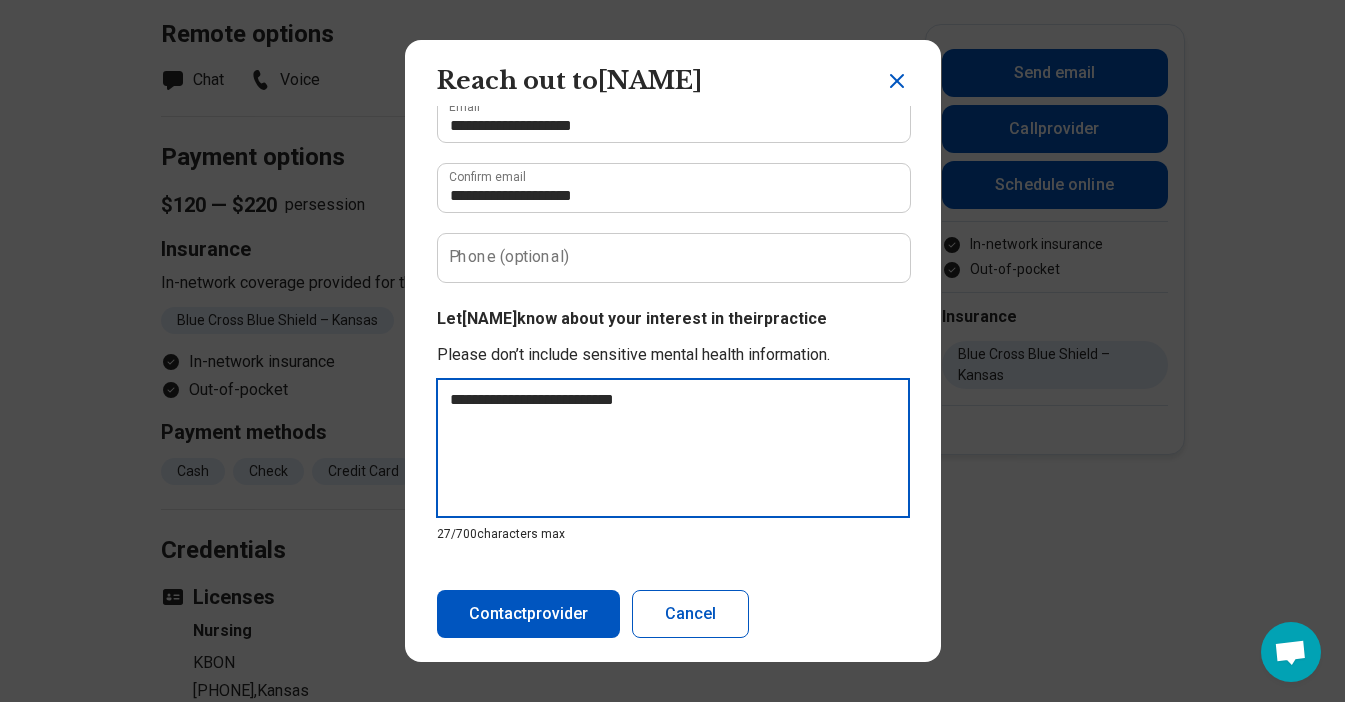type on "**********" 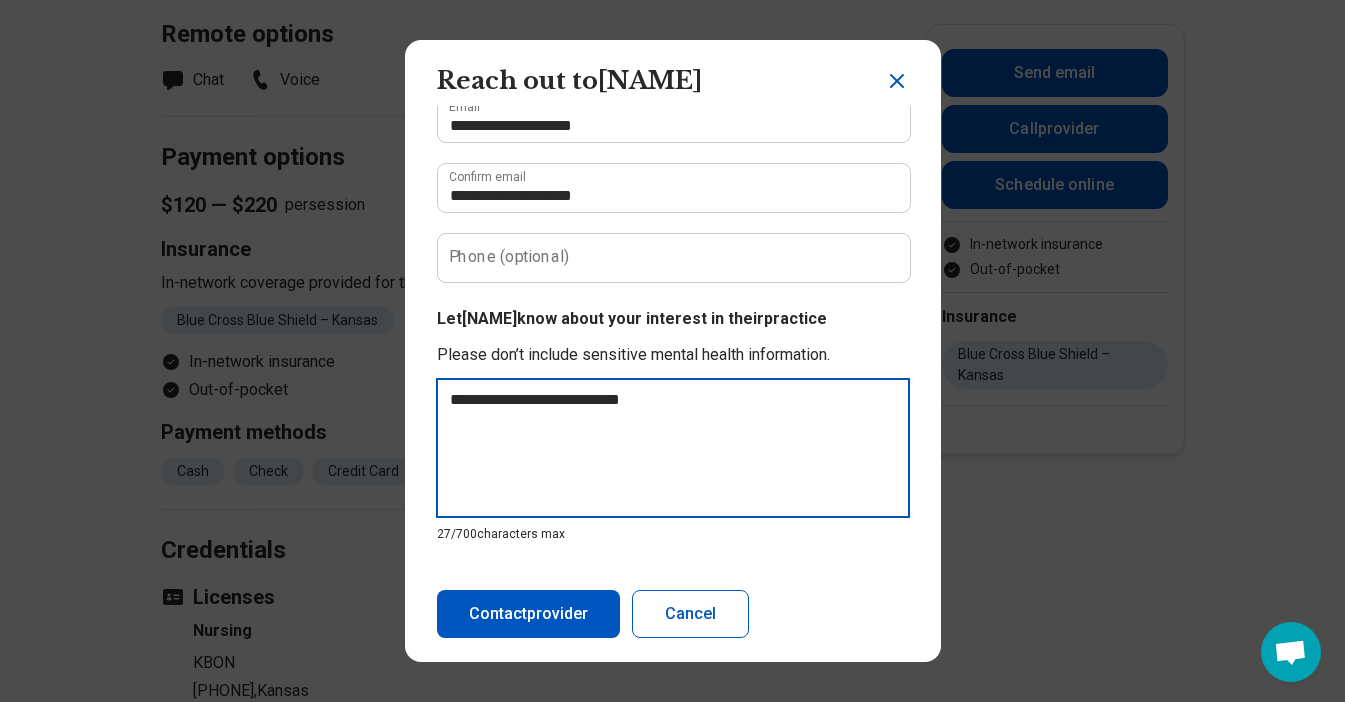type on "**********" 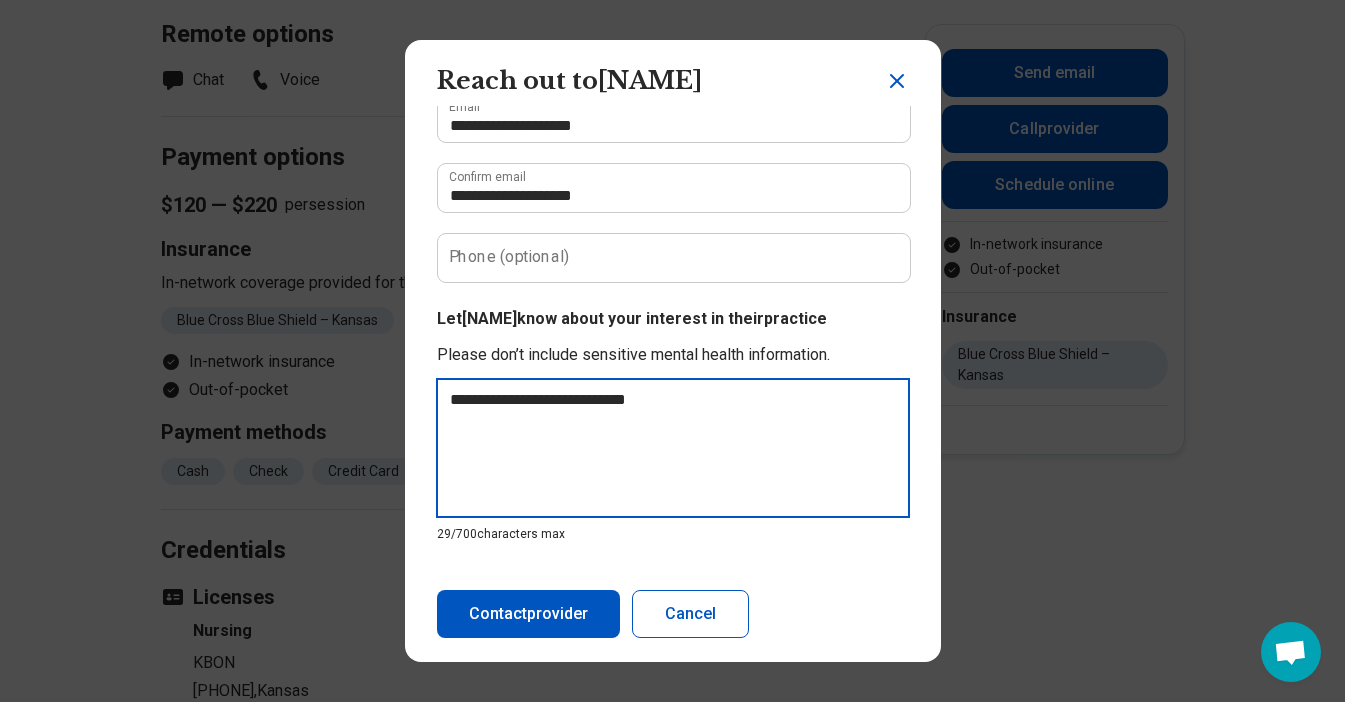 type on "**********" 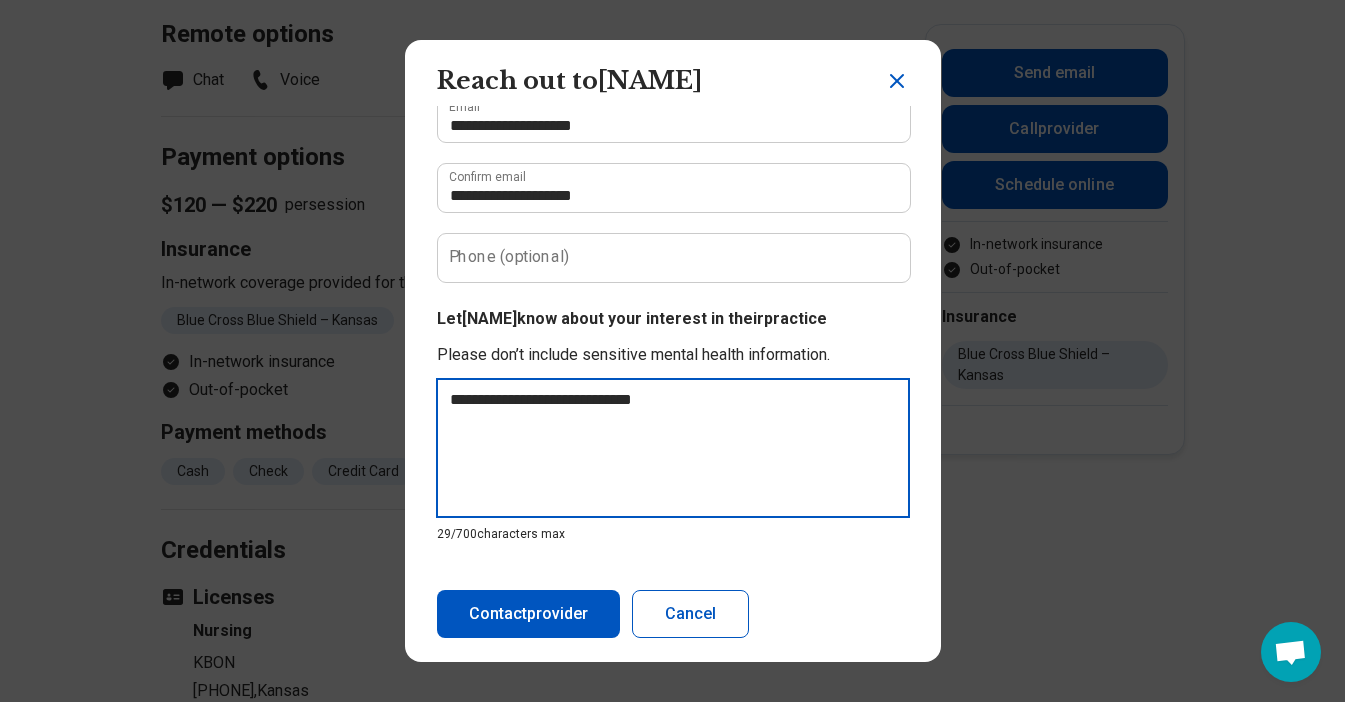 type on "**********" 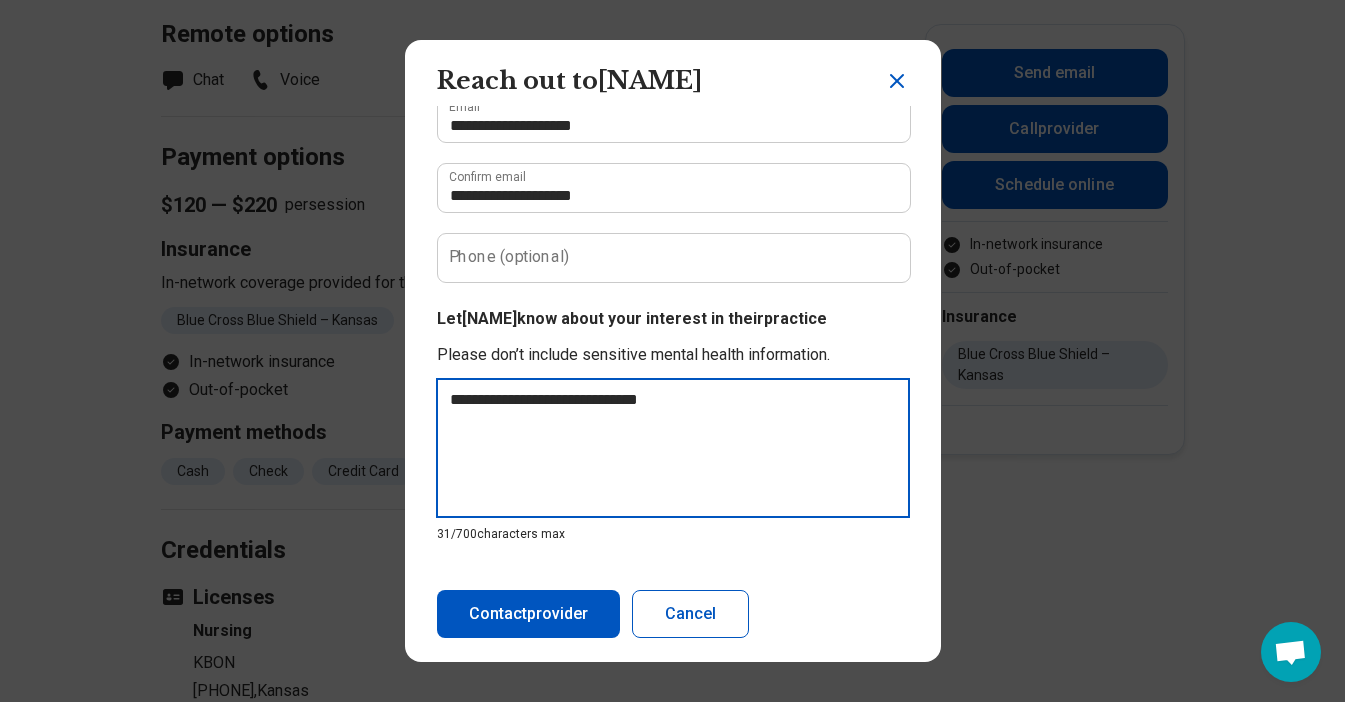 type on "**********" 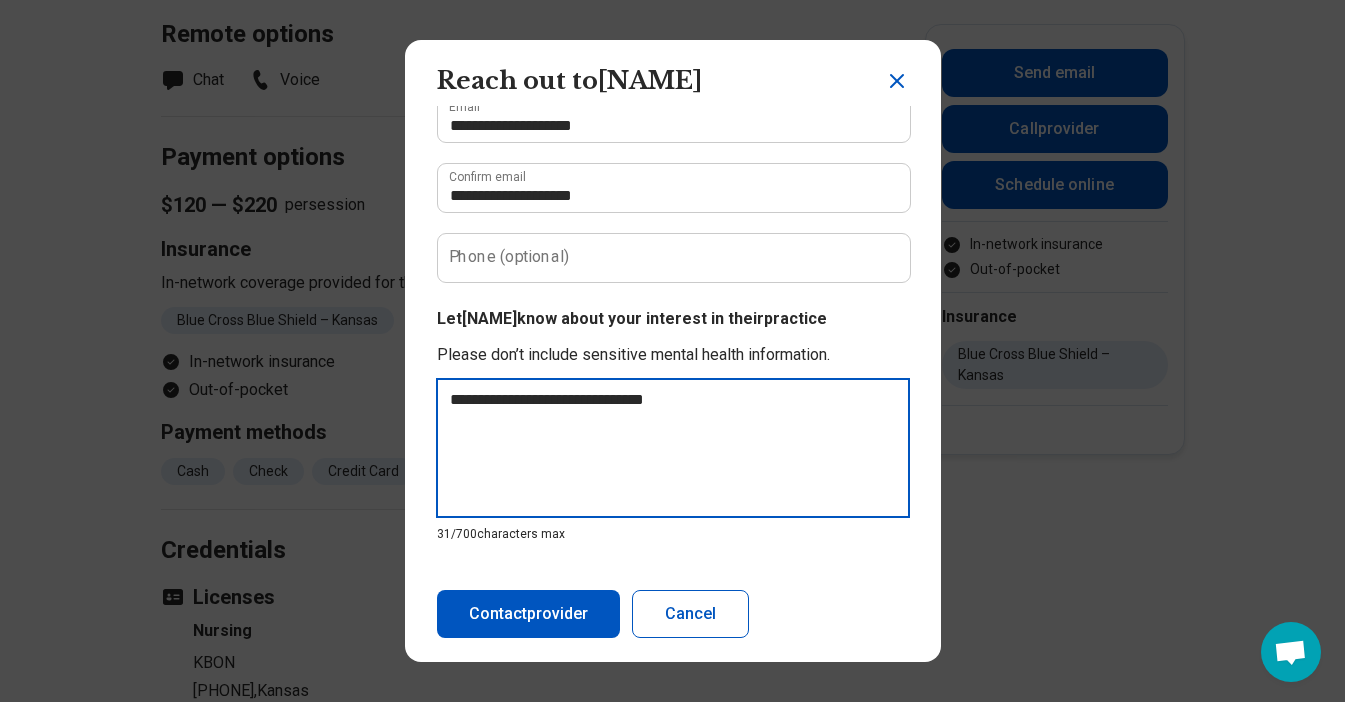 type on "**********" 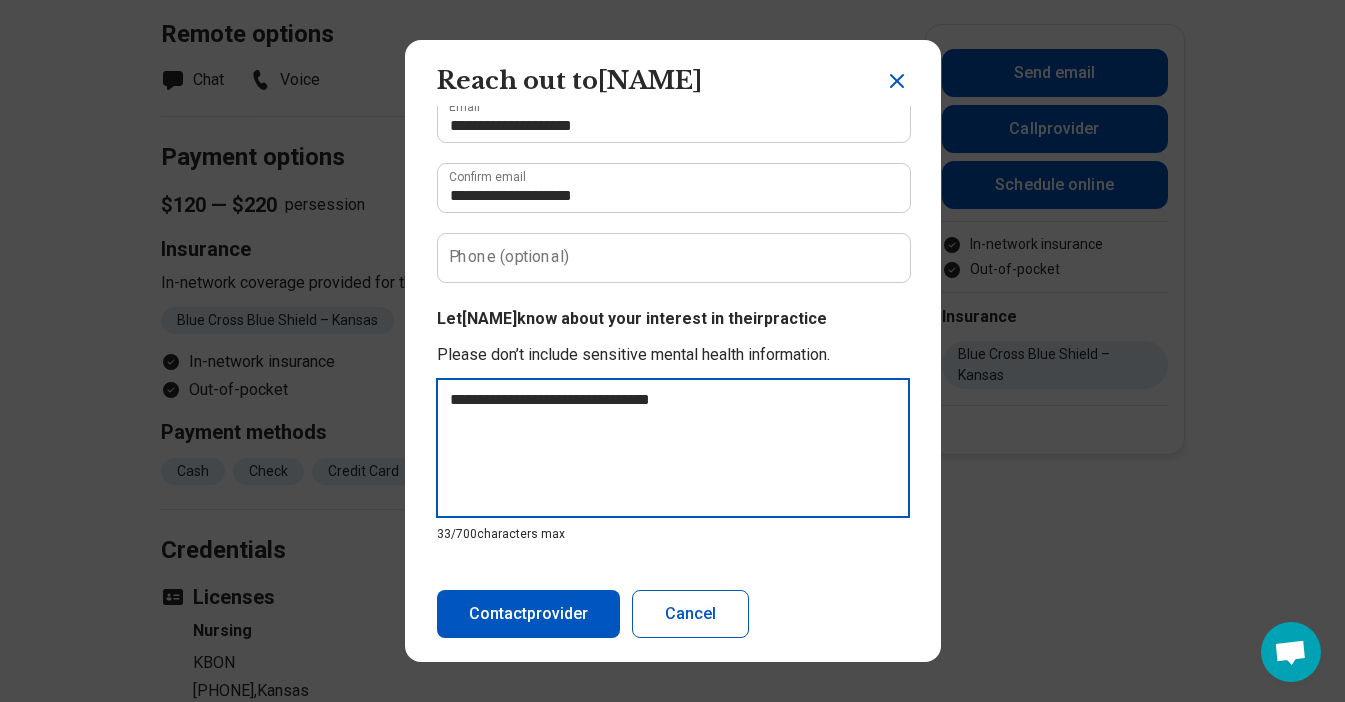 type on "**********" 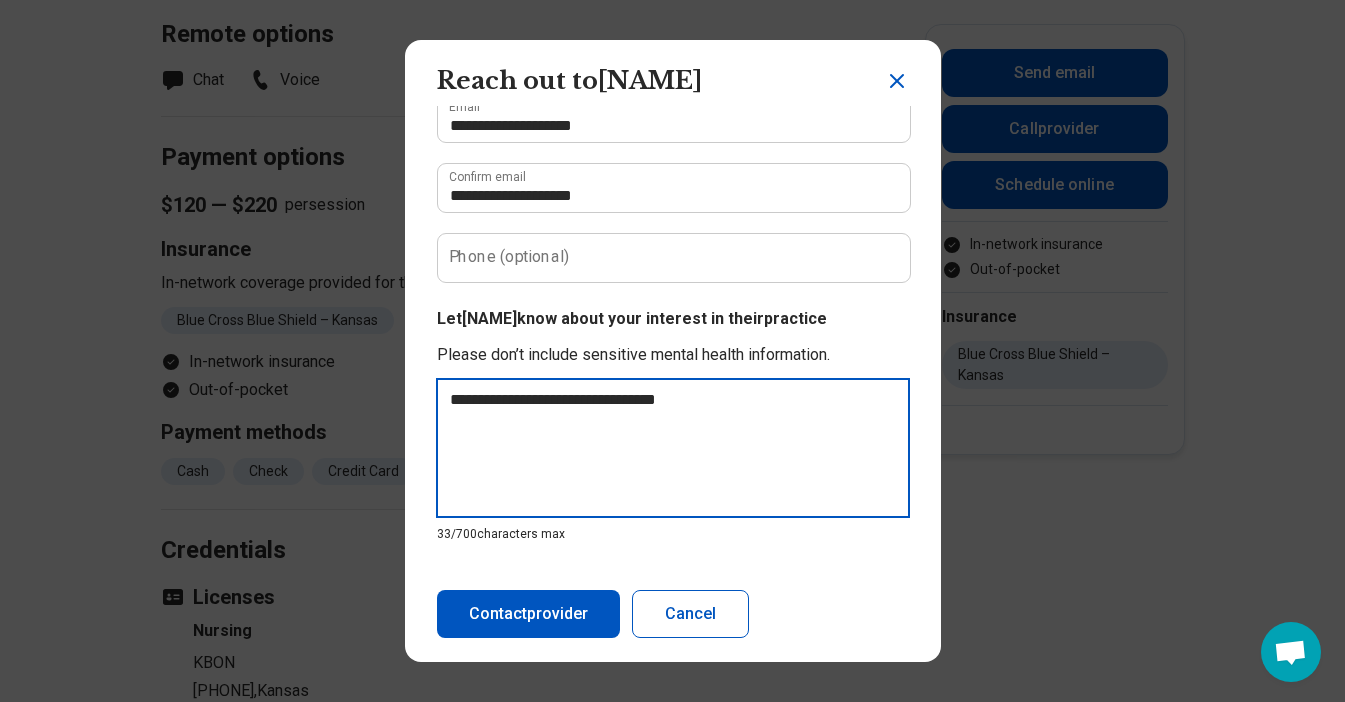 type on "**********" 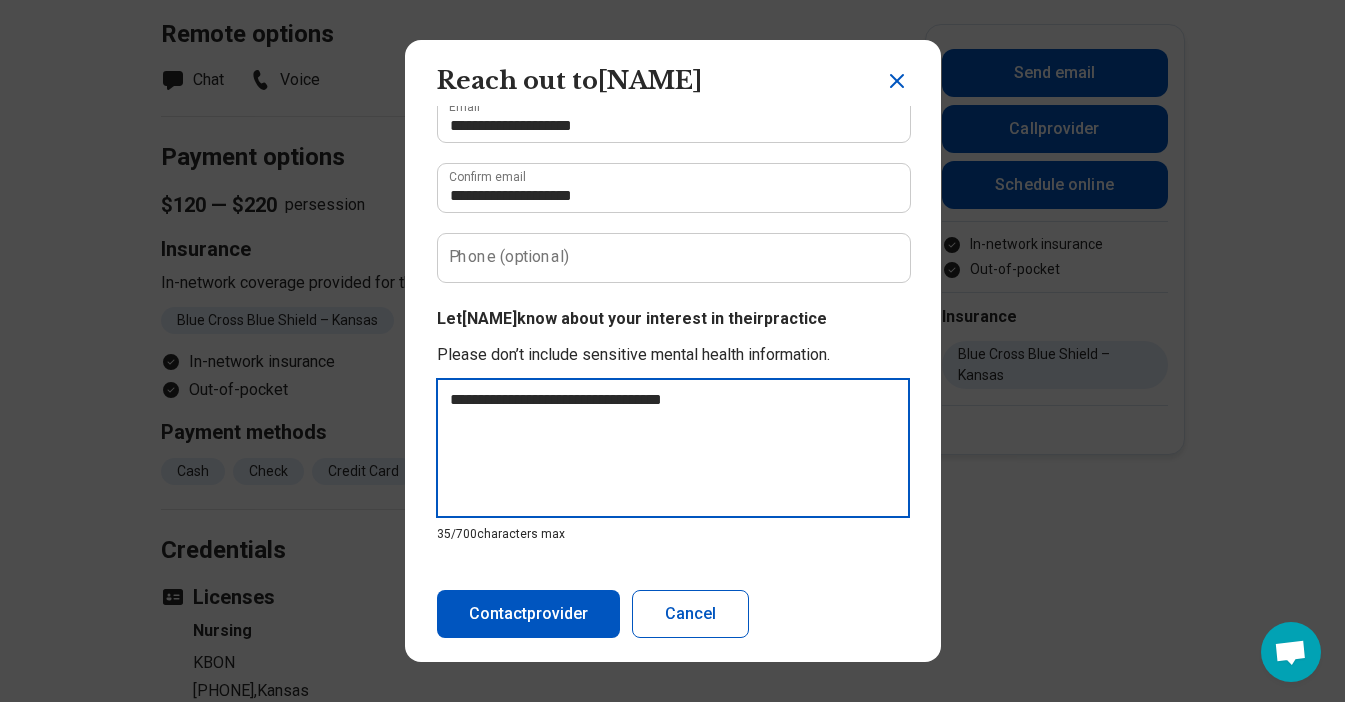 type on "**********" 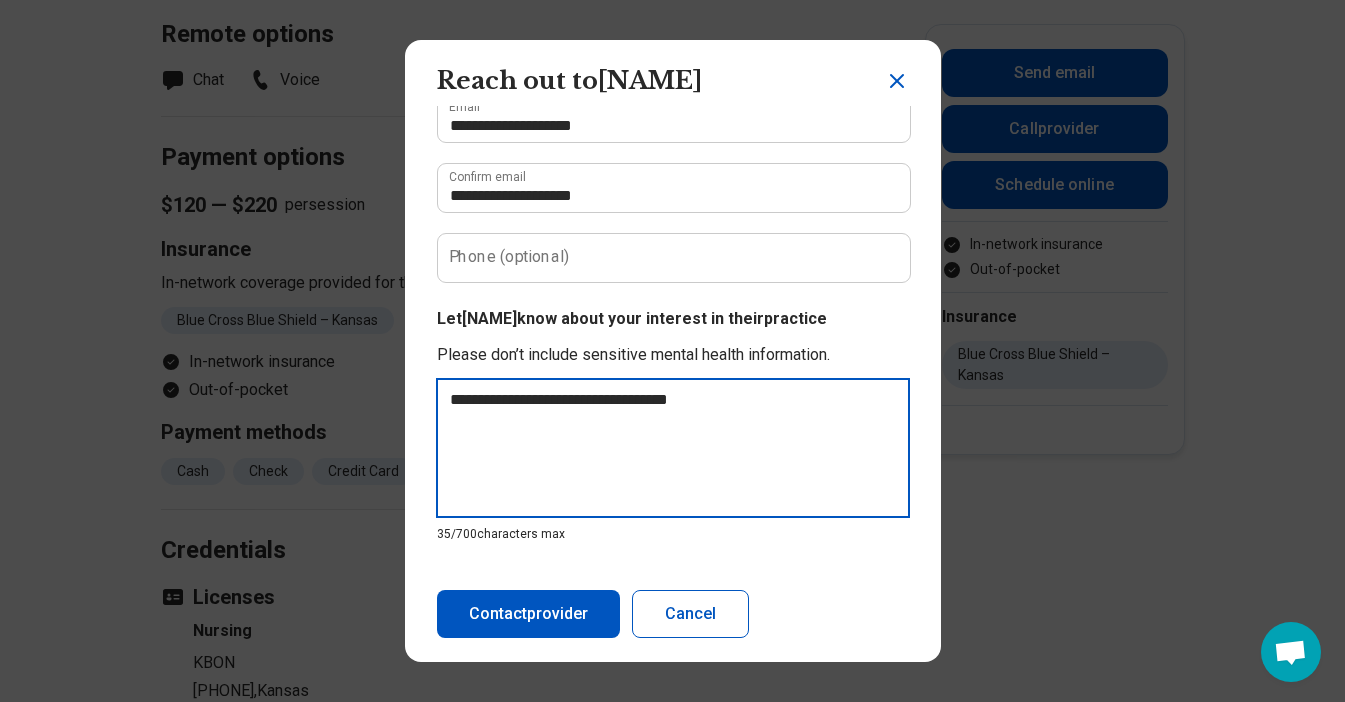 type on "**********" 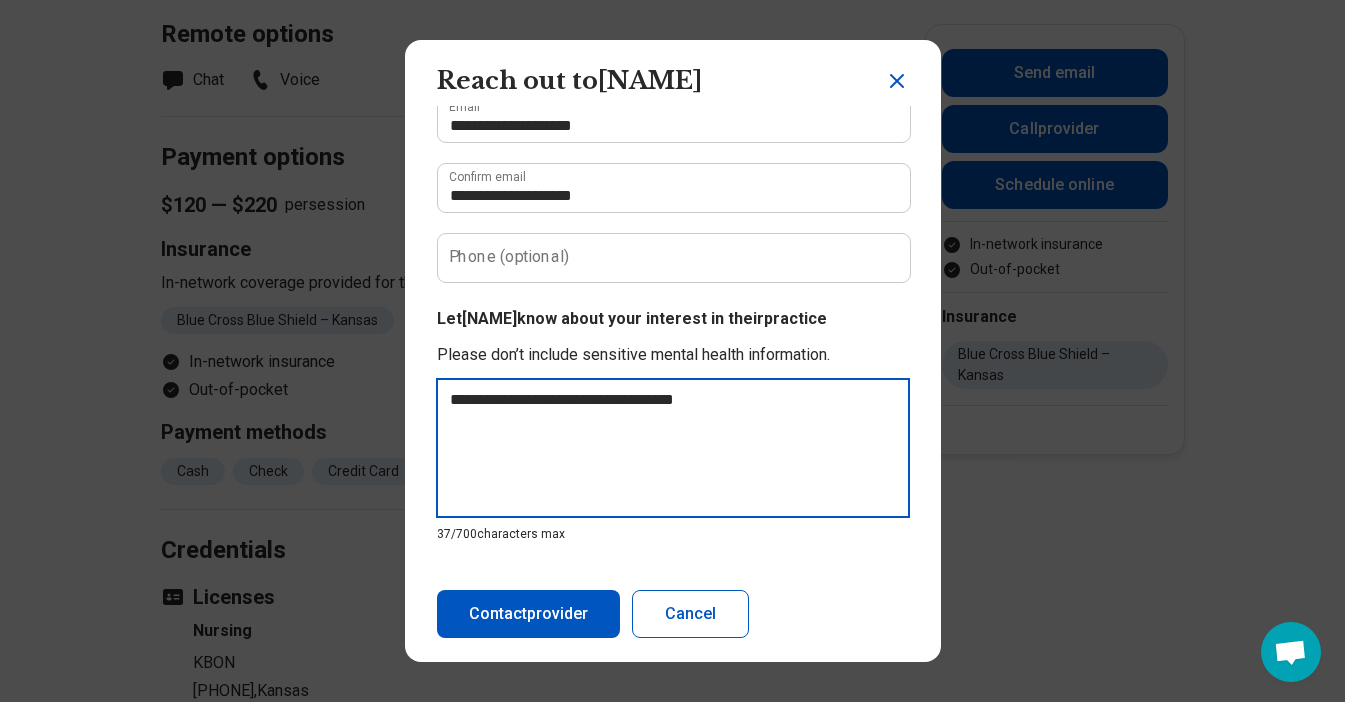 type on "**********" 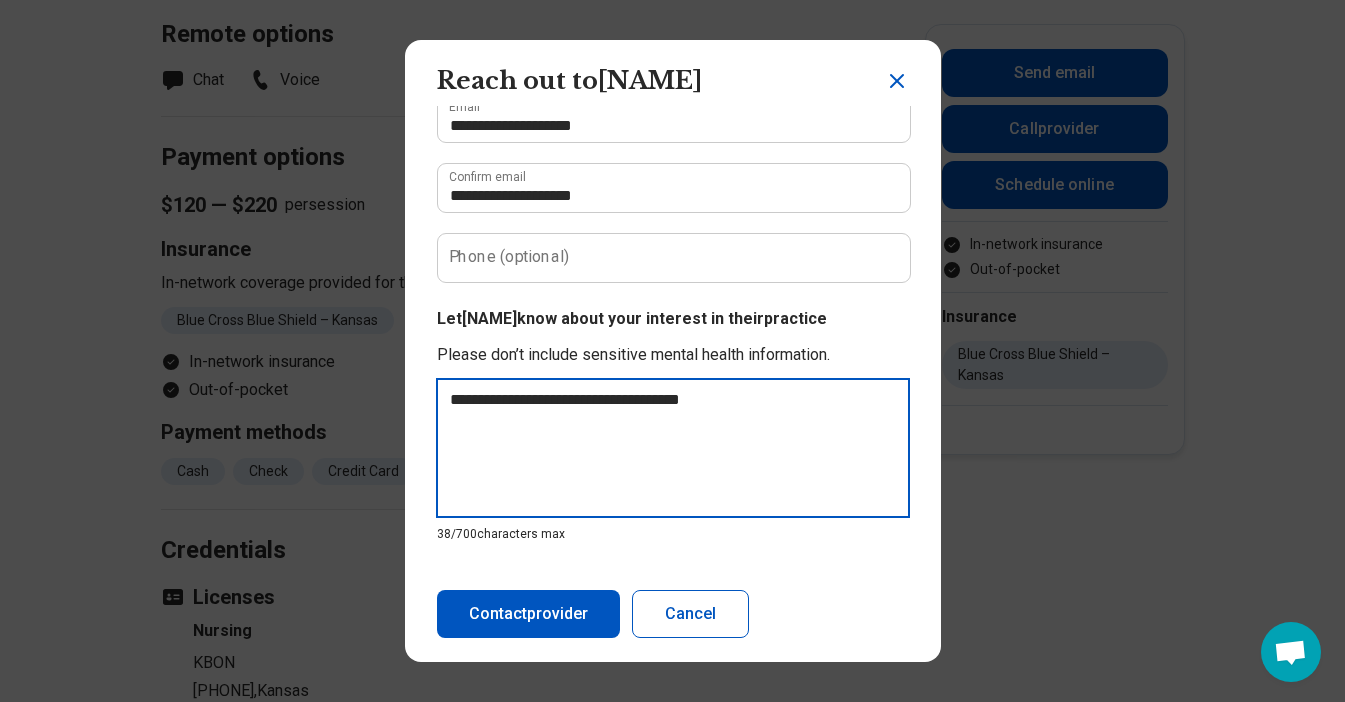 type on "**********" 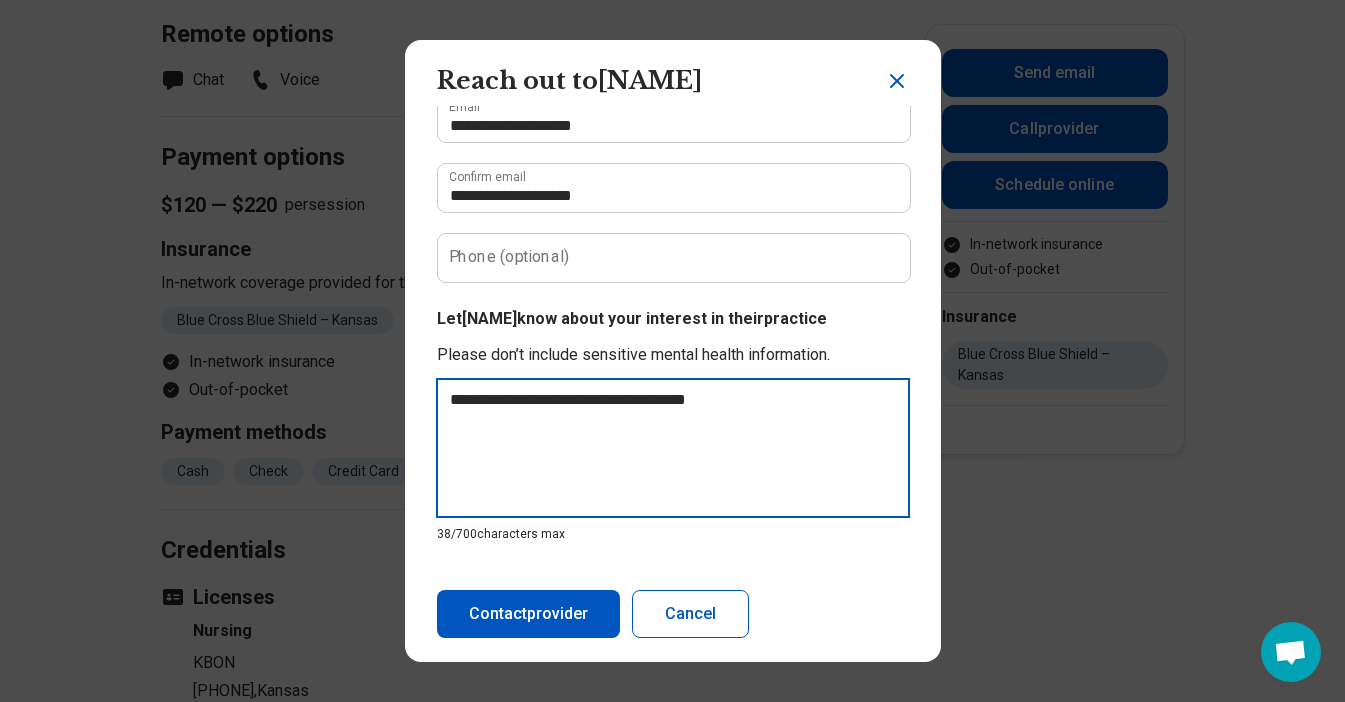 type on "**********" 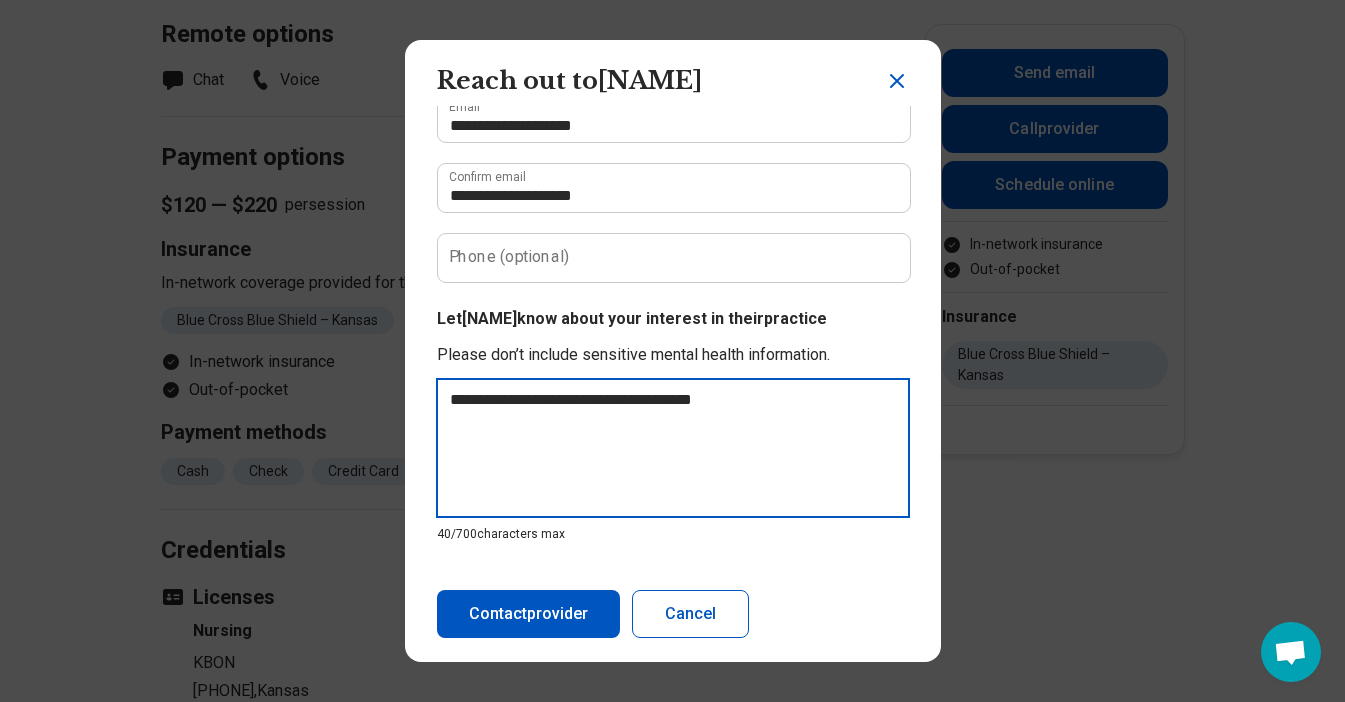 type on "**********" 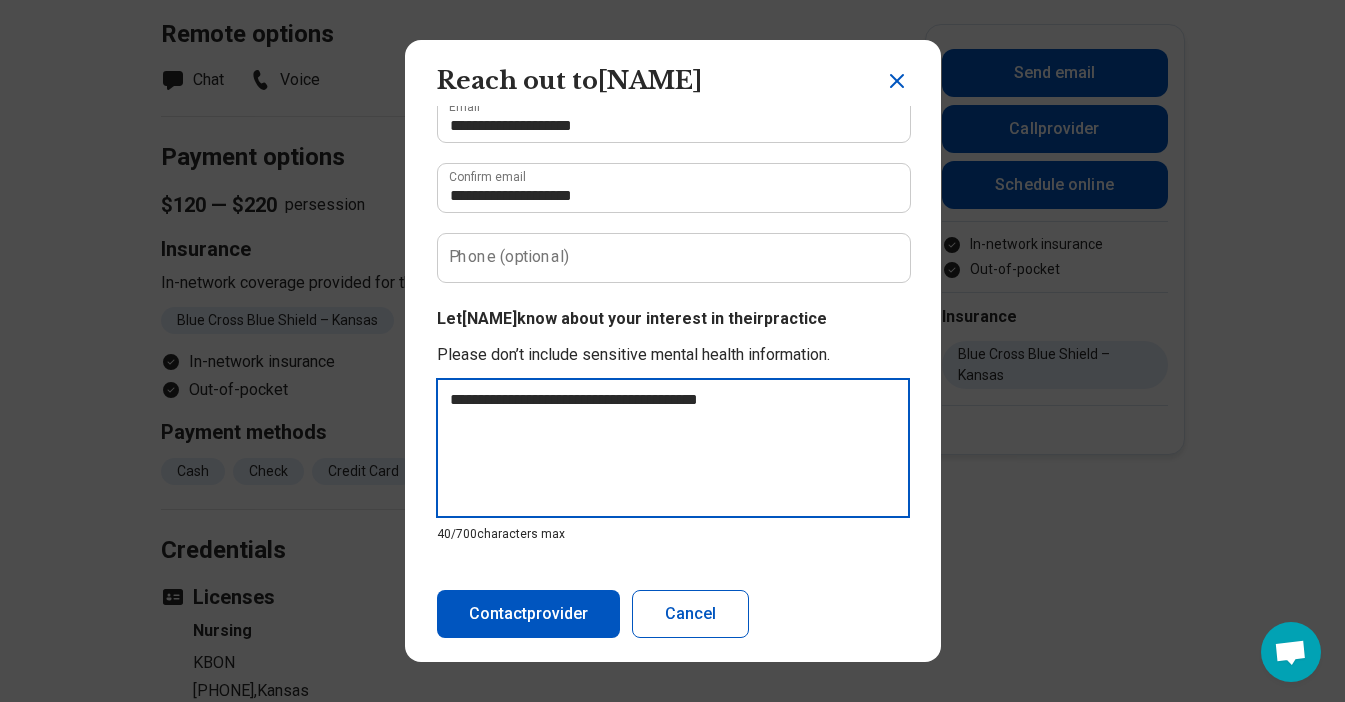 type on "**********" 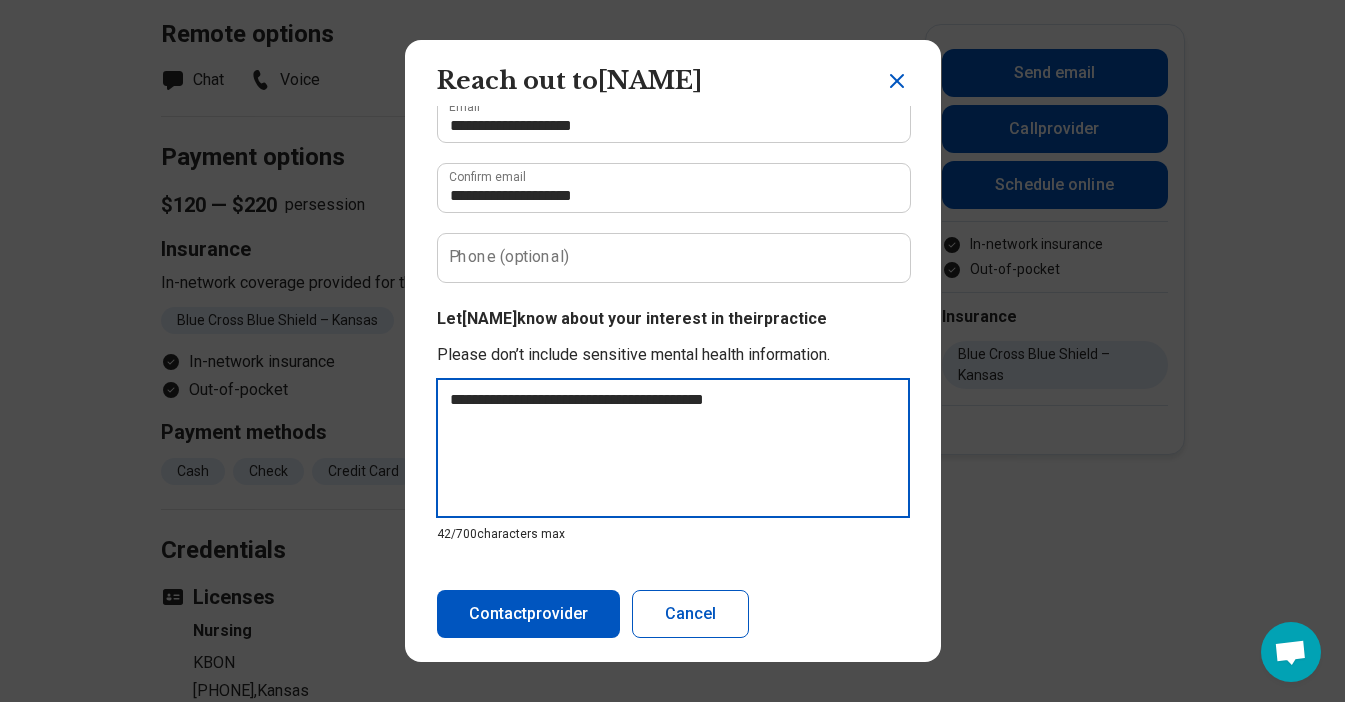 type on "**********" 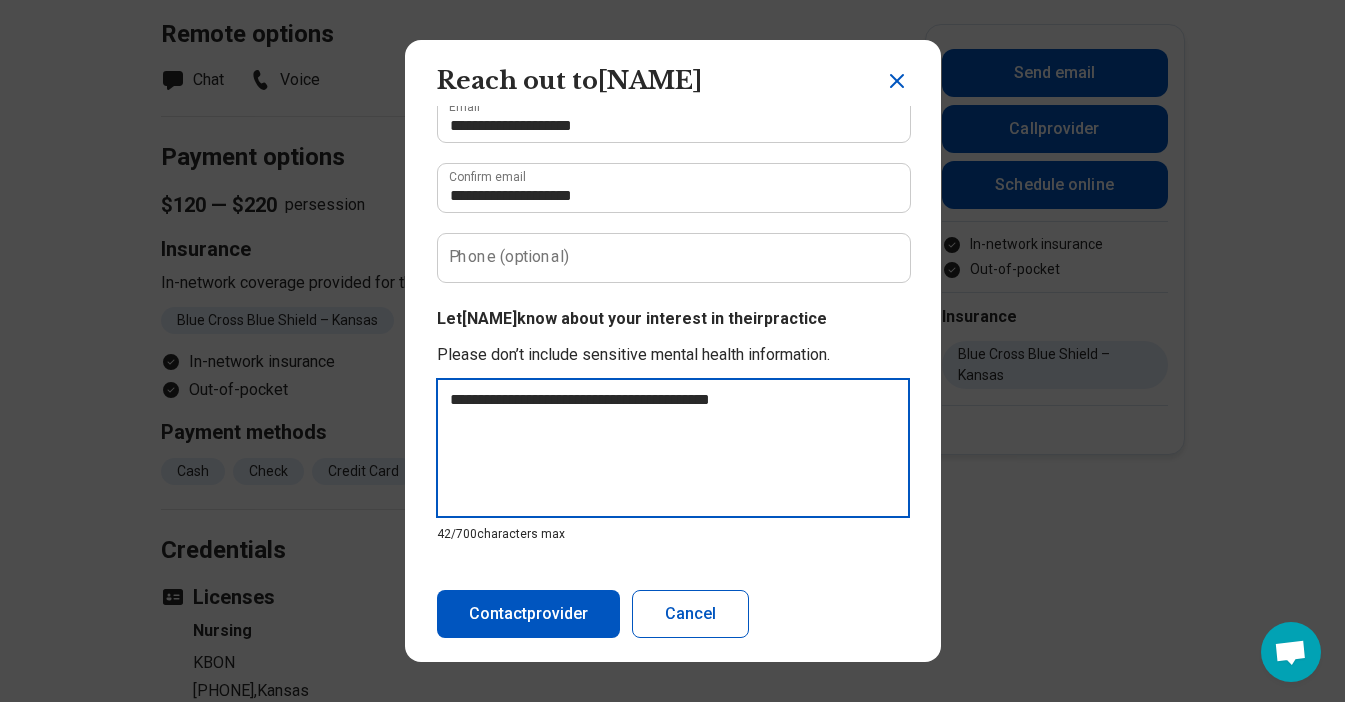 type on "**********" 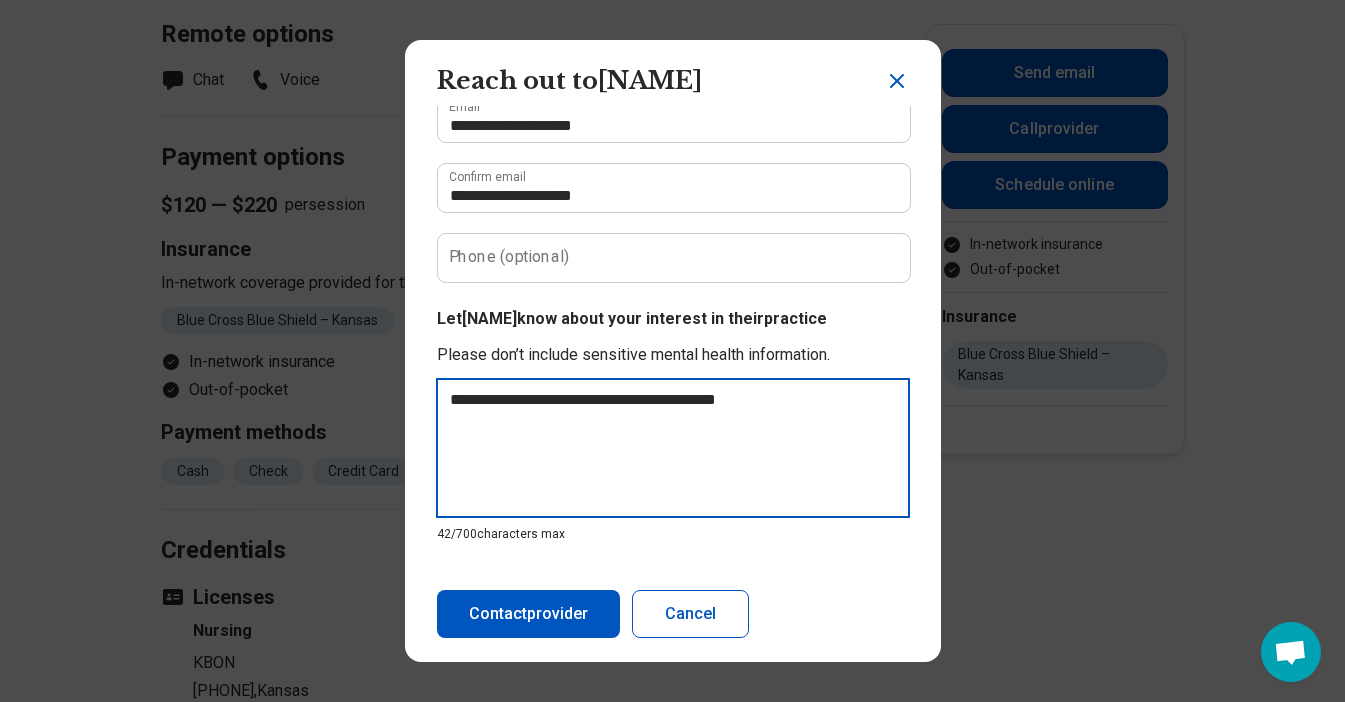 type on "*" 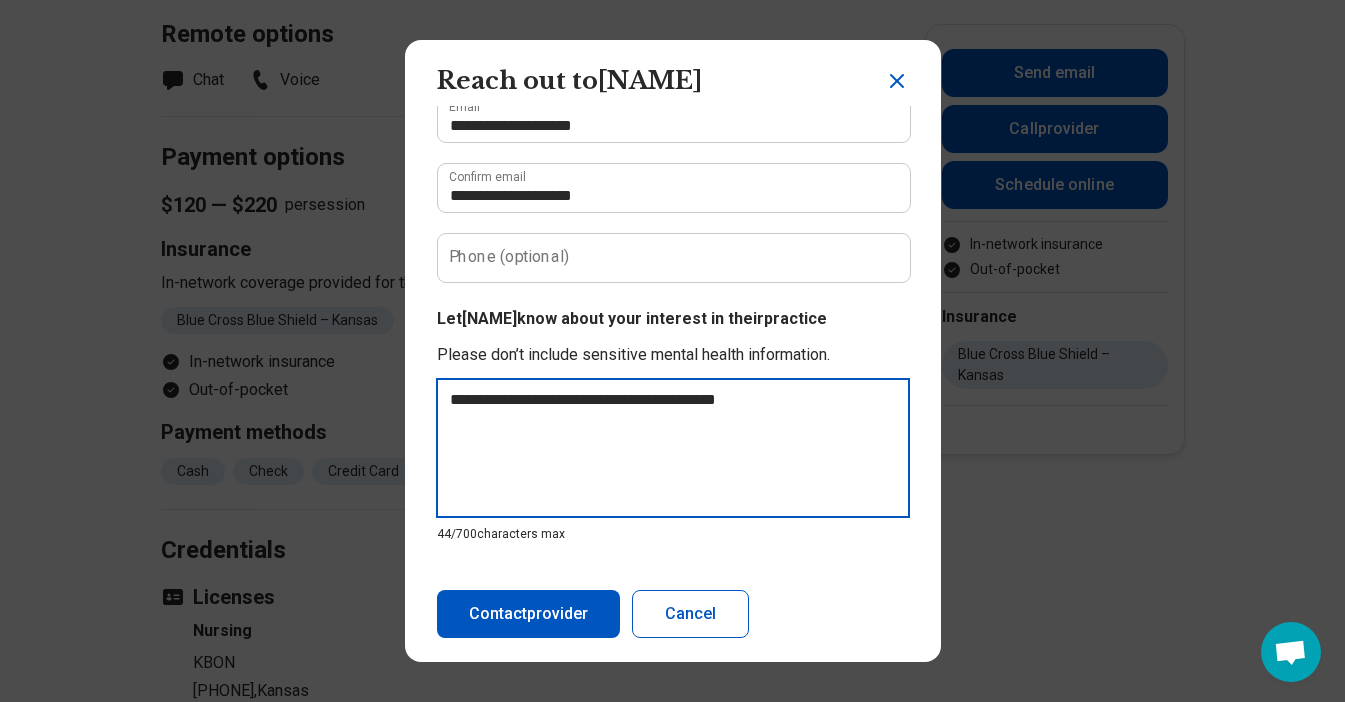 type on "**********" 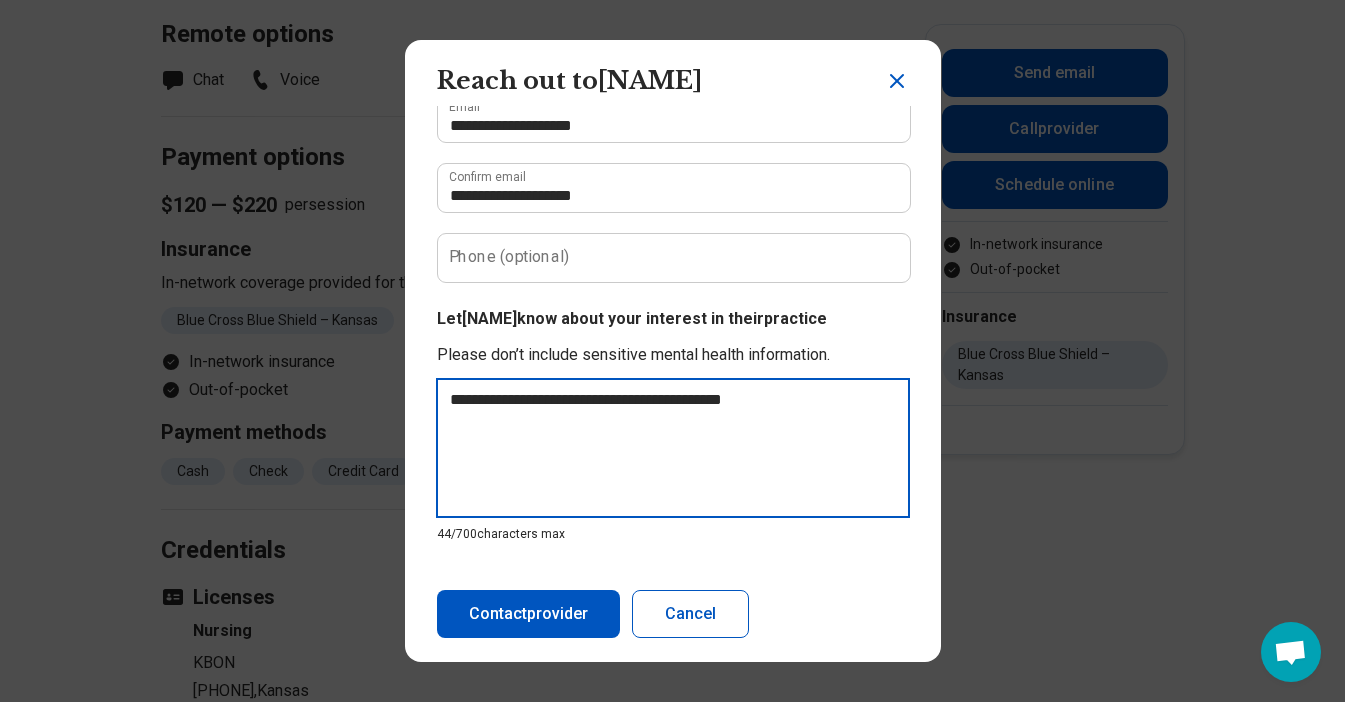 type on "**********" 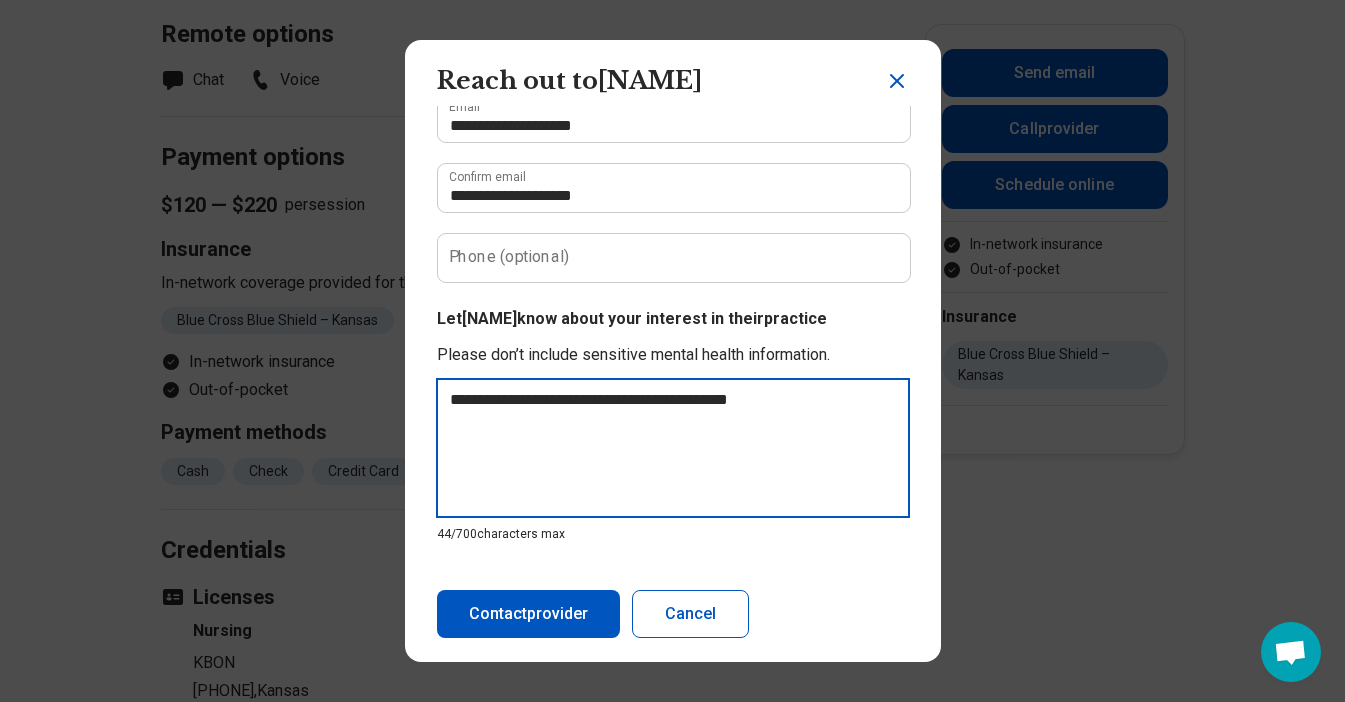 type on "**********" 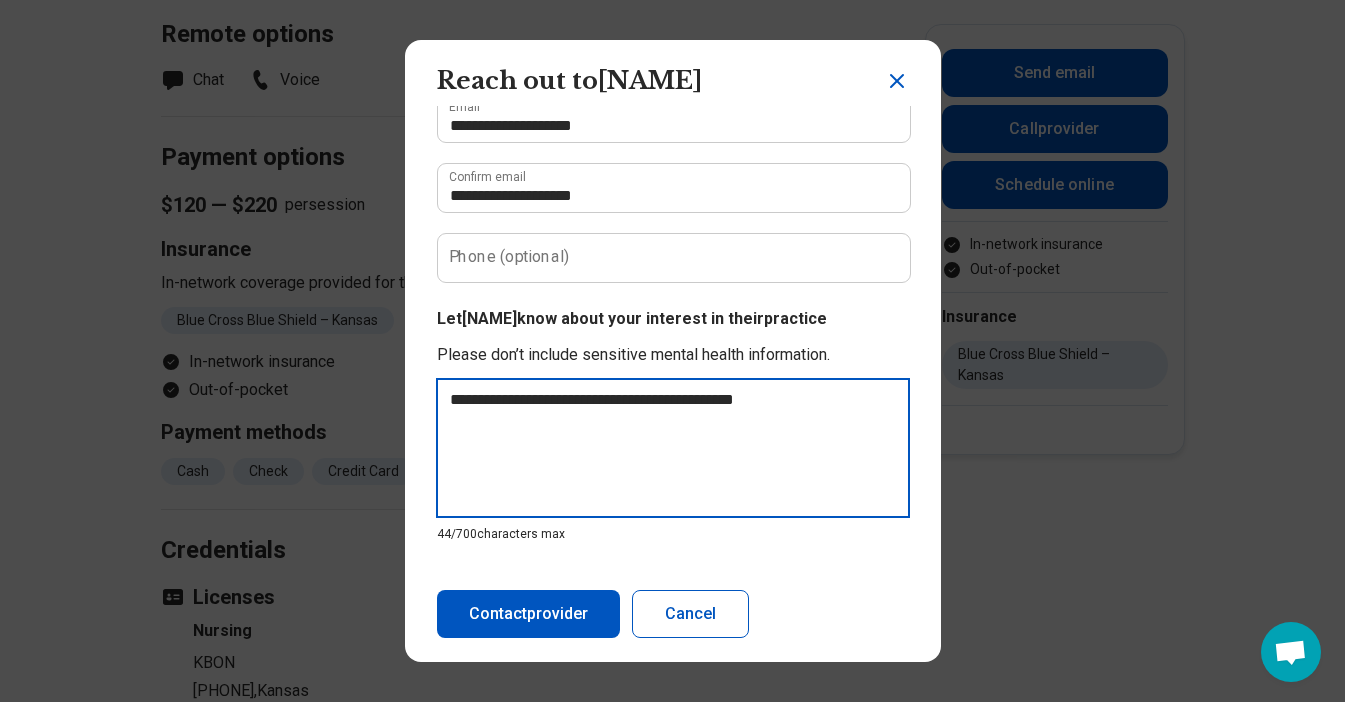 type on "*" 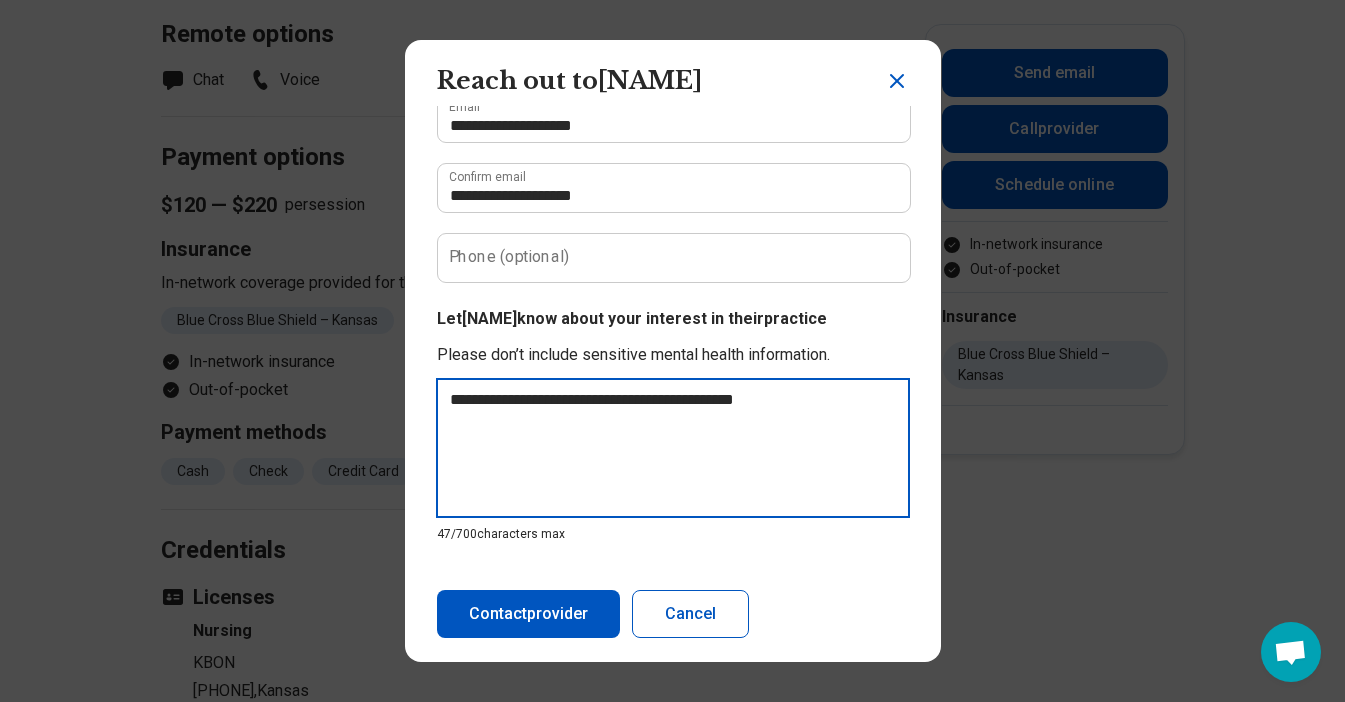 type on "**********" 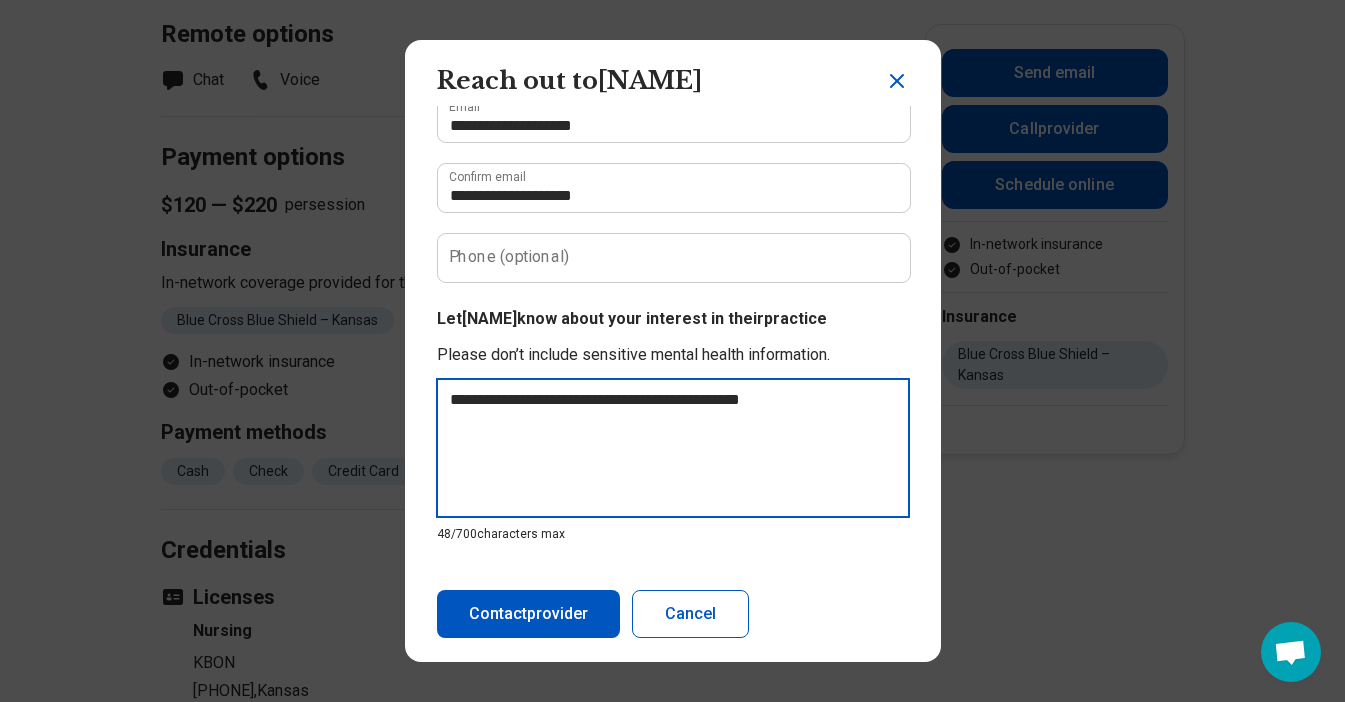 type on "**********" 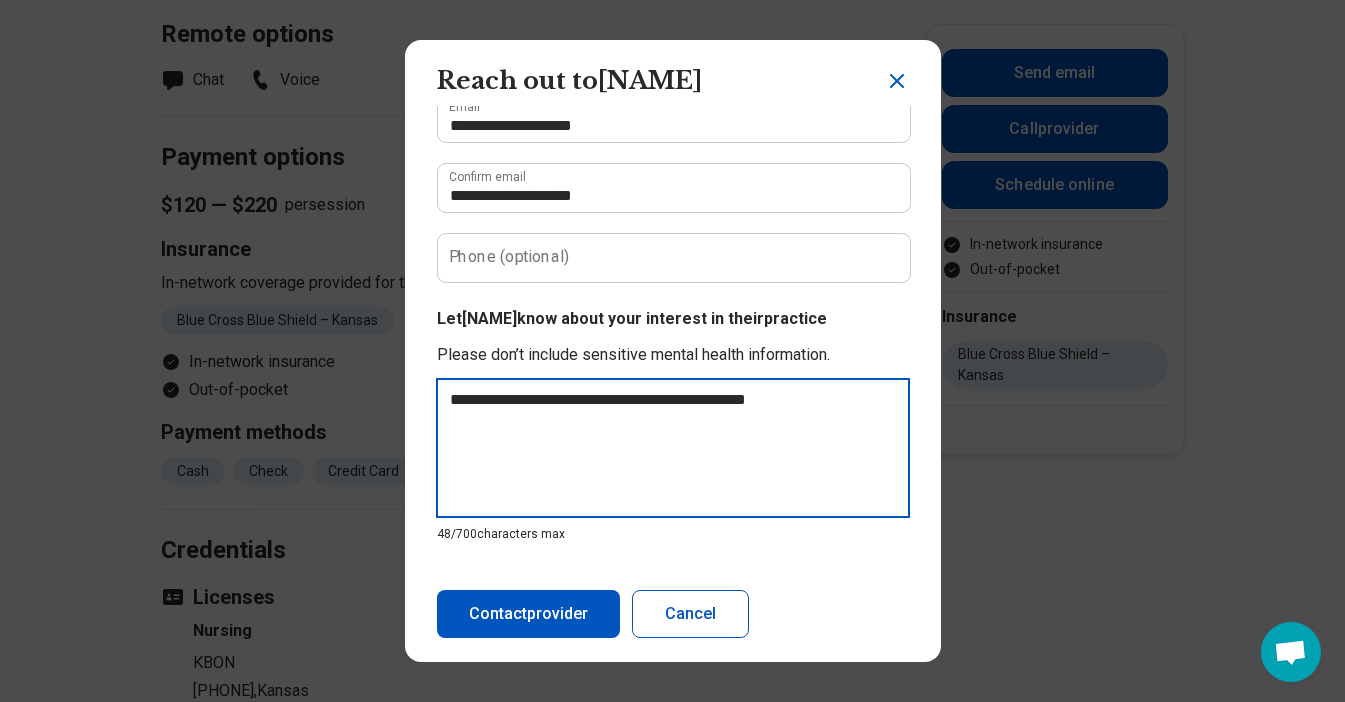 type on "**********" 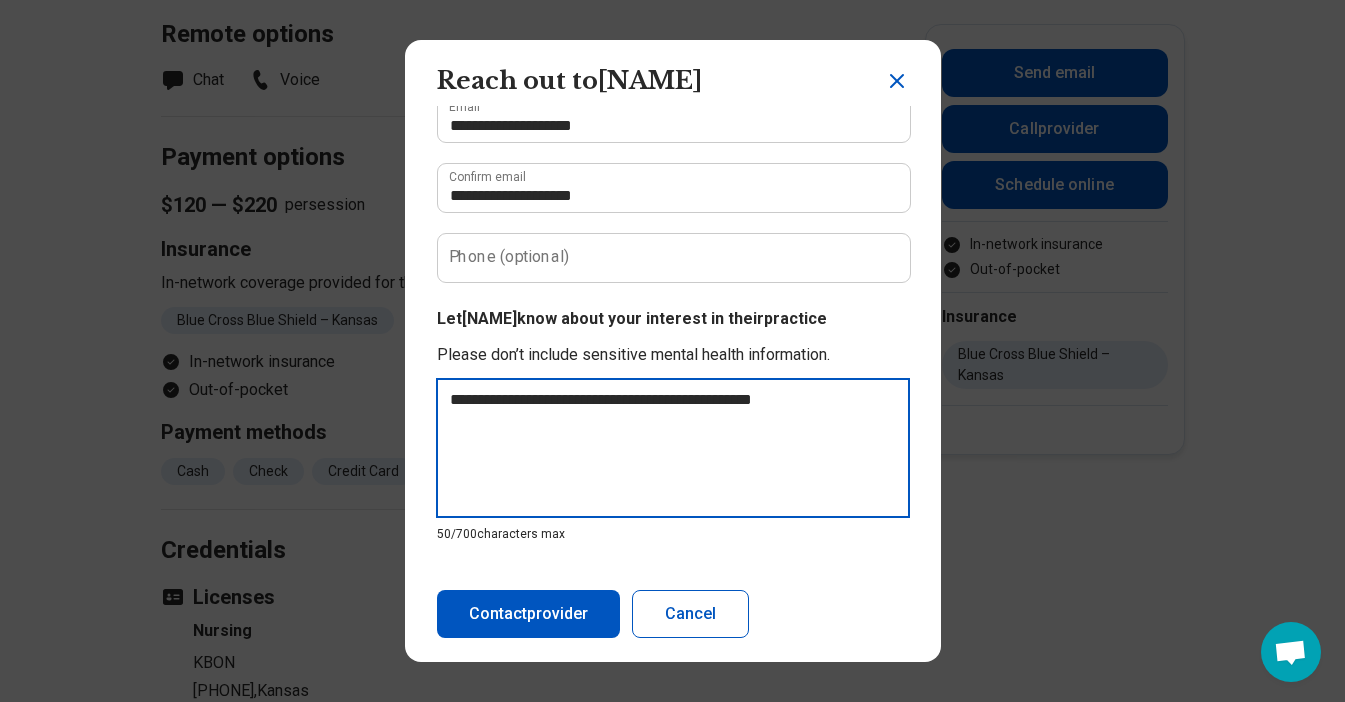 type on "**********" 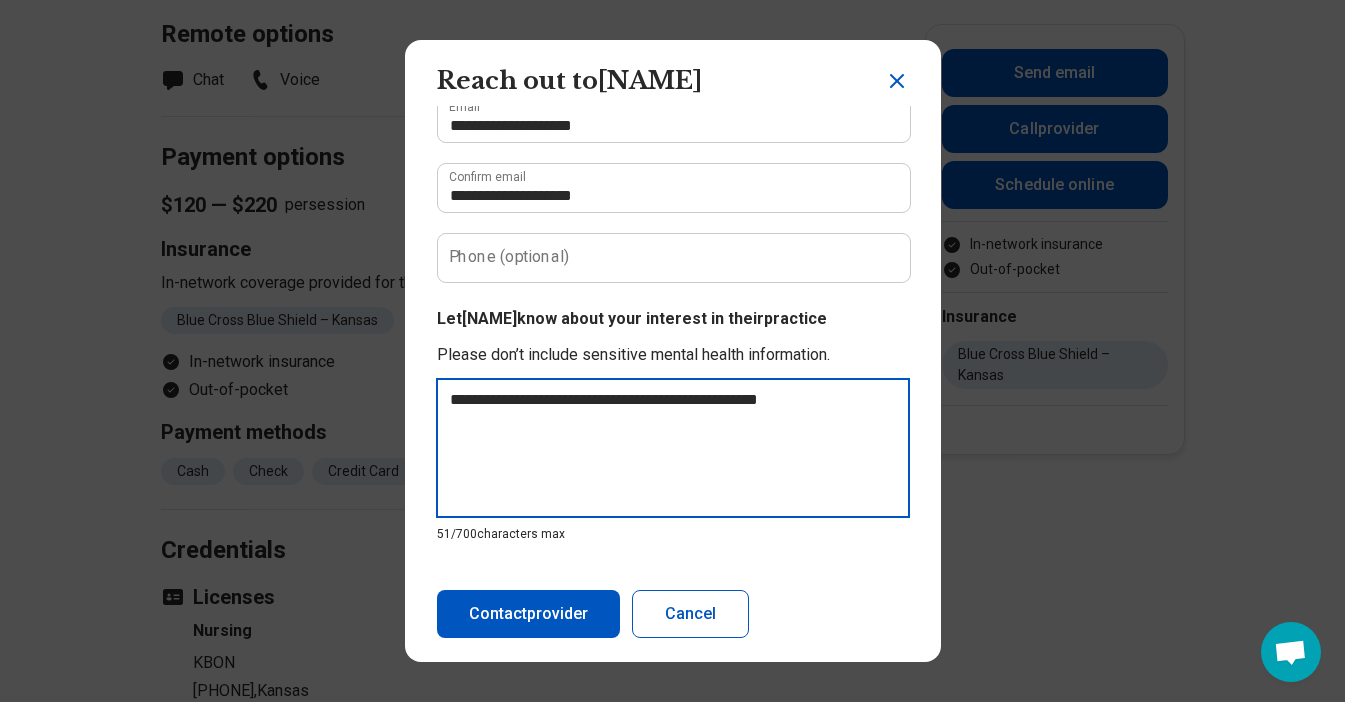 type on "**********" 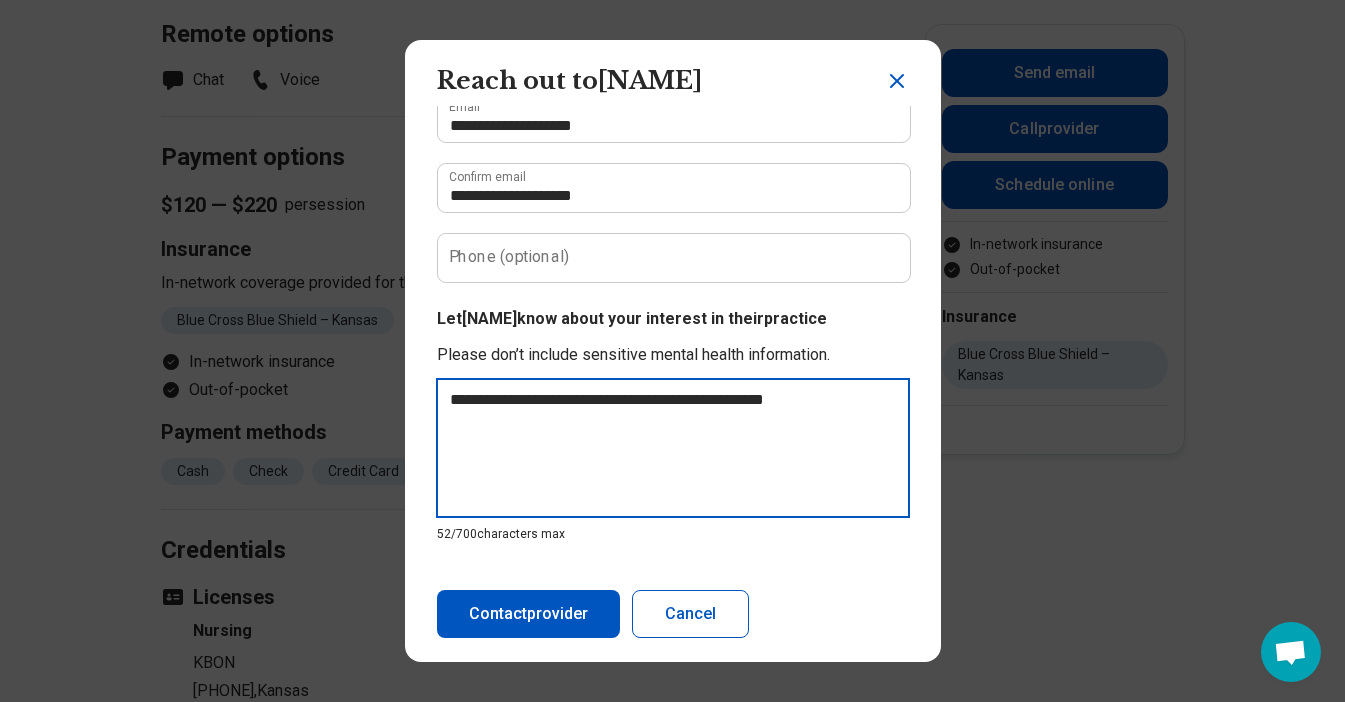 type on "**********" 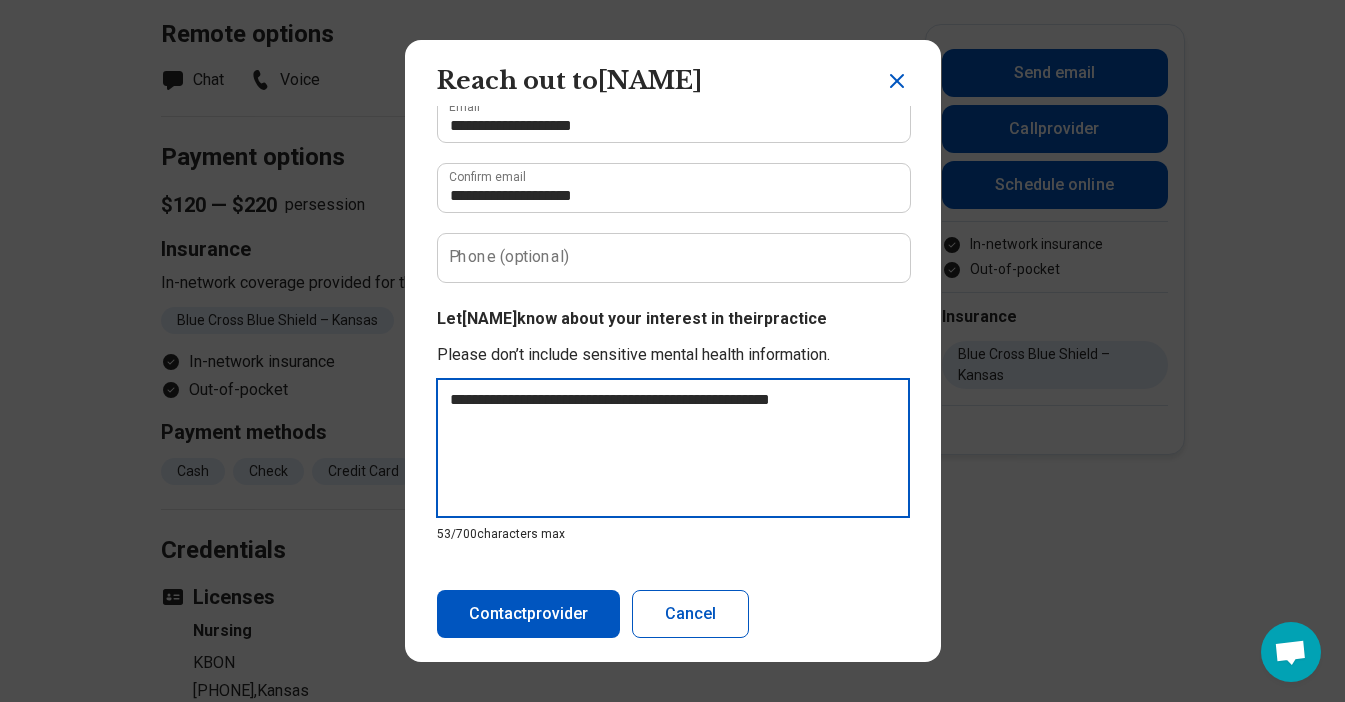 type on "**********" 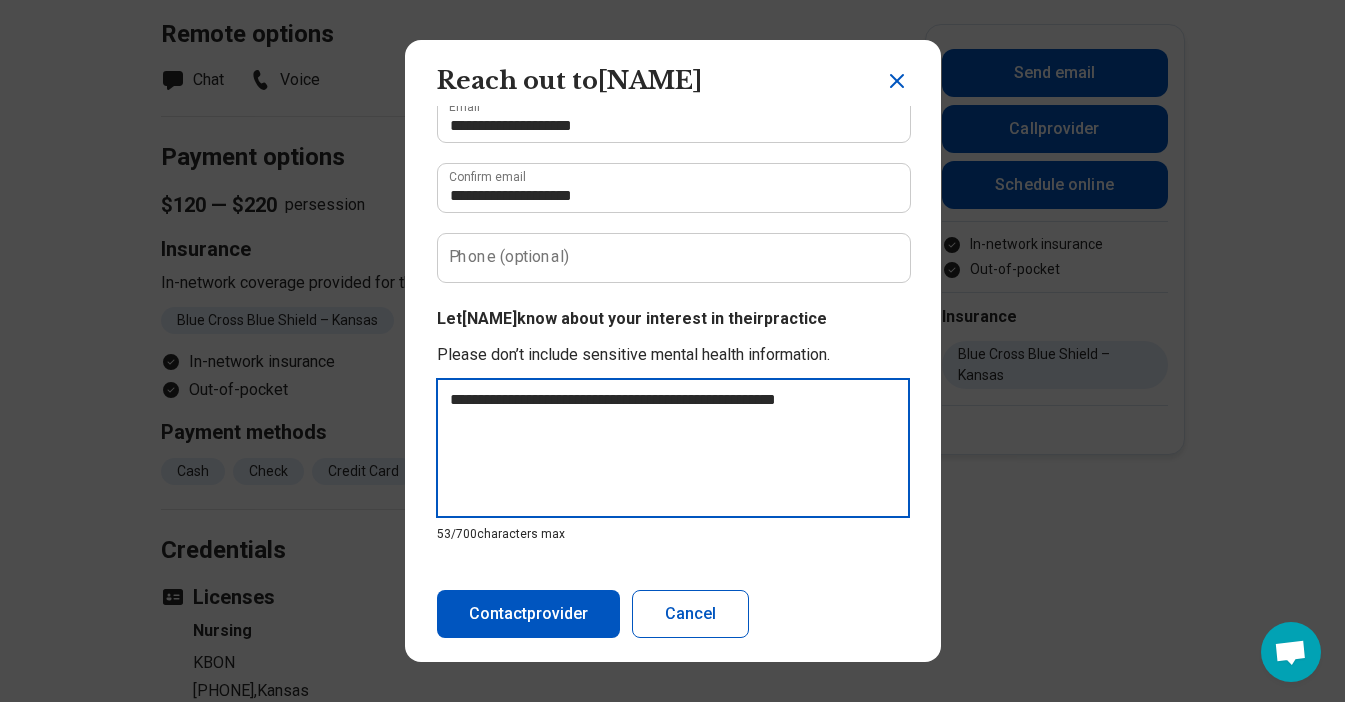 type on "**********" 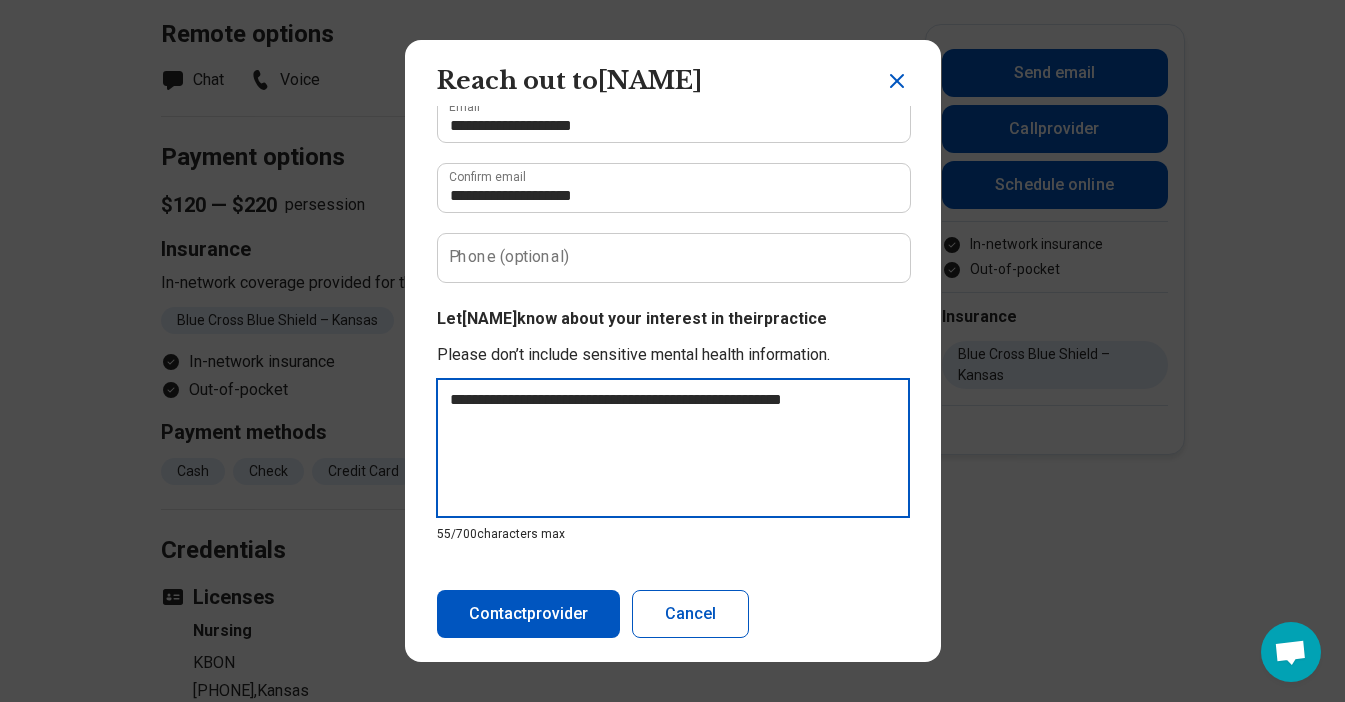 type on "**********" 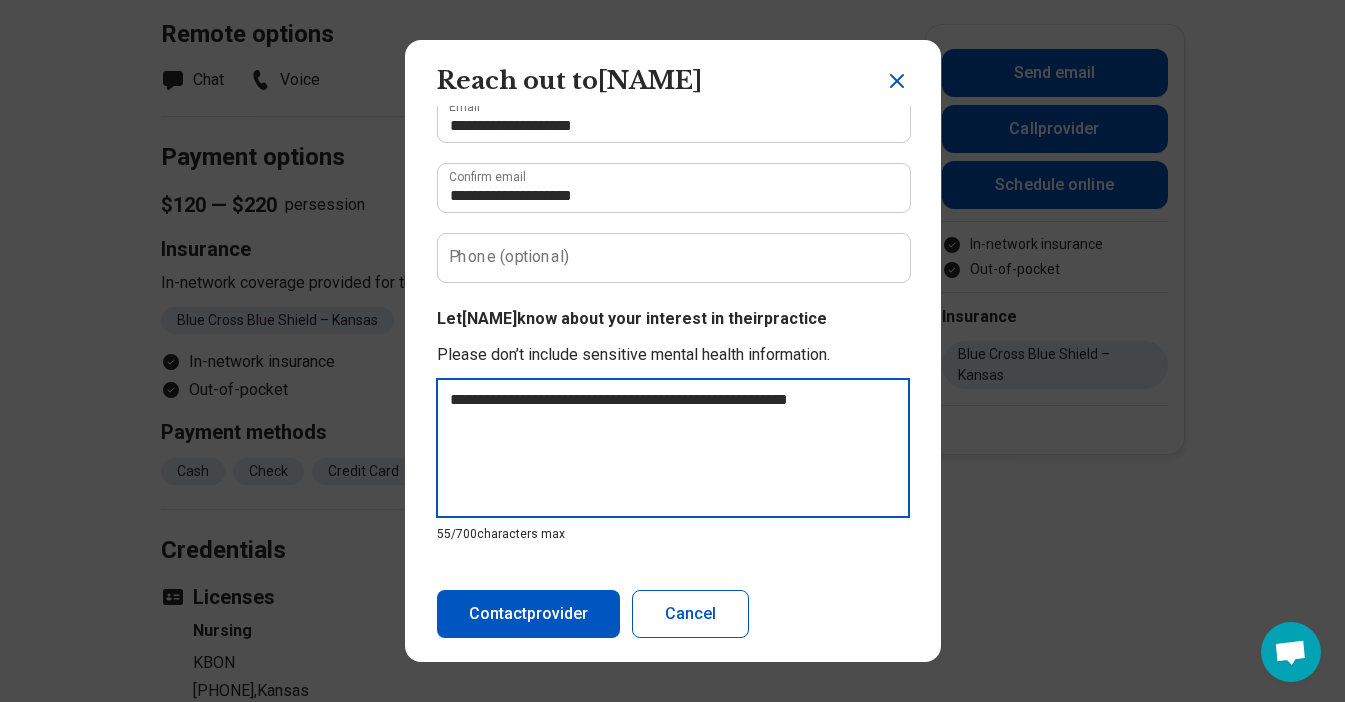type on "*" 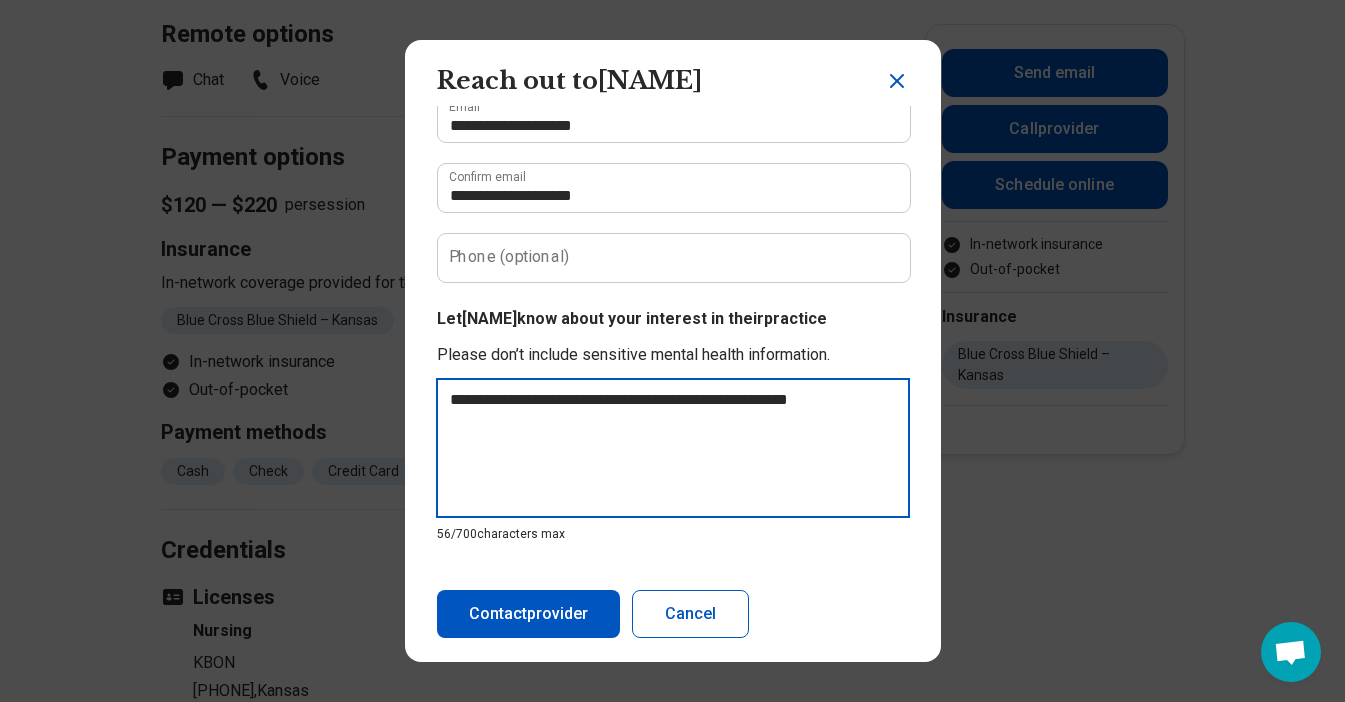 type on "**********" 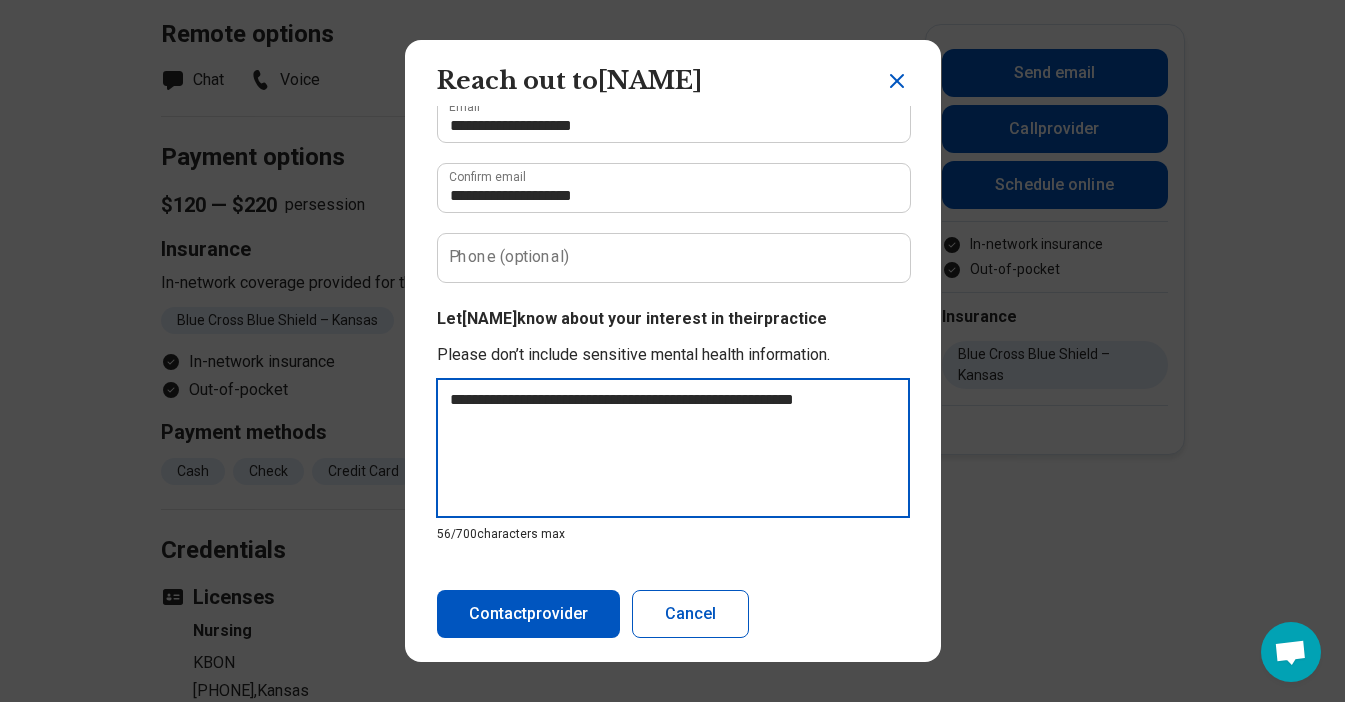 type on "**********" 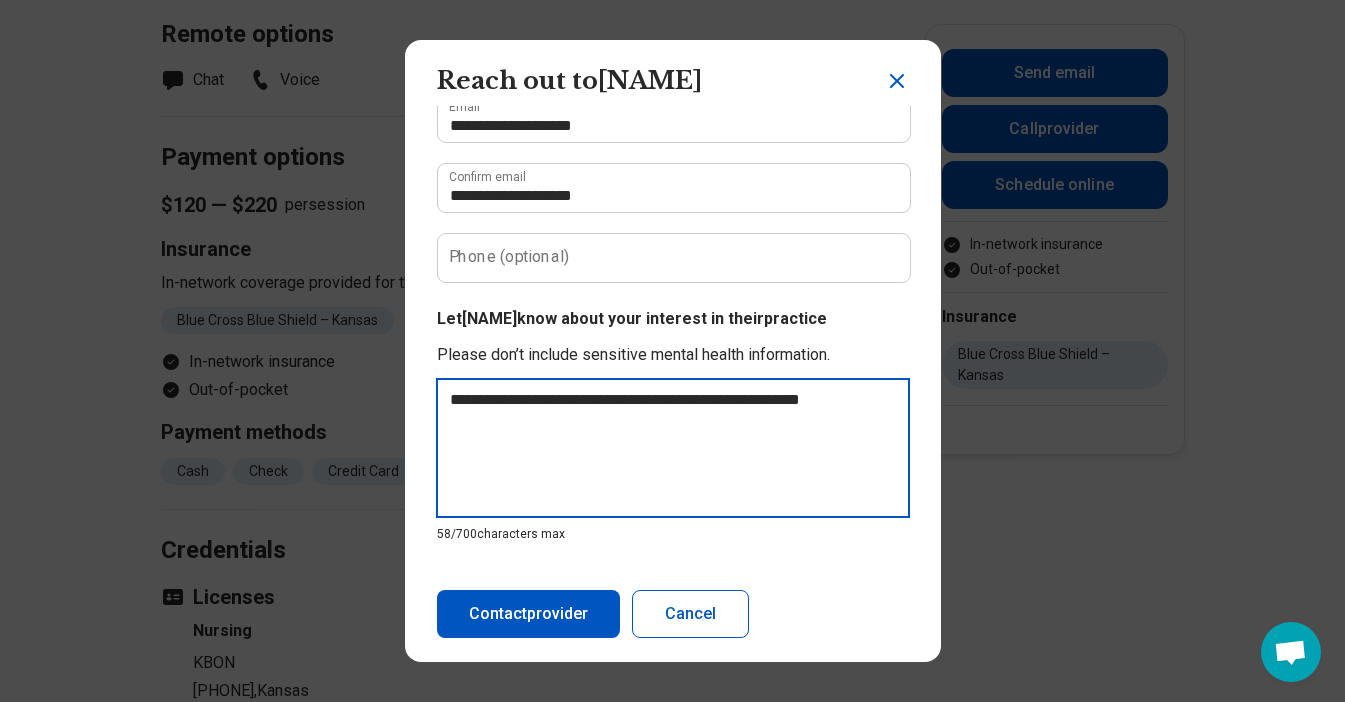 type on "**********" 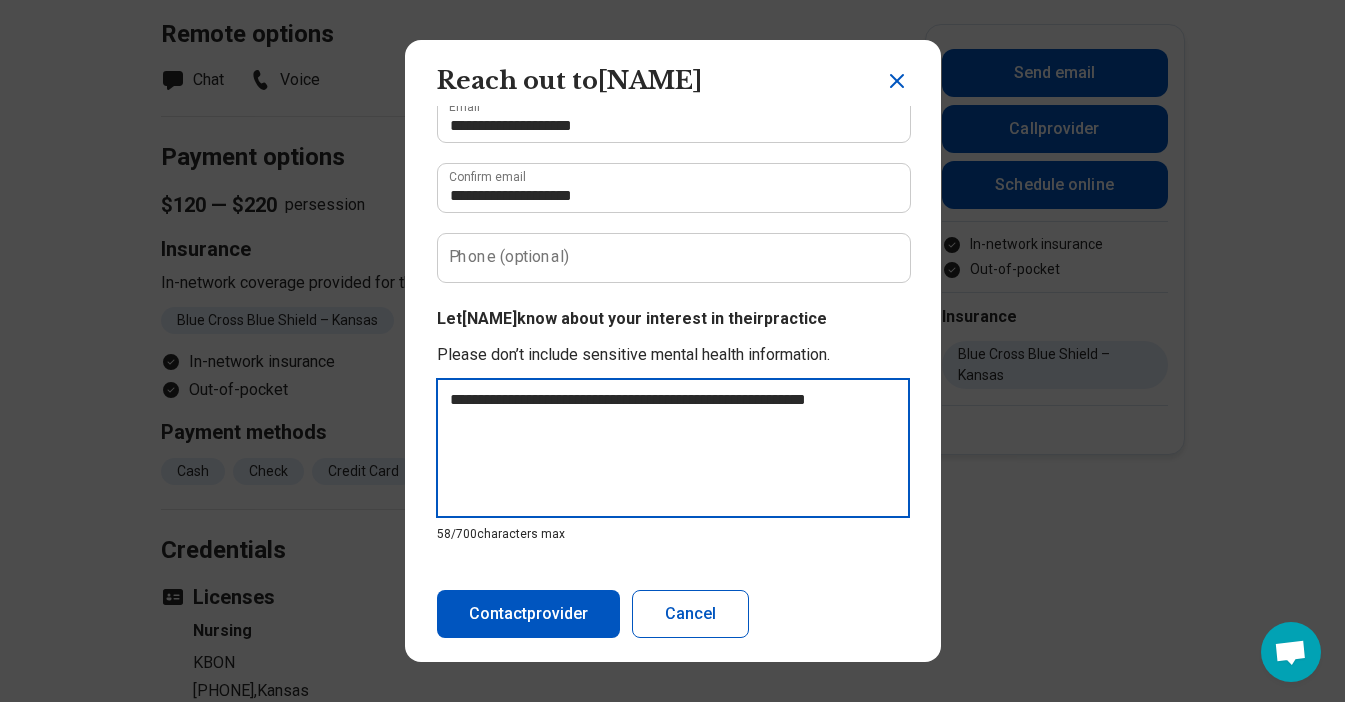 type on "**********" 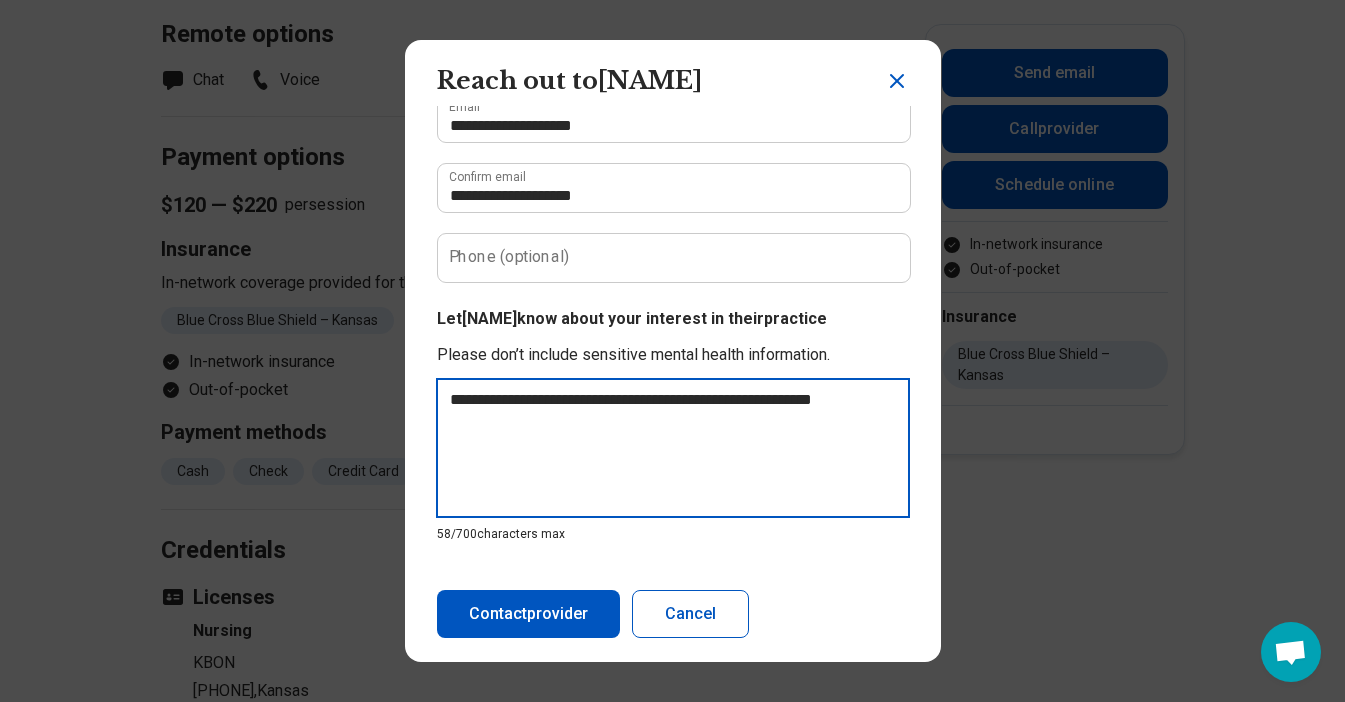 type on "**********" 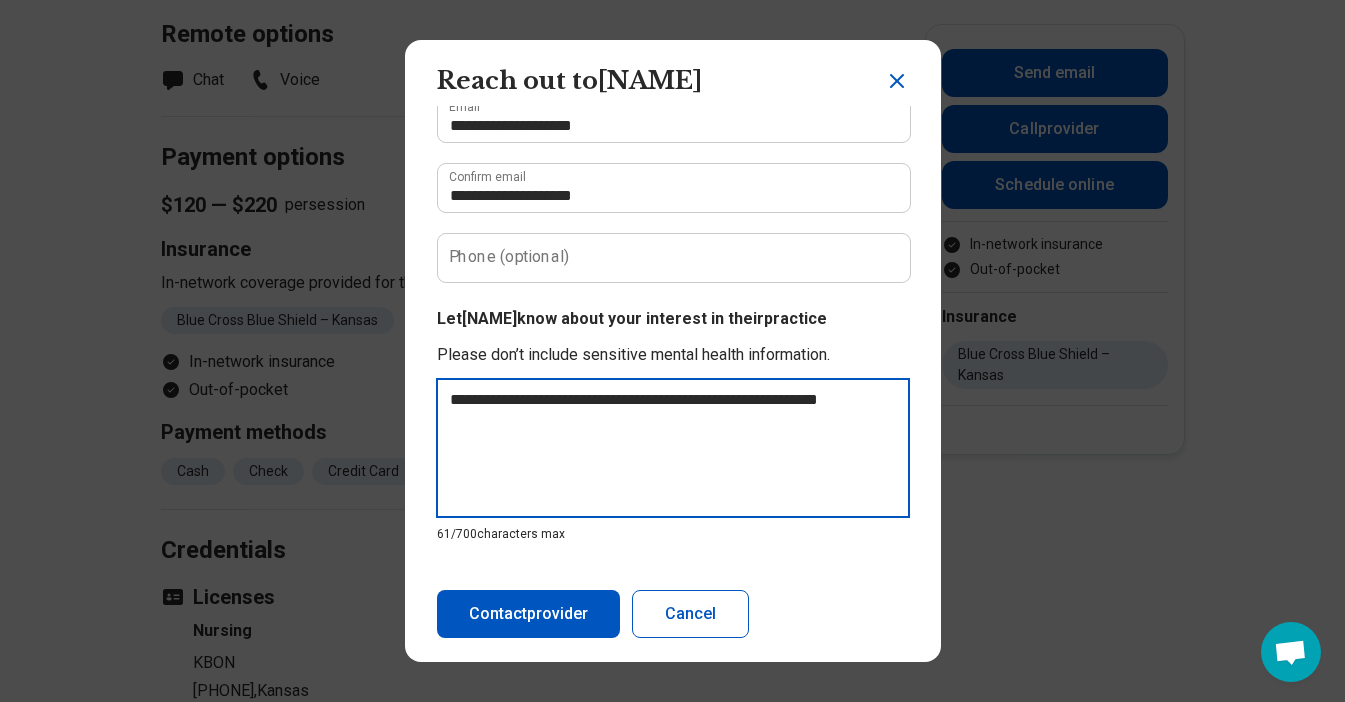 type on "**********" 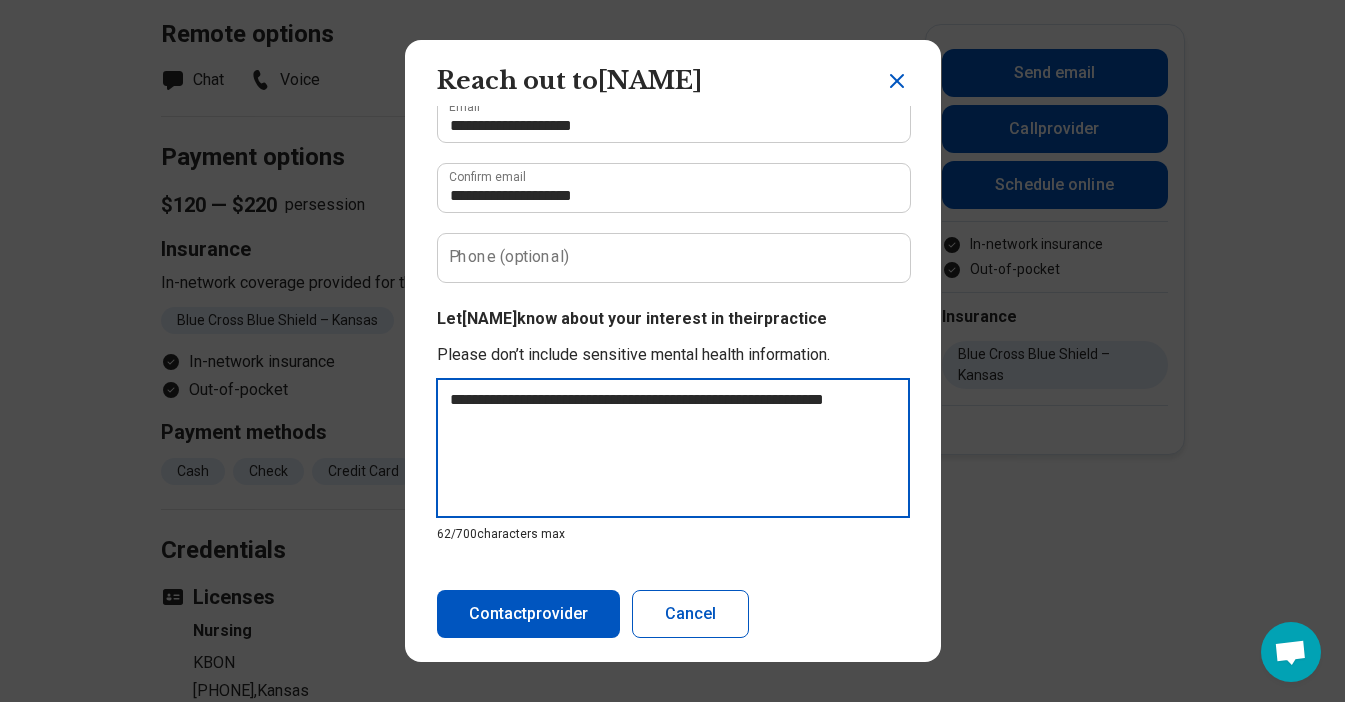 type on "**********" 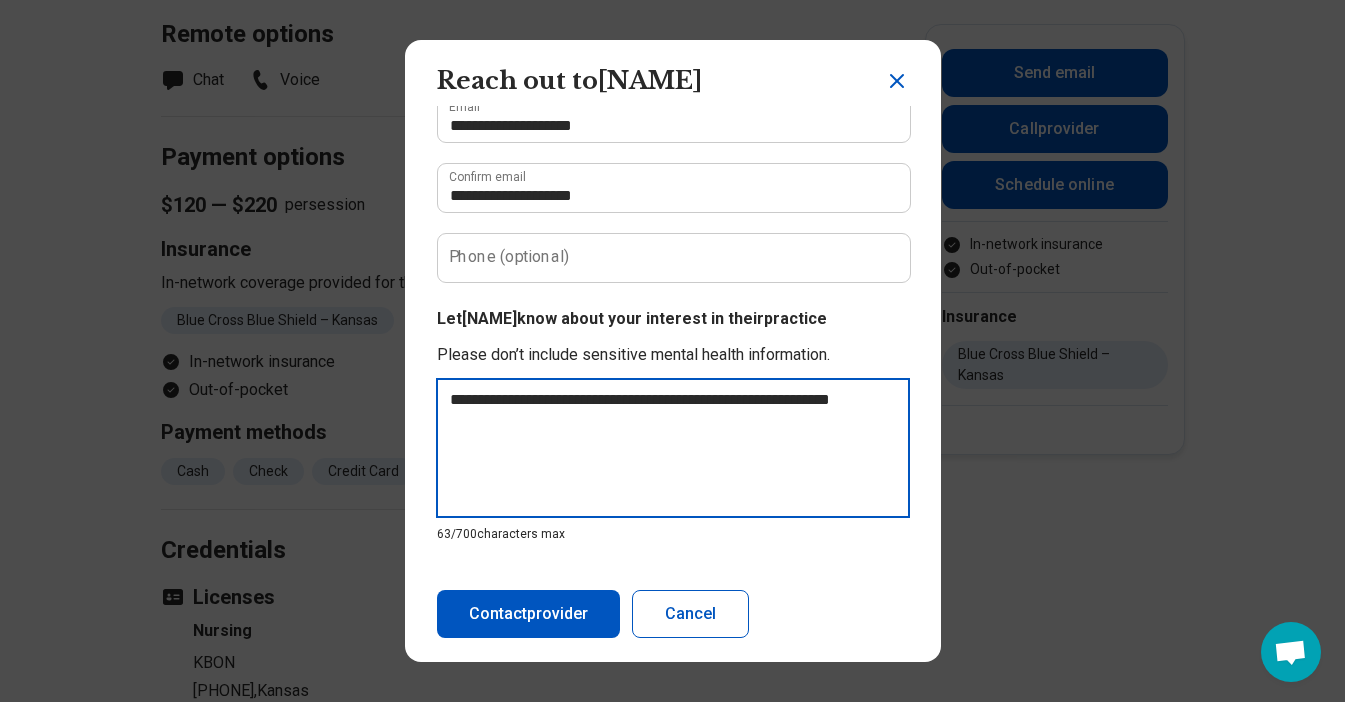 type on "**********" 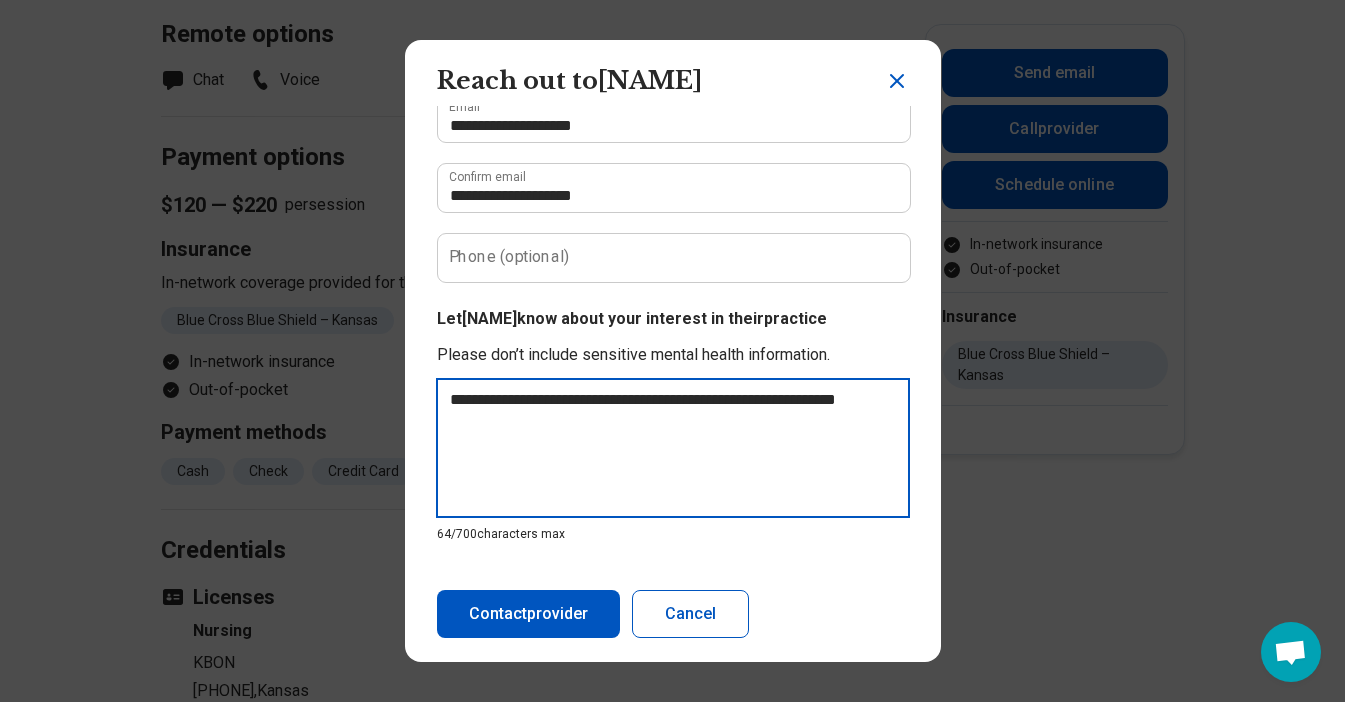 type on "**********" 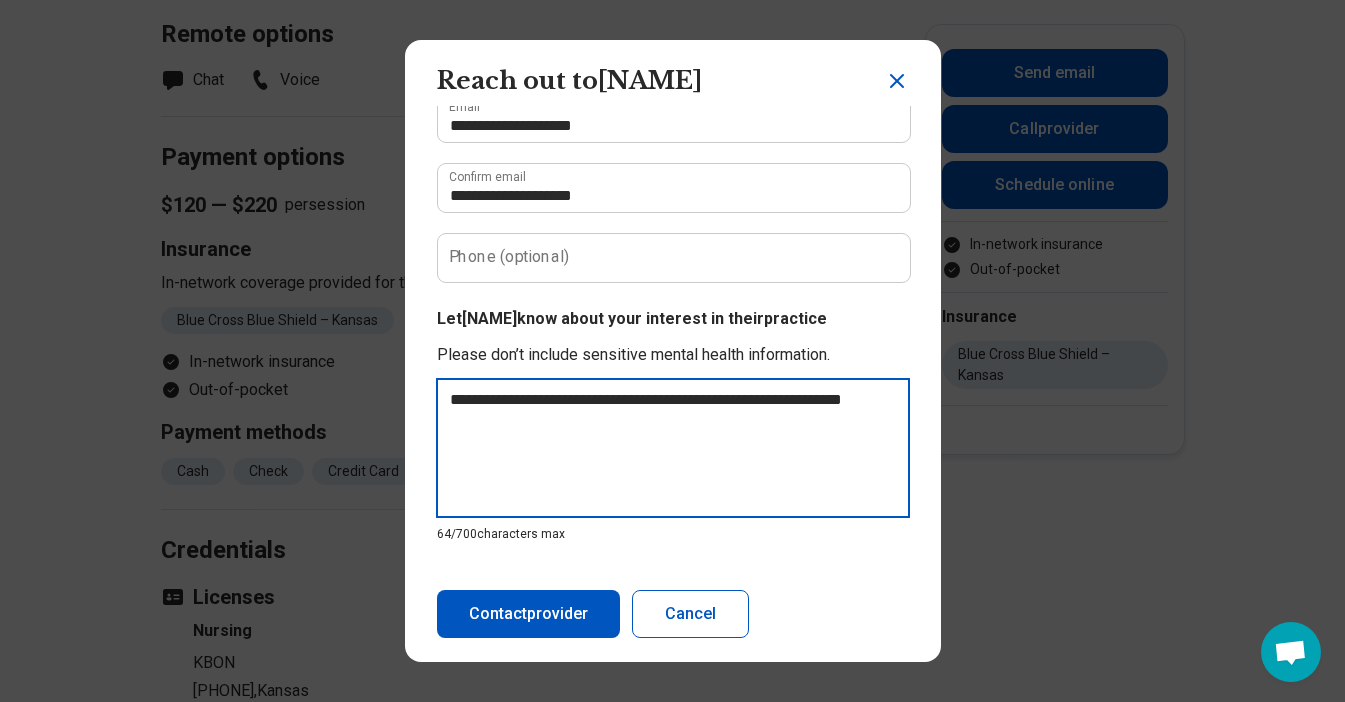 type on "**********" 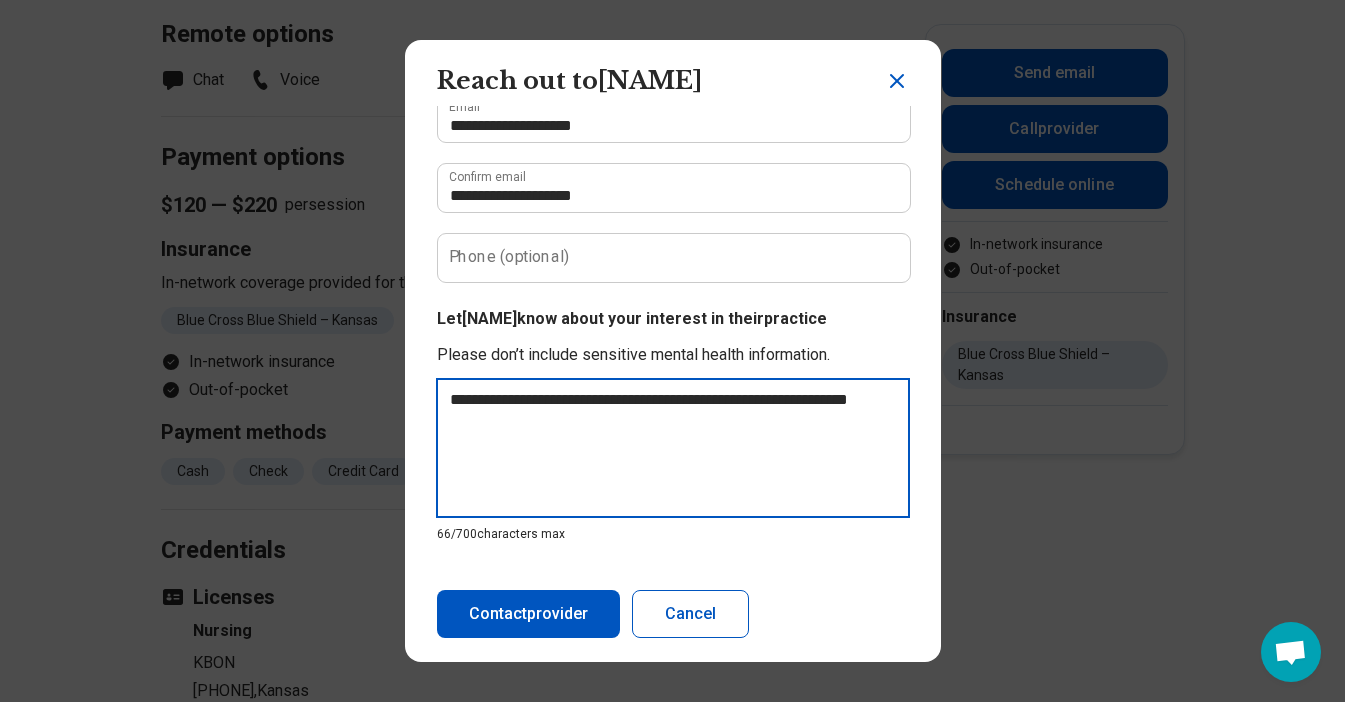 type on "**********" 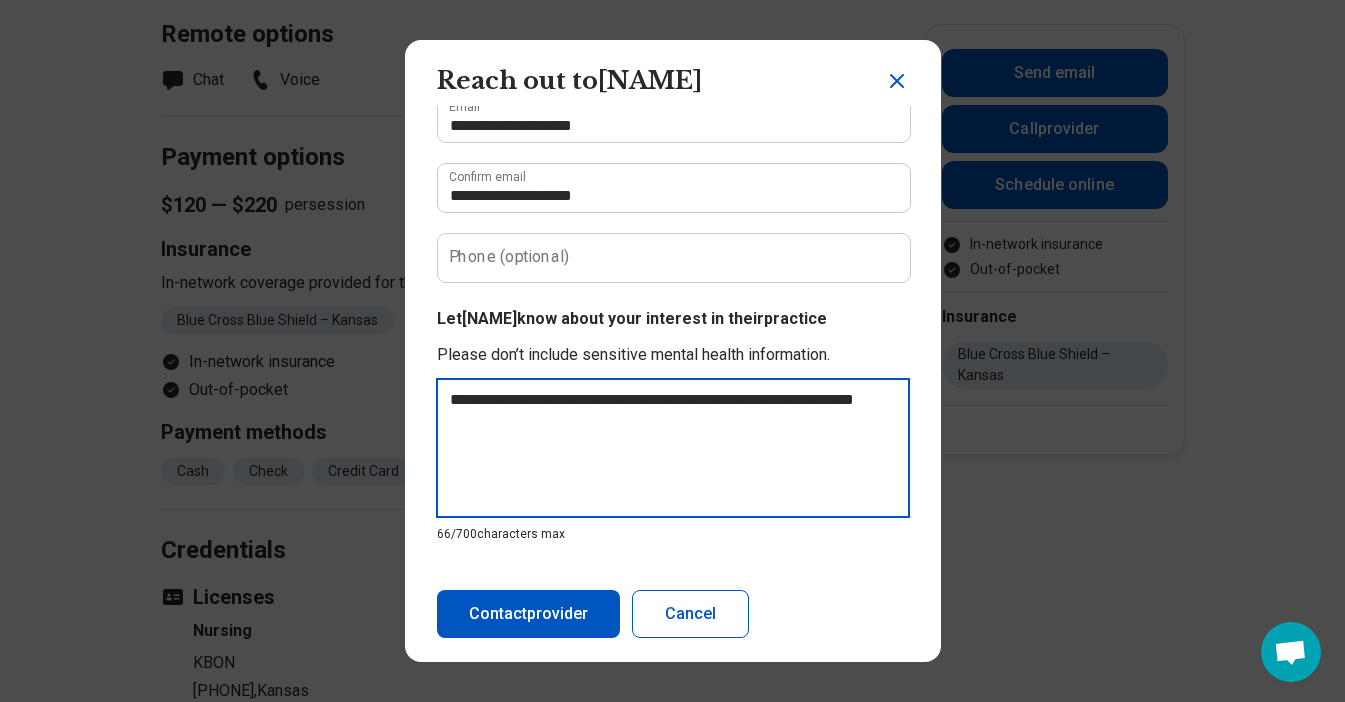 type on "**********" 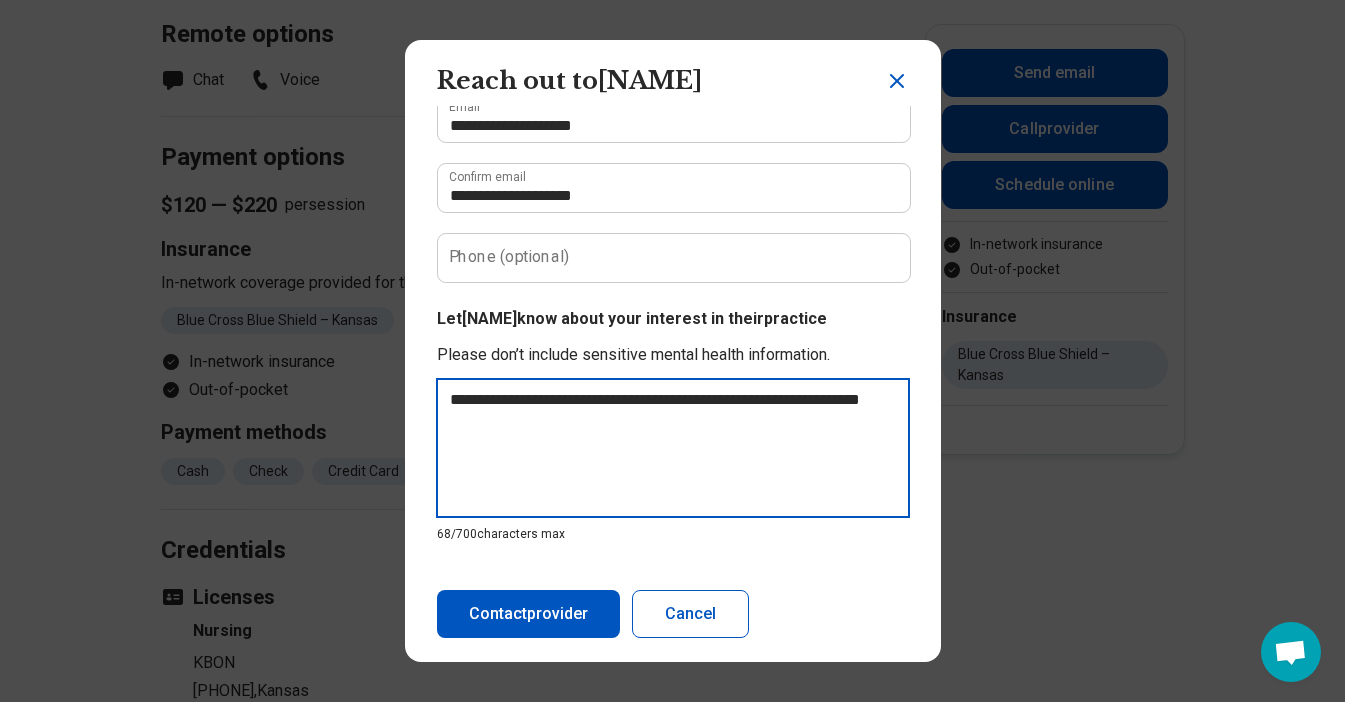 type on "**********" 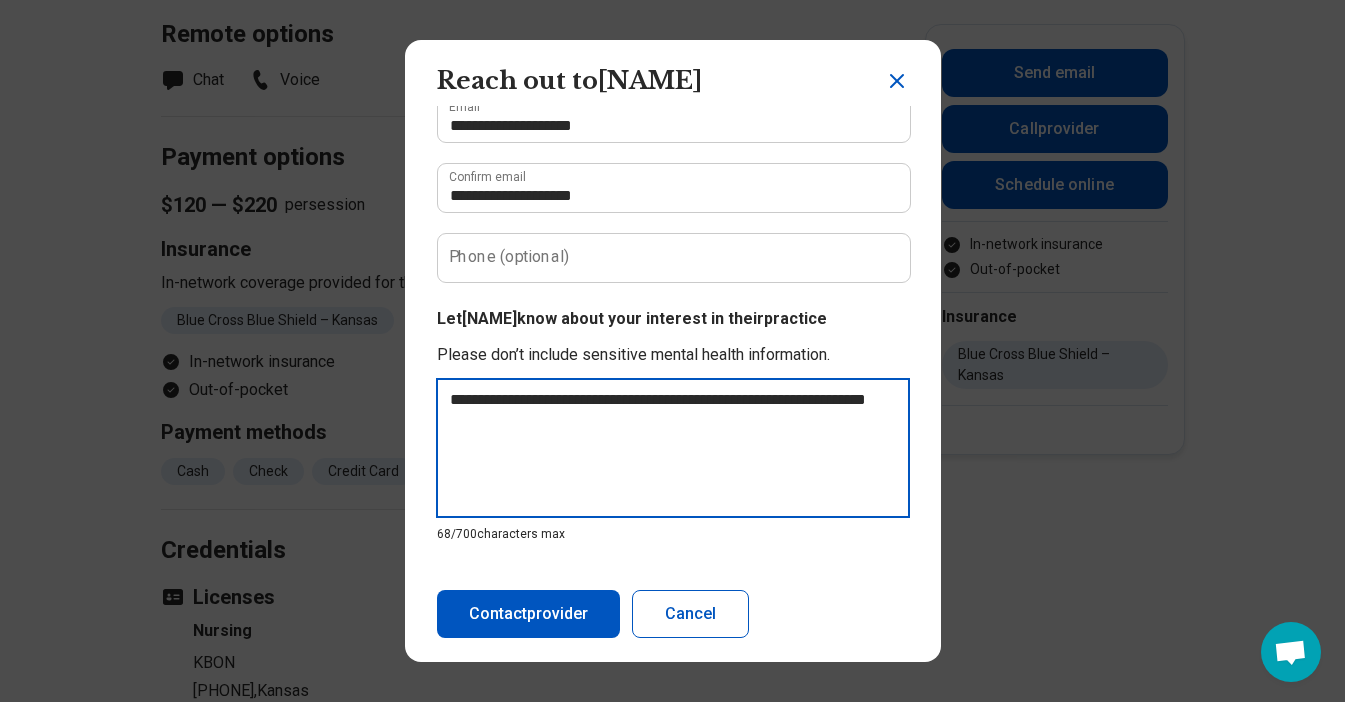 type on "**********" 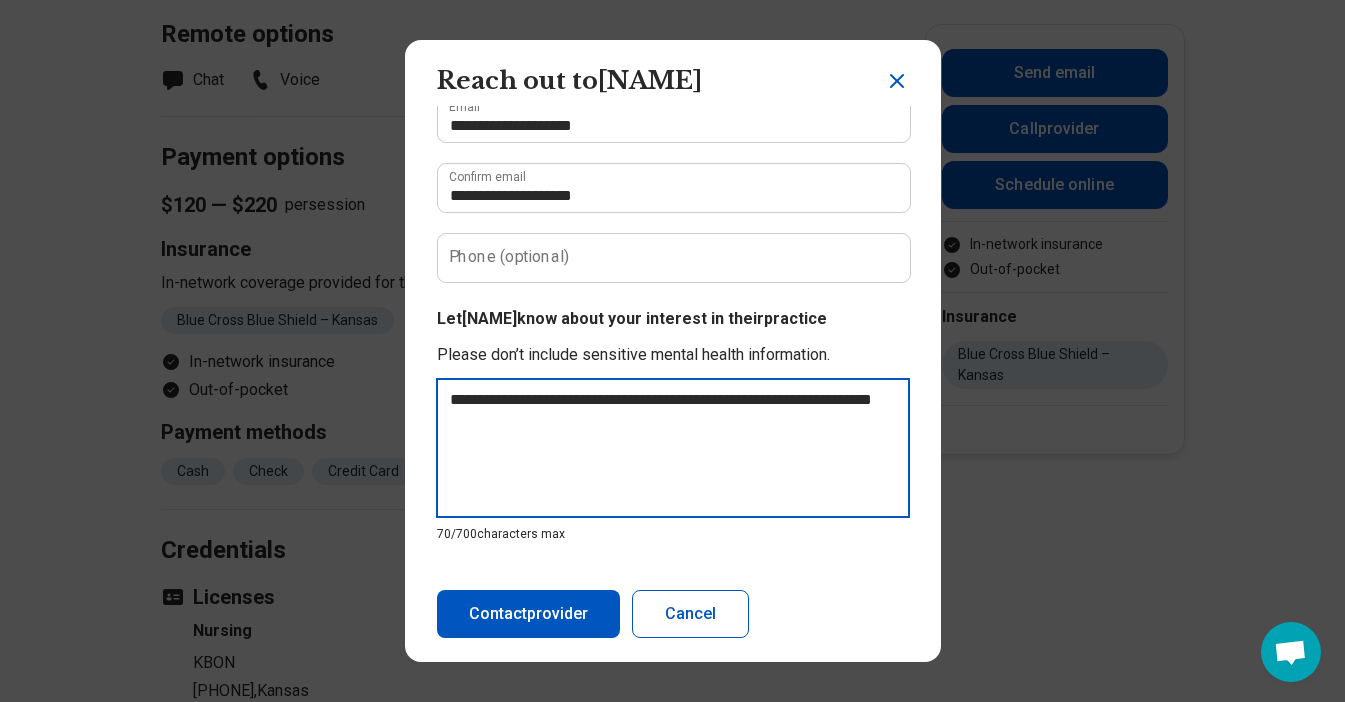 type on "**********" 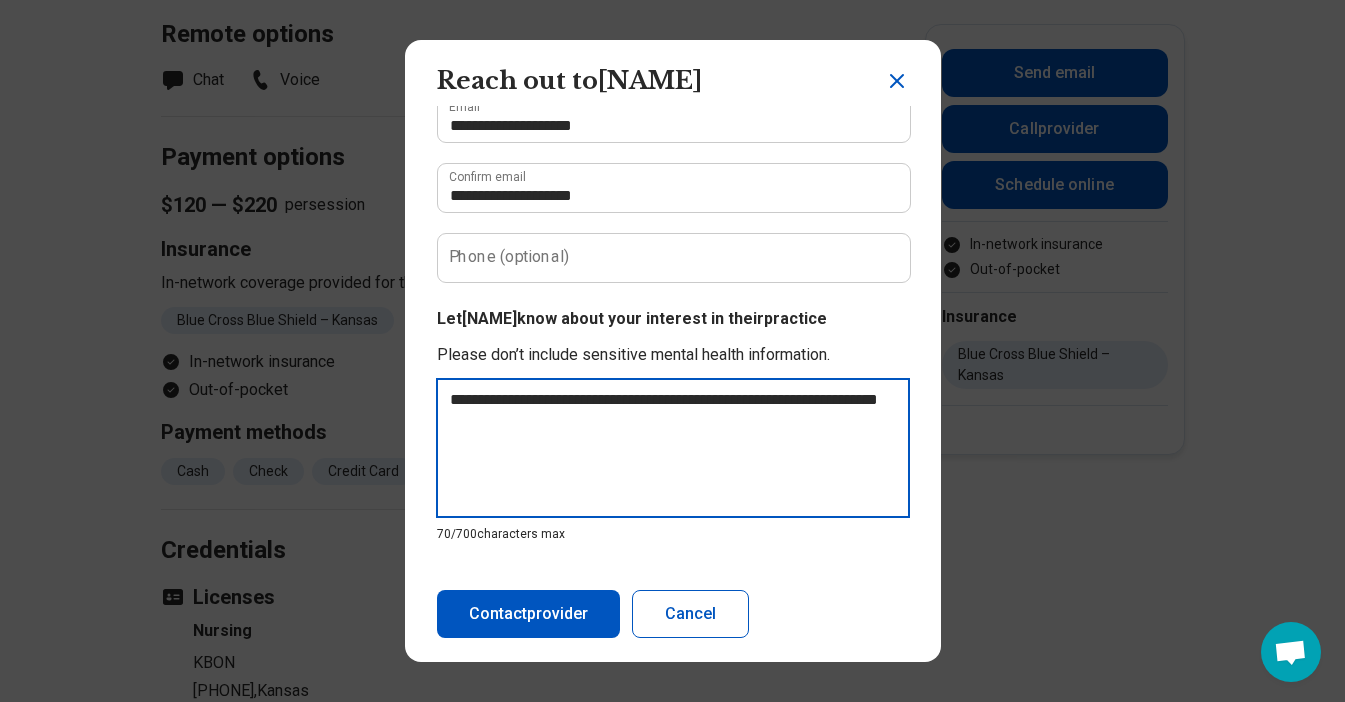 type on "**********" 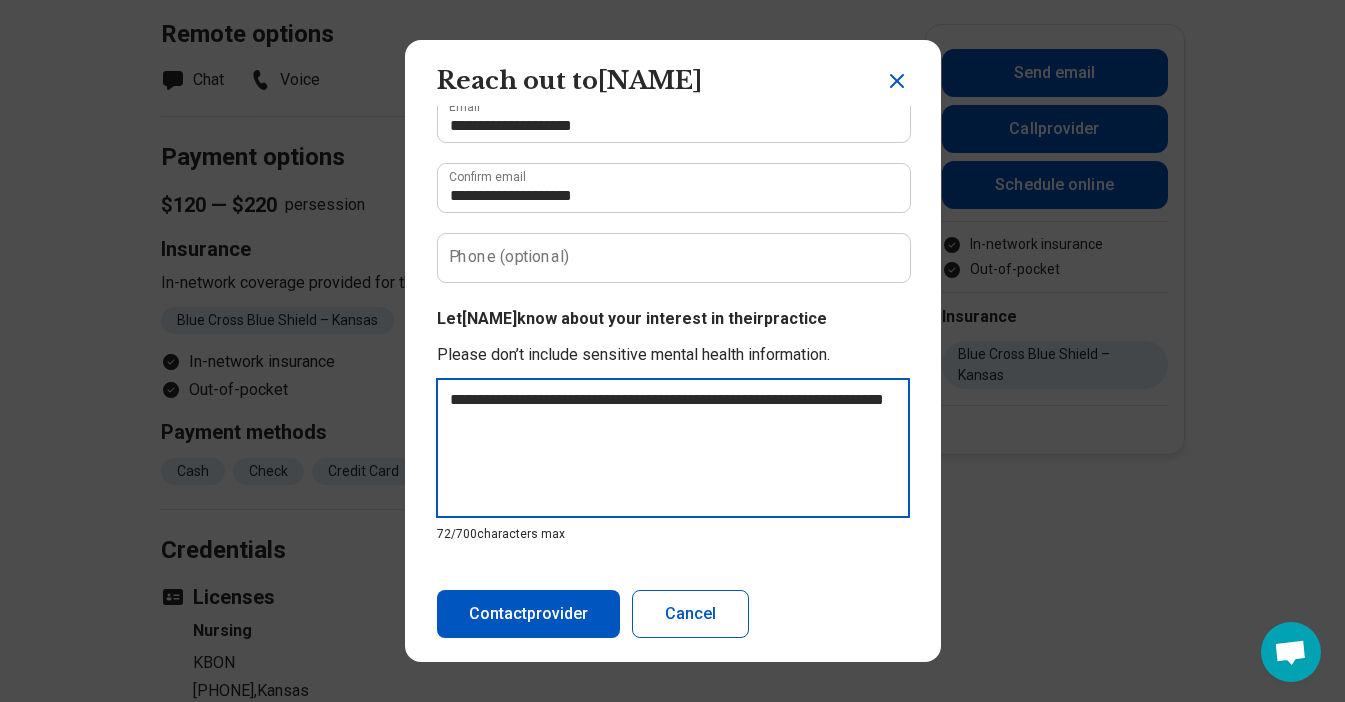 type on "**********" 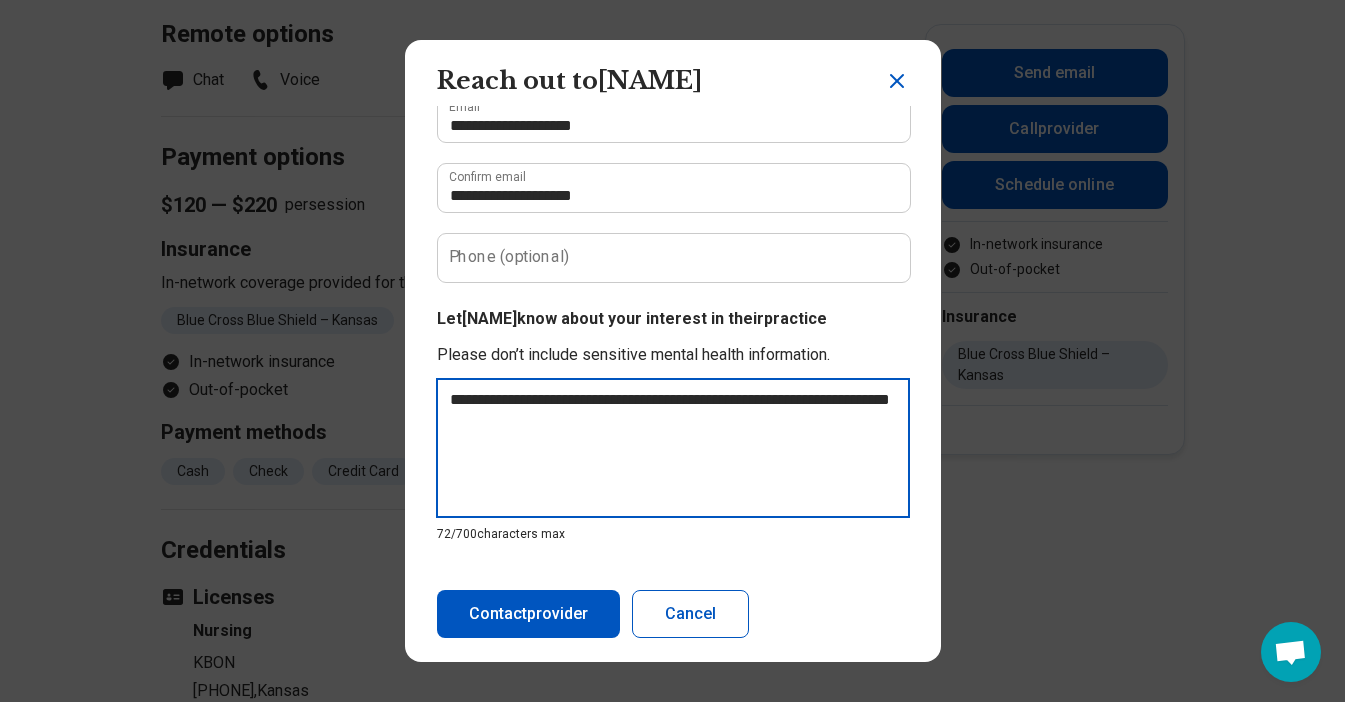 type on "**********" 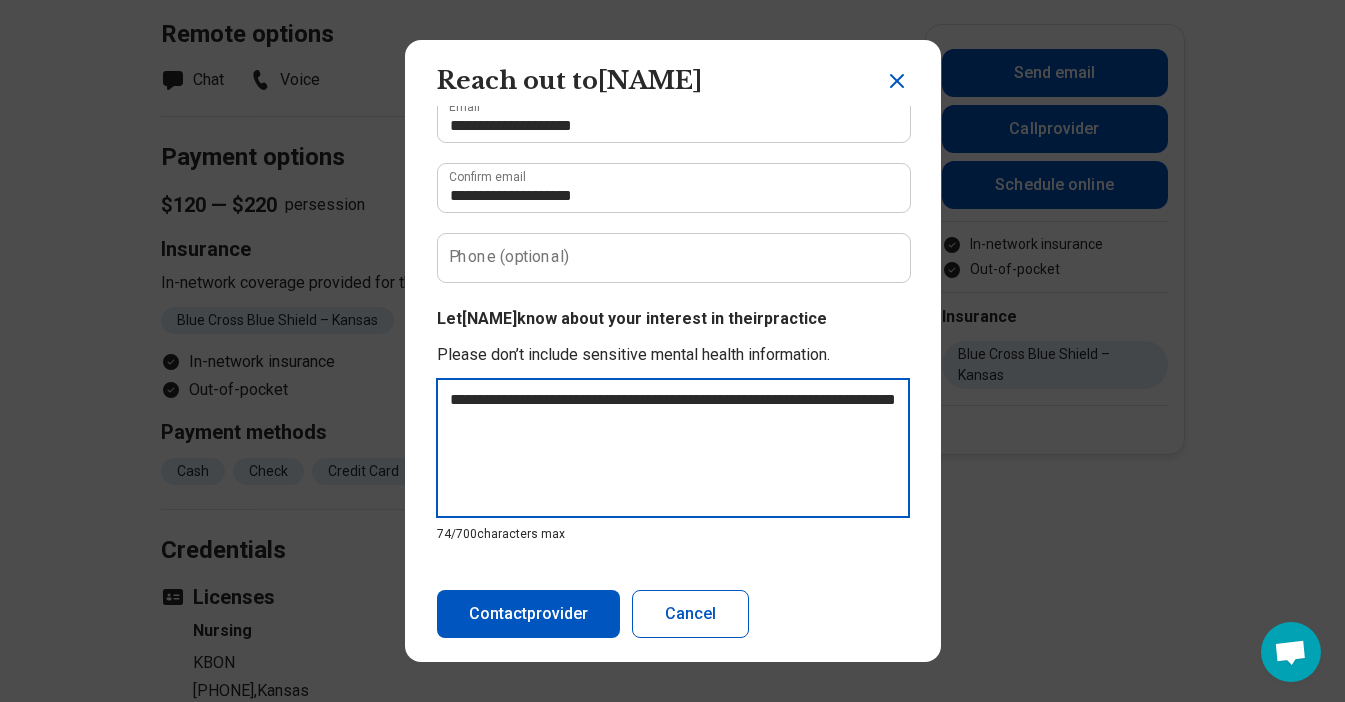 type on "**********" 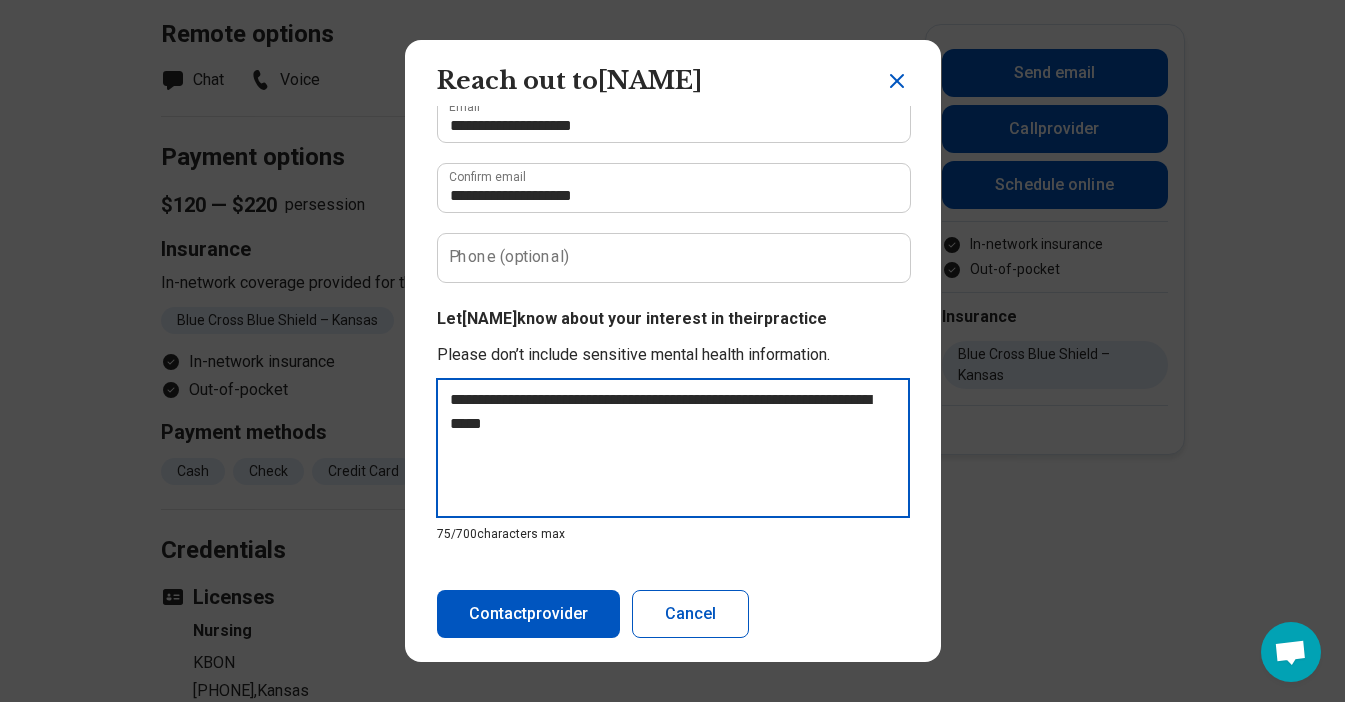 type on "**********" 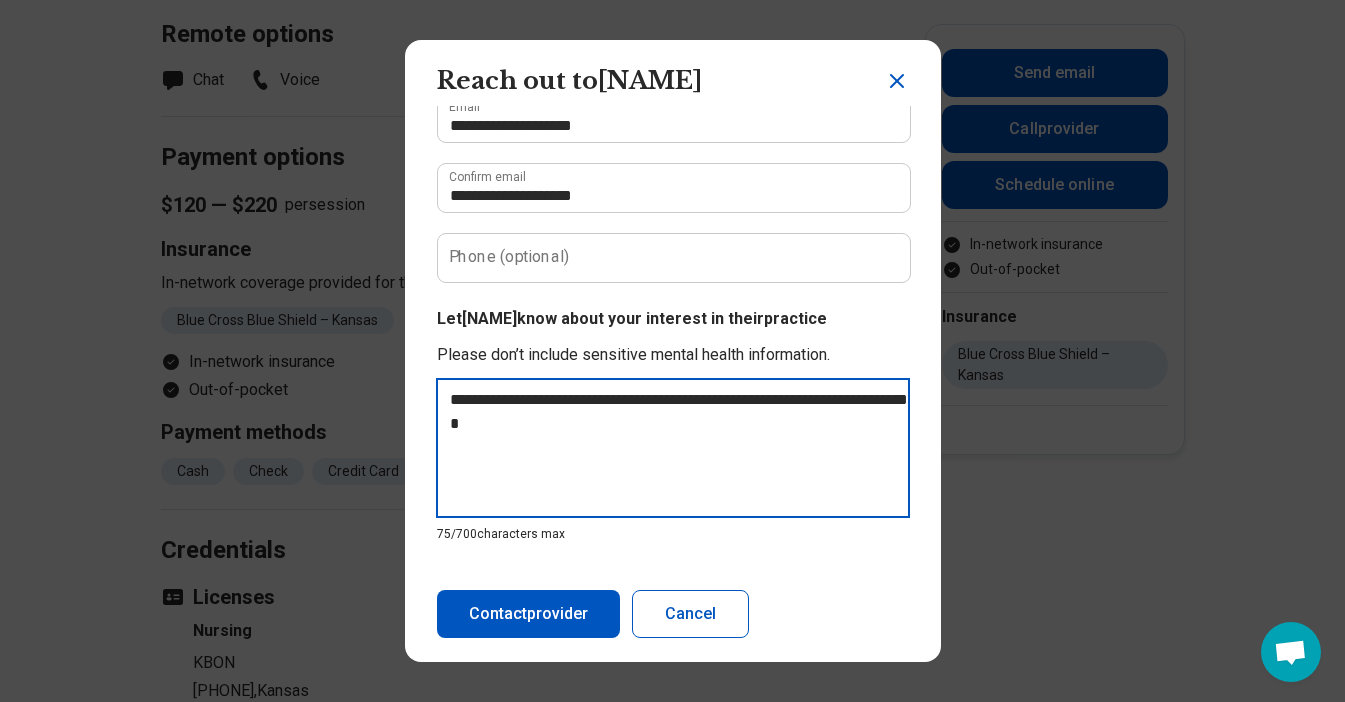 type on "*" 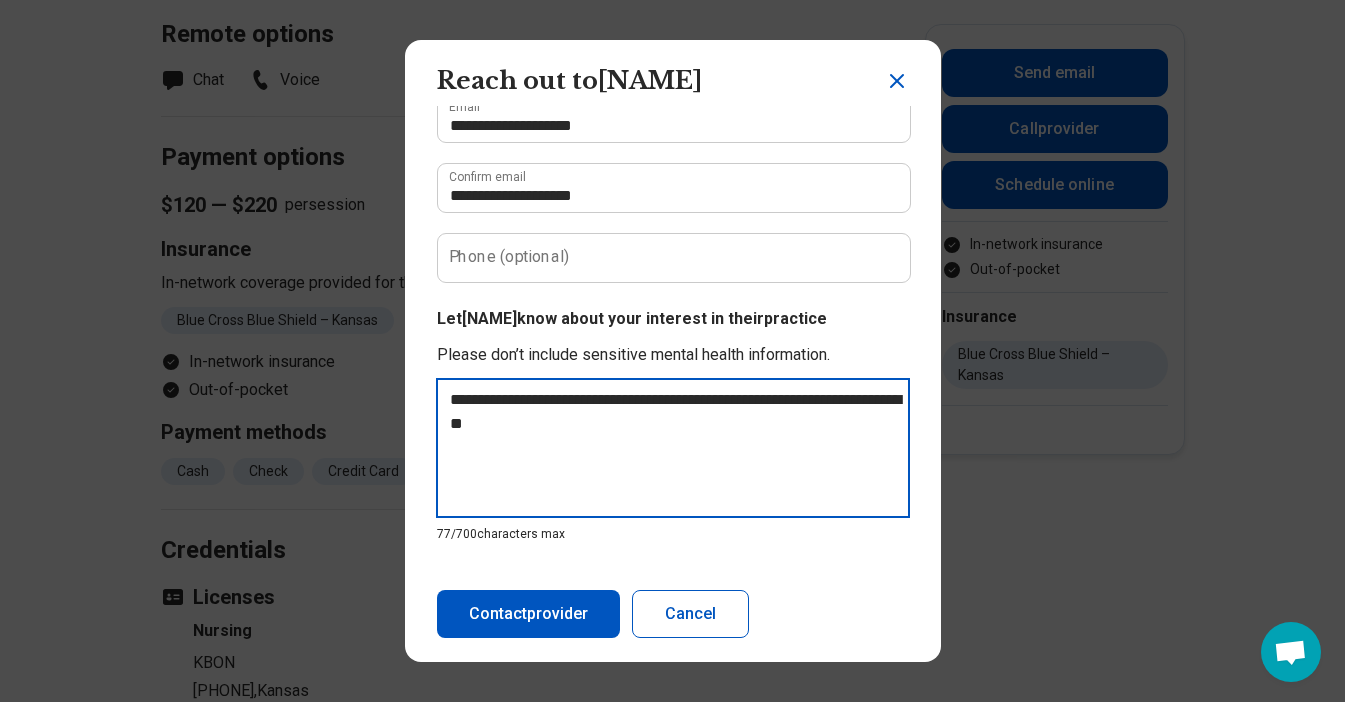 type on "**********" 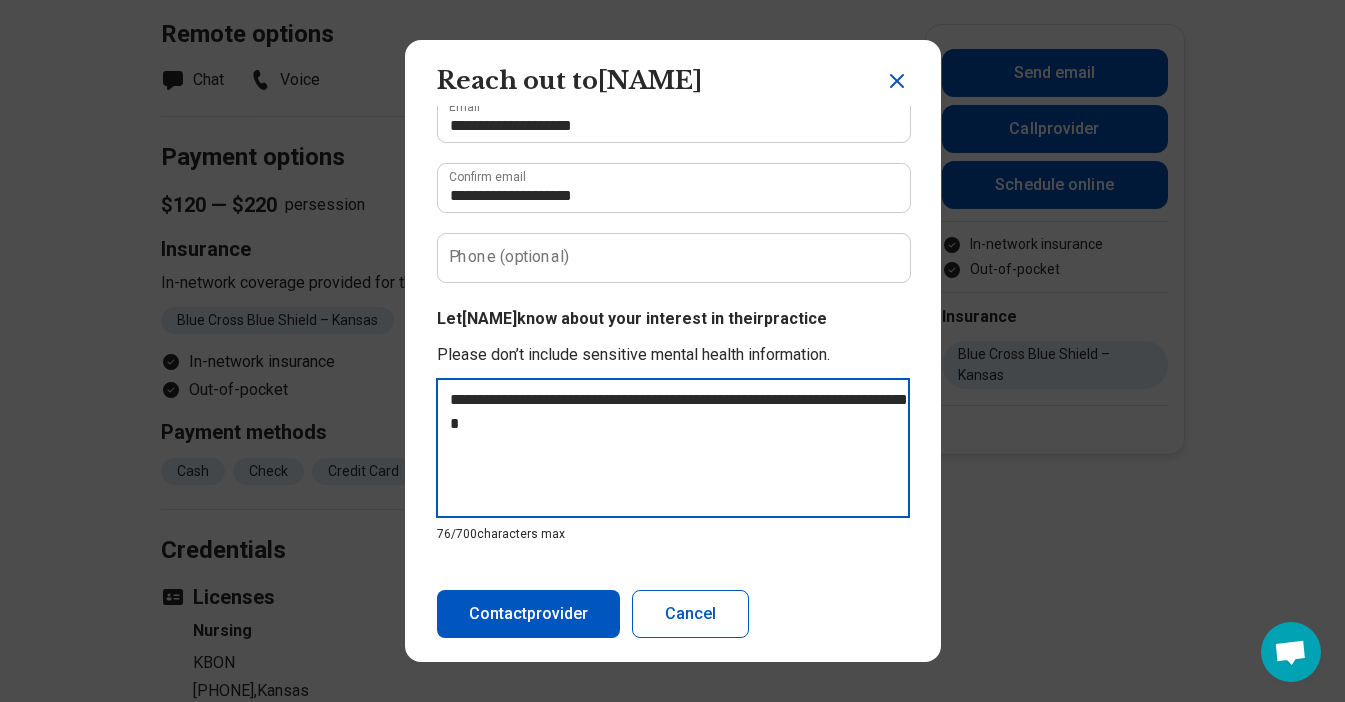 type on "**********" 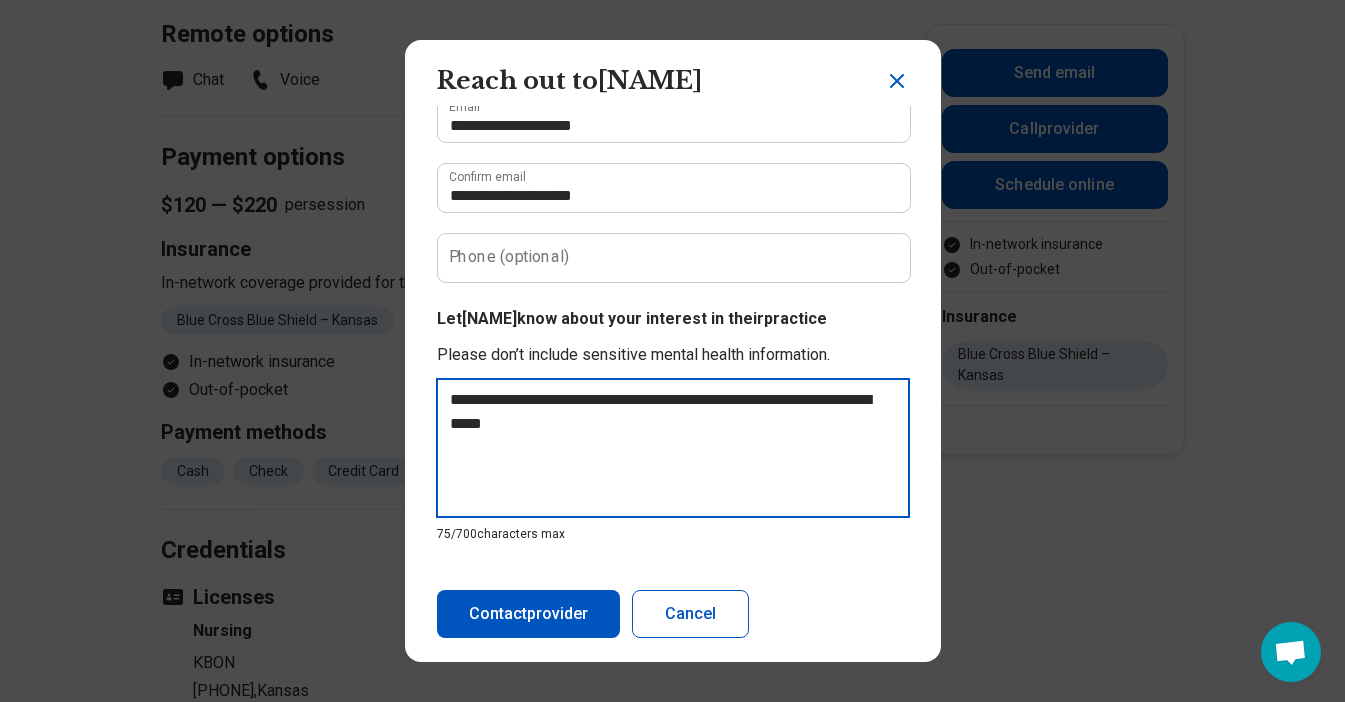type on "**********" 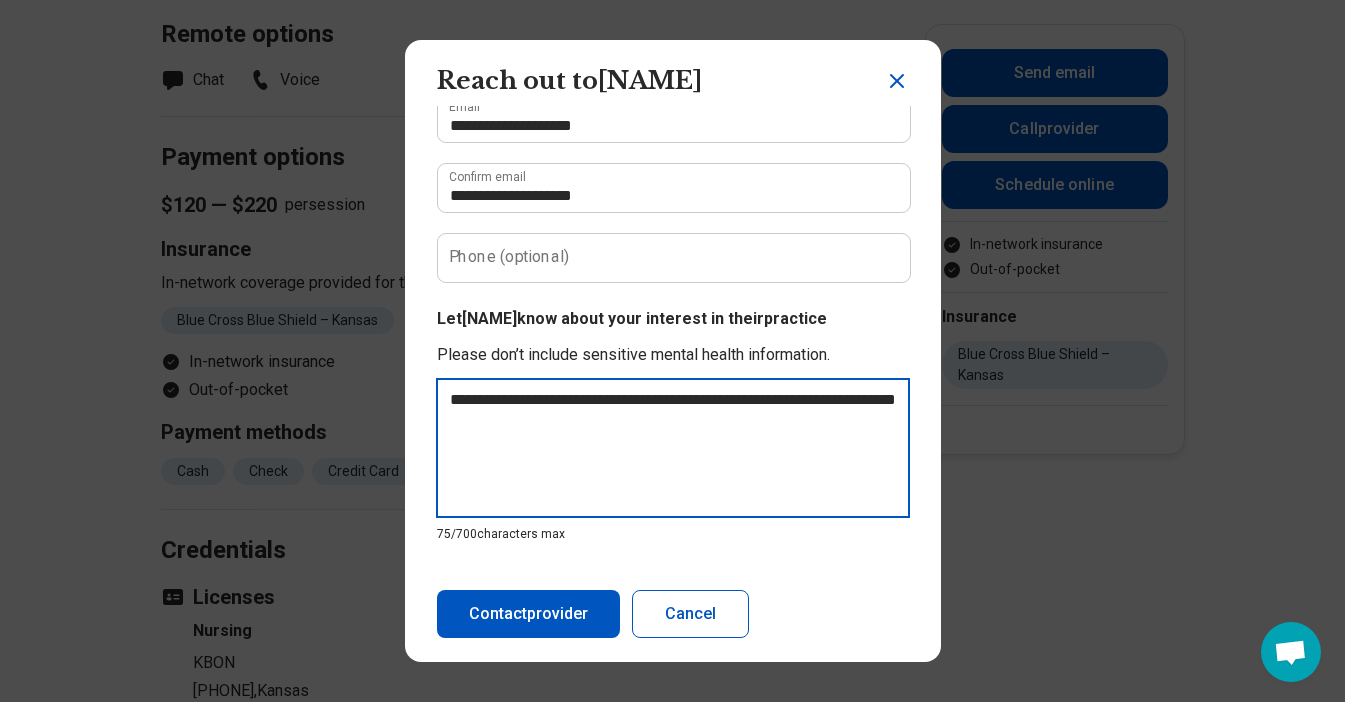 type on "**********" 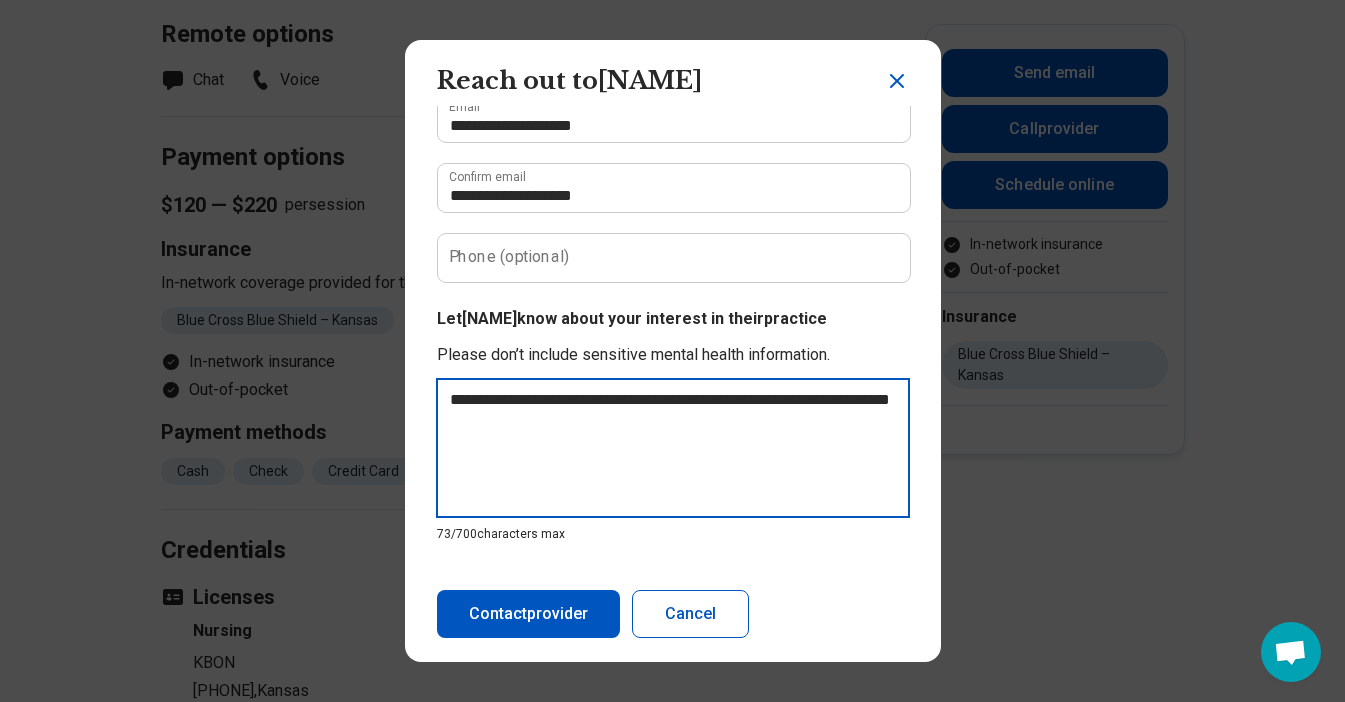 type on "**********" 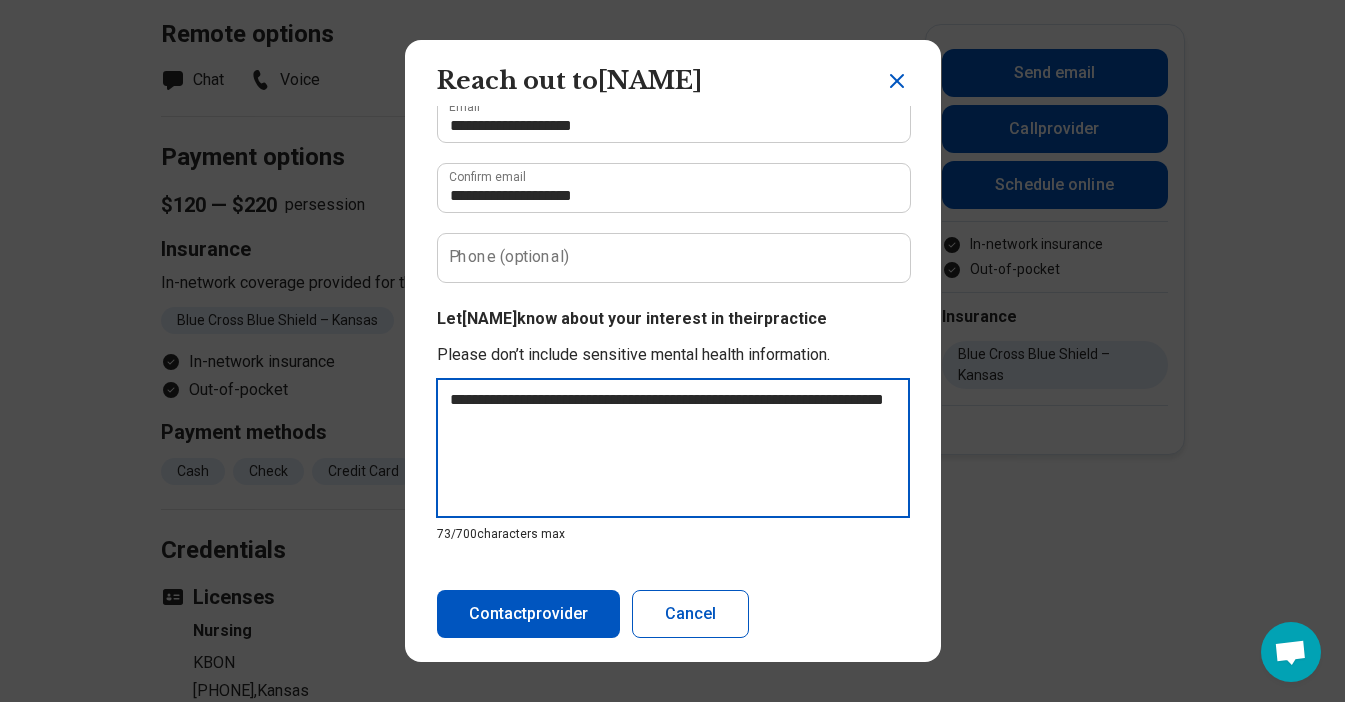 type on "**********" 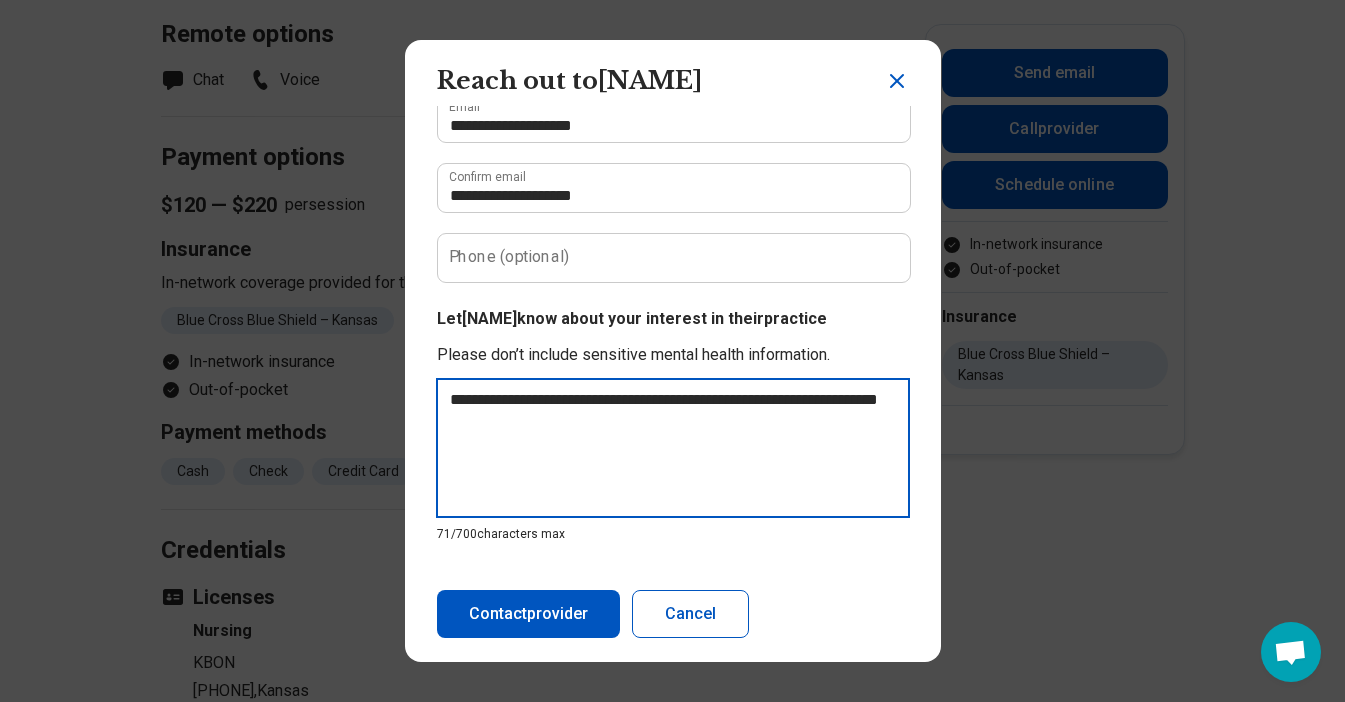 type on "**********" 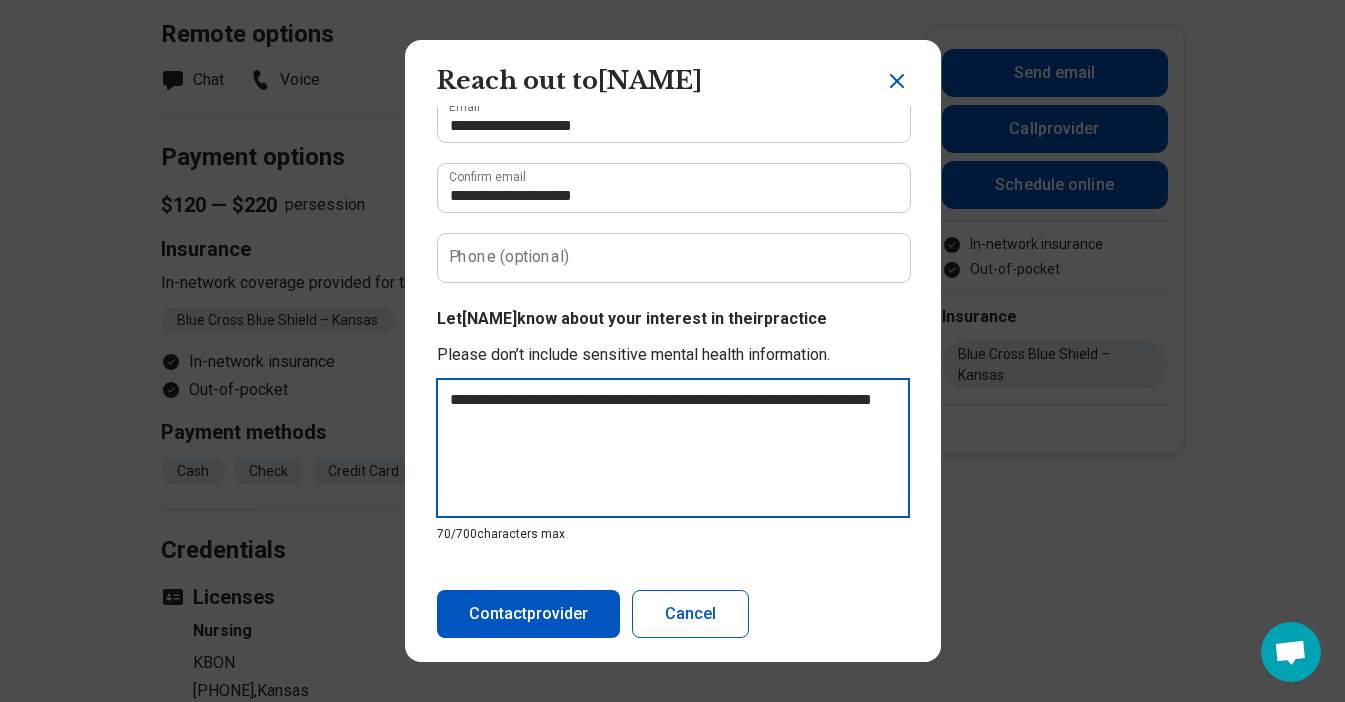 type on "**********" 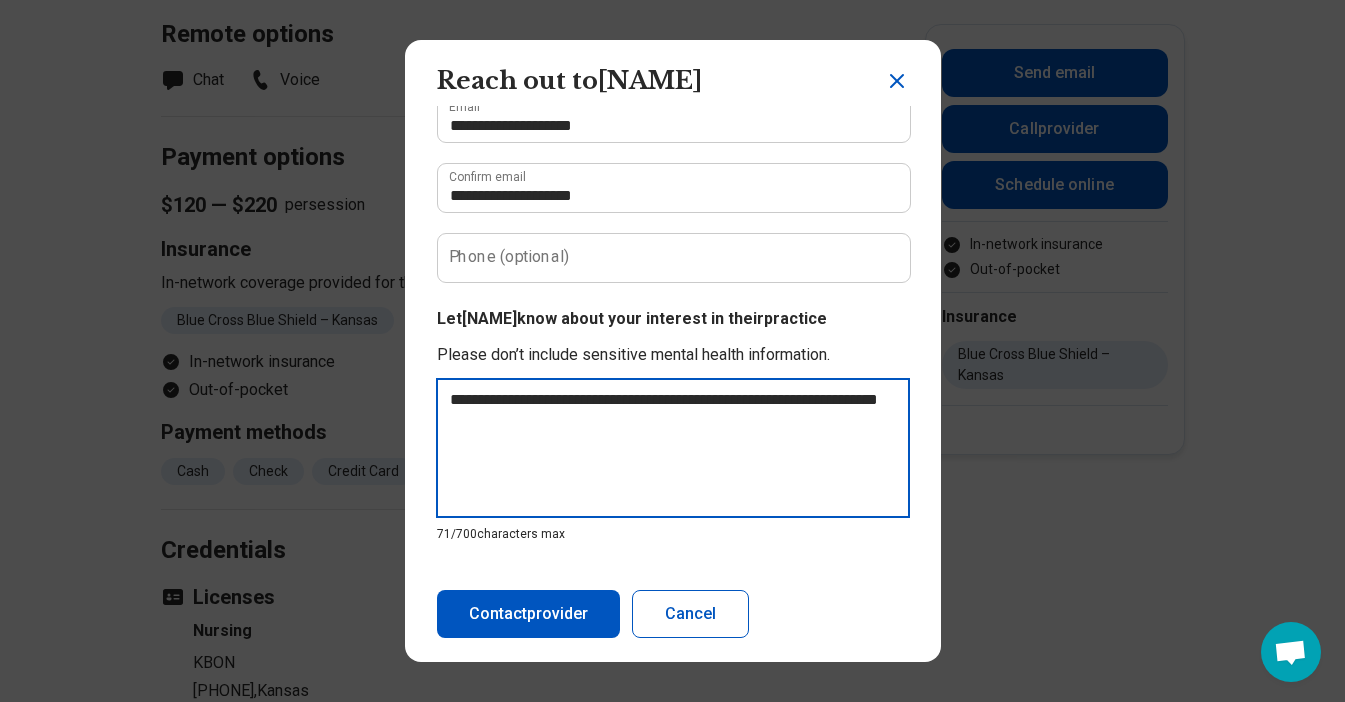 type on "**********" 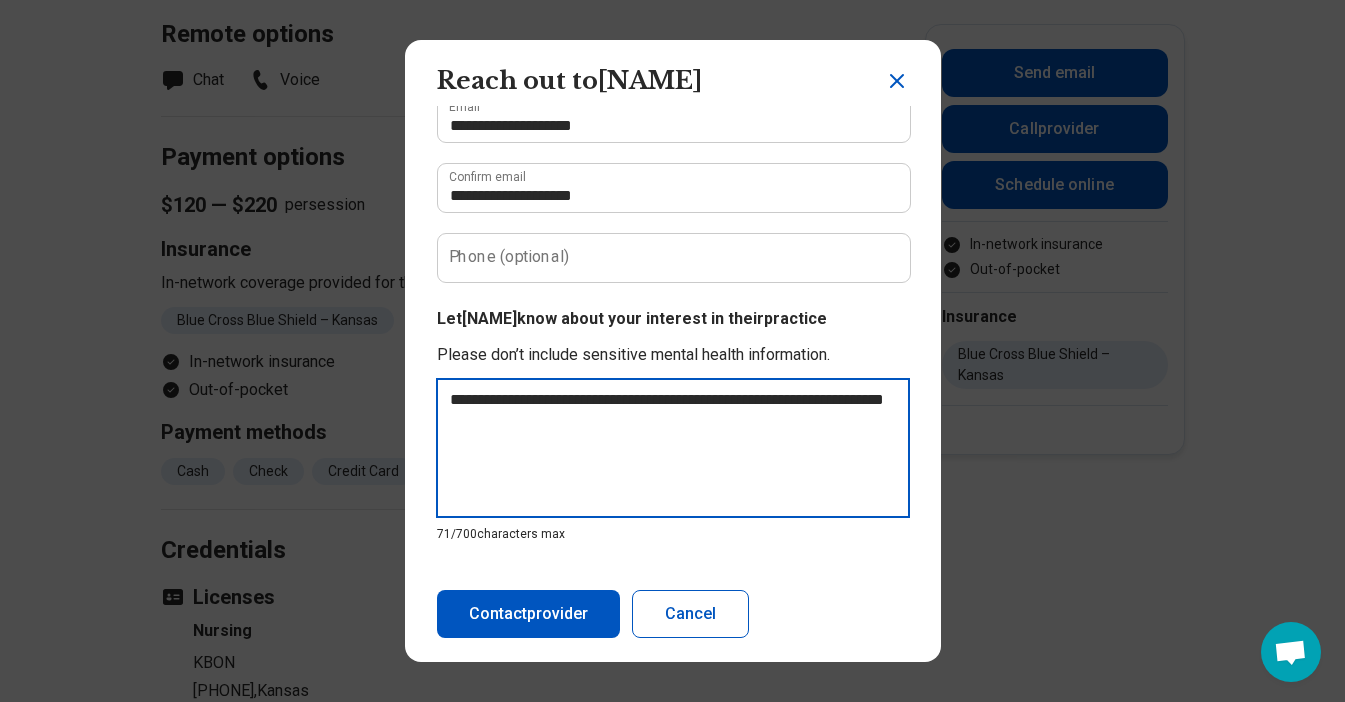type on "**********" 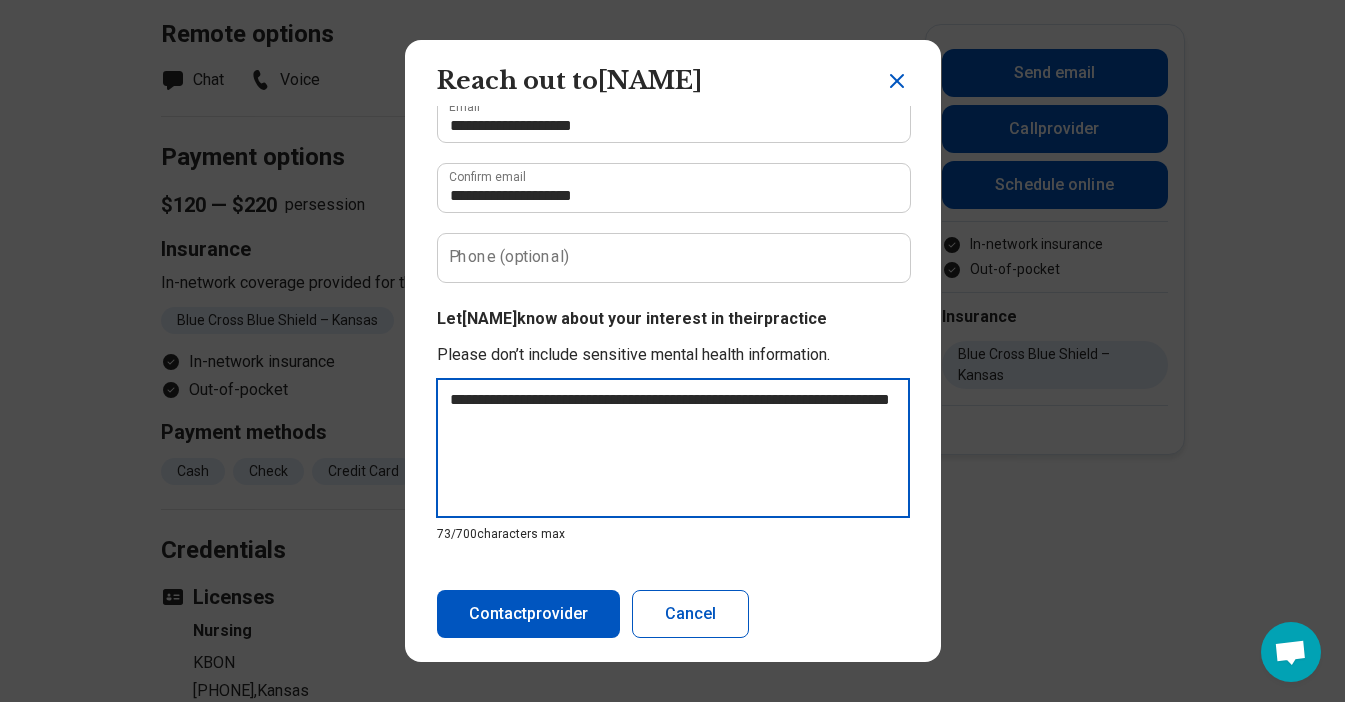 type on "**********" 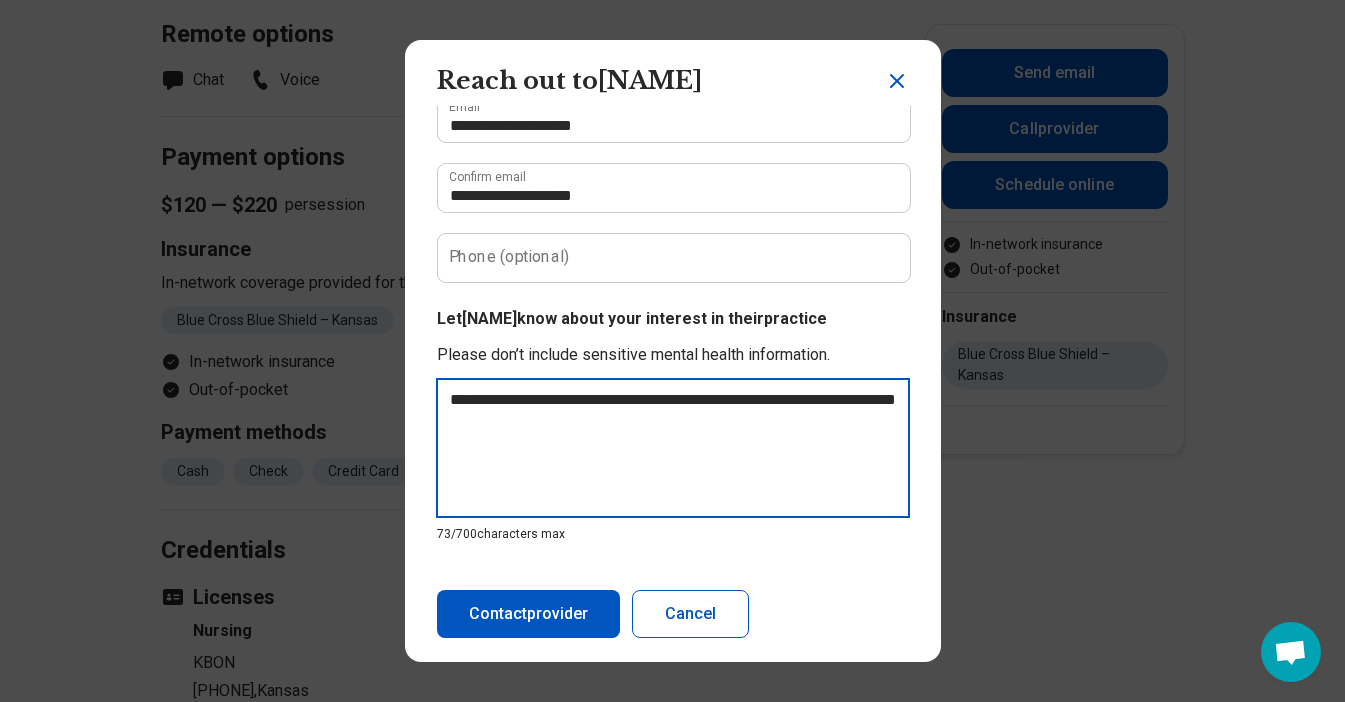 type on "**********" 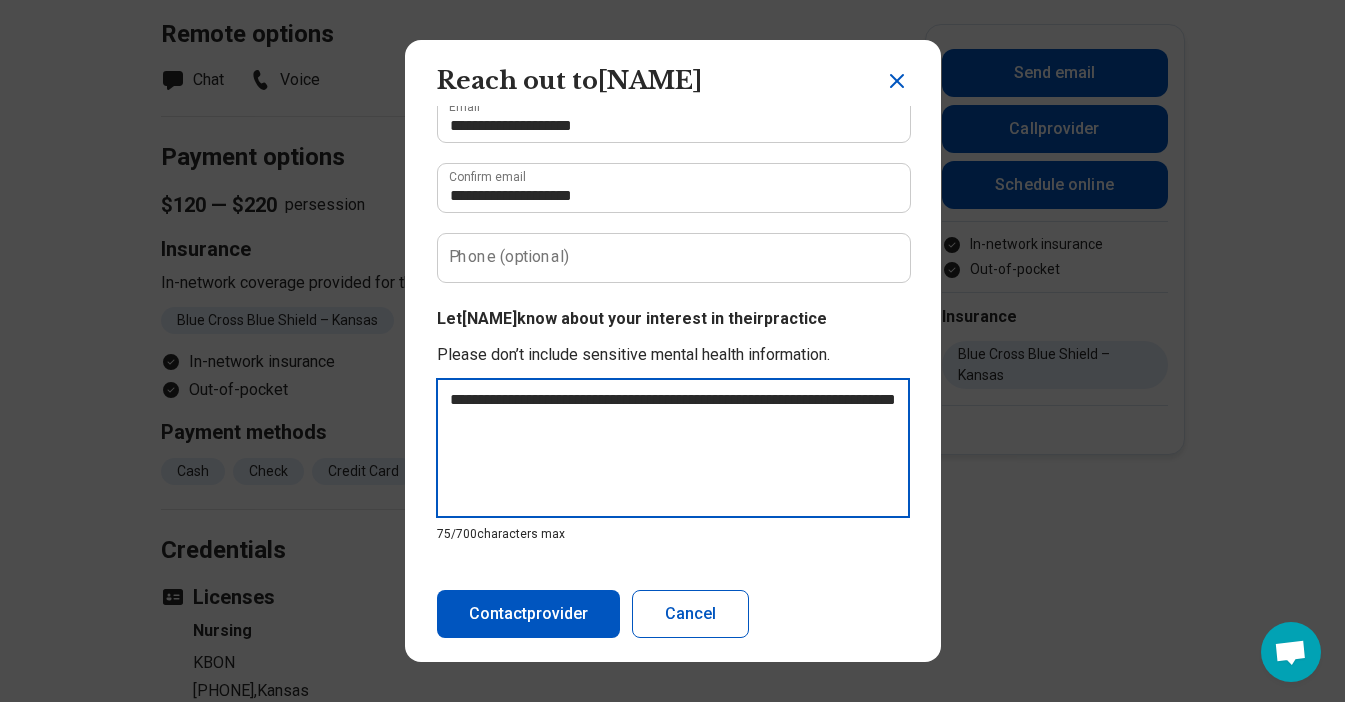 type on "**********" 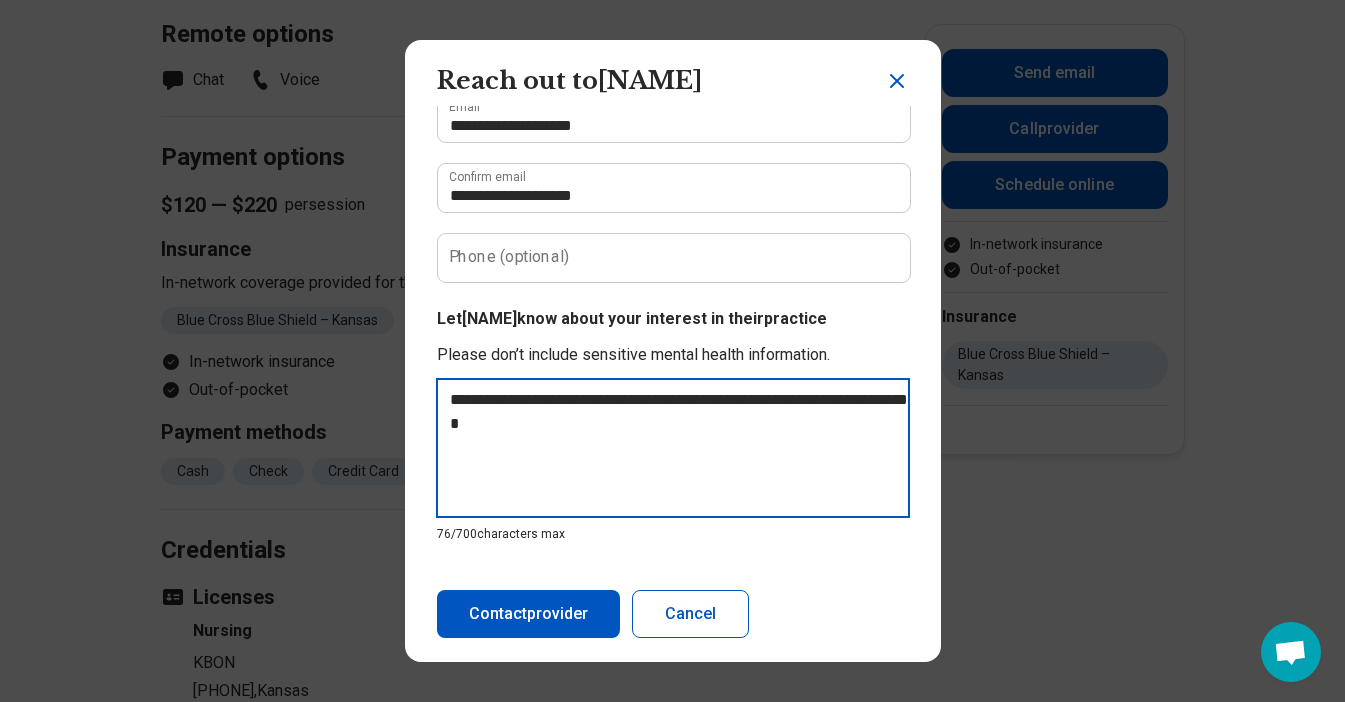 type on "**********" 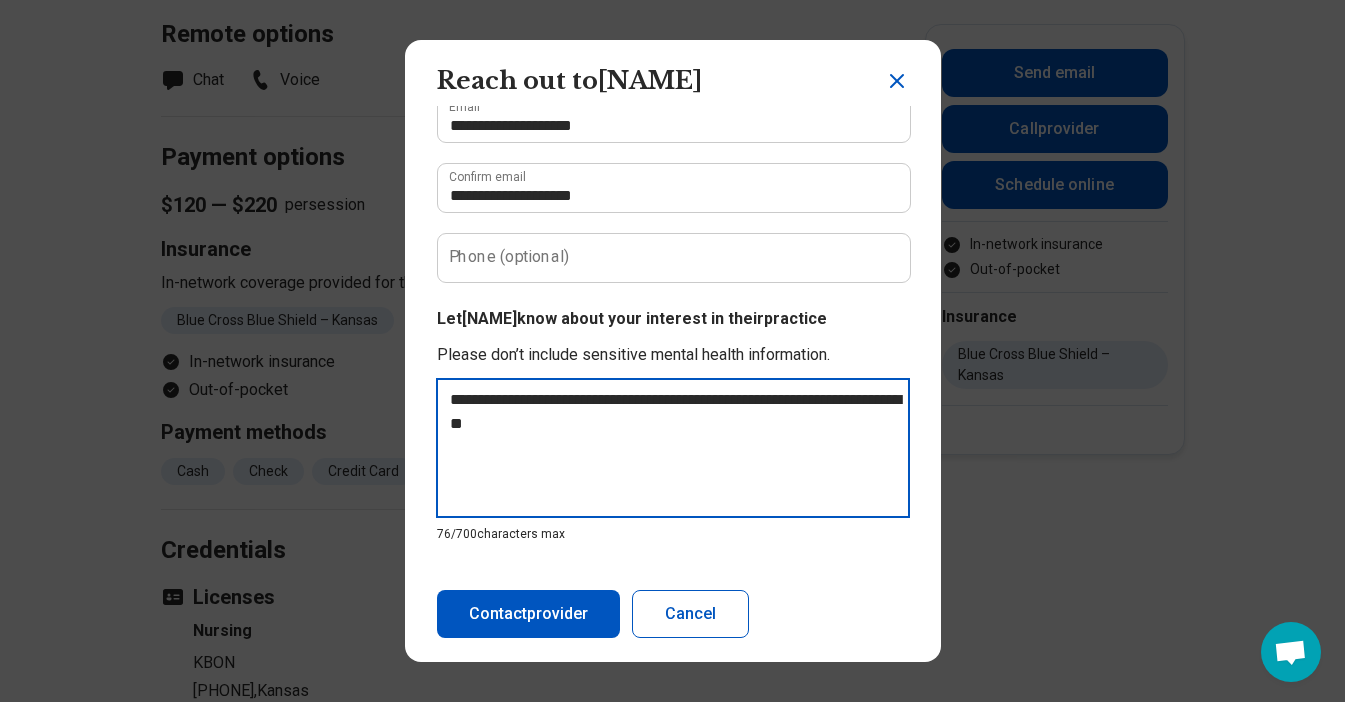 type on "*" 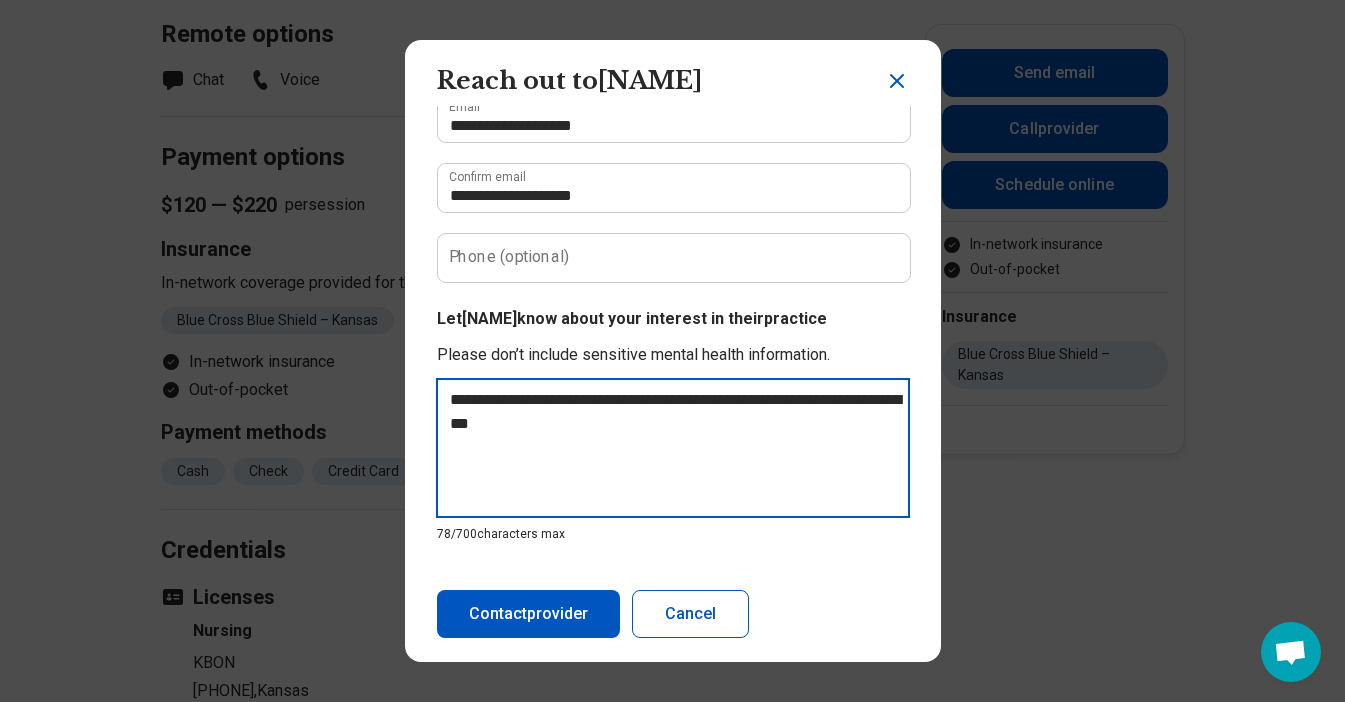 type on "**********" 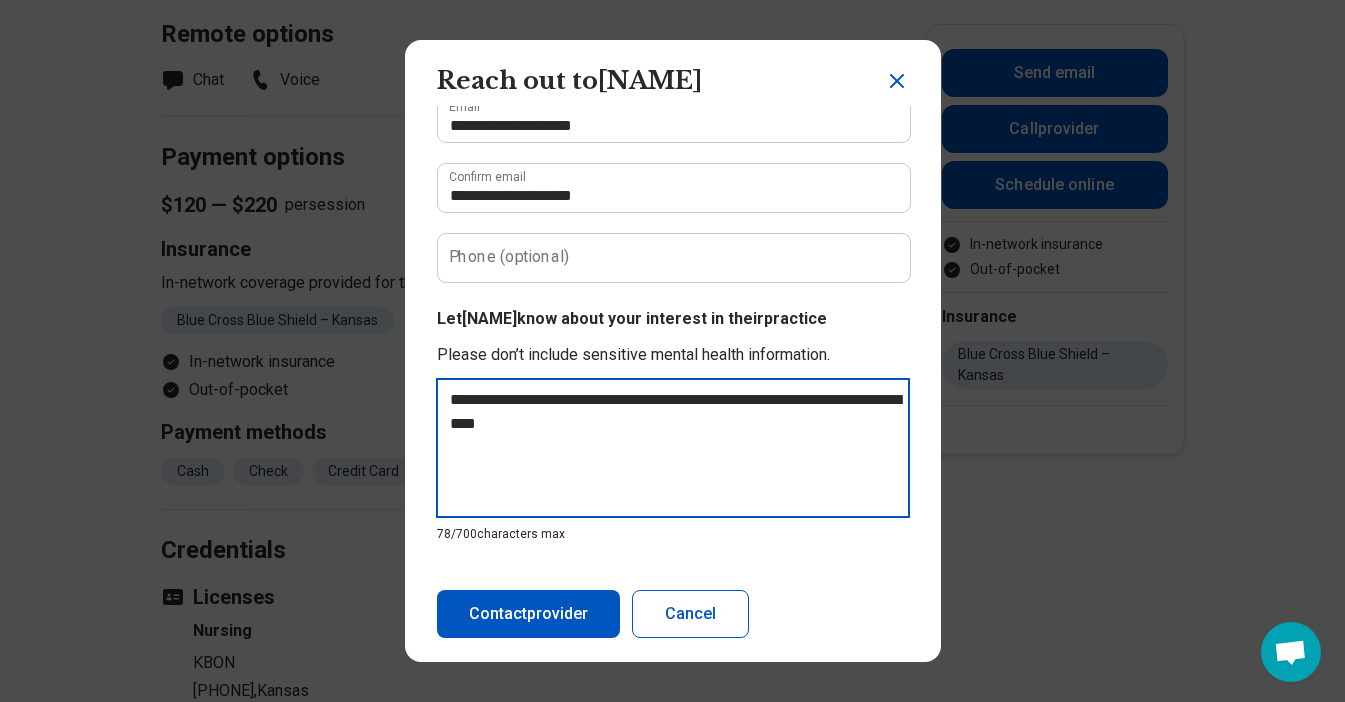 type on "**********" 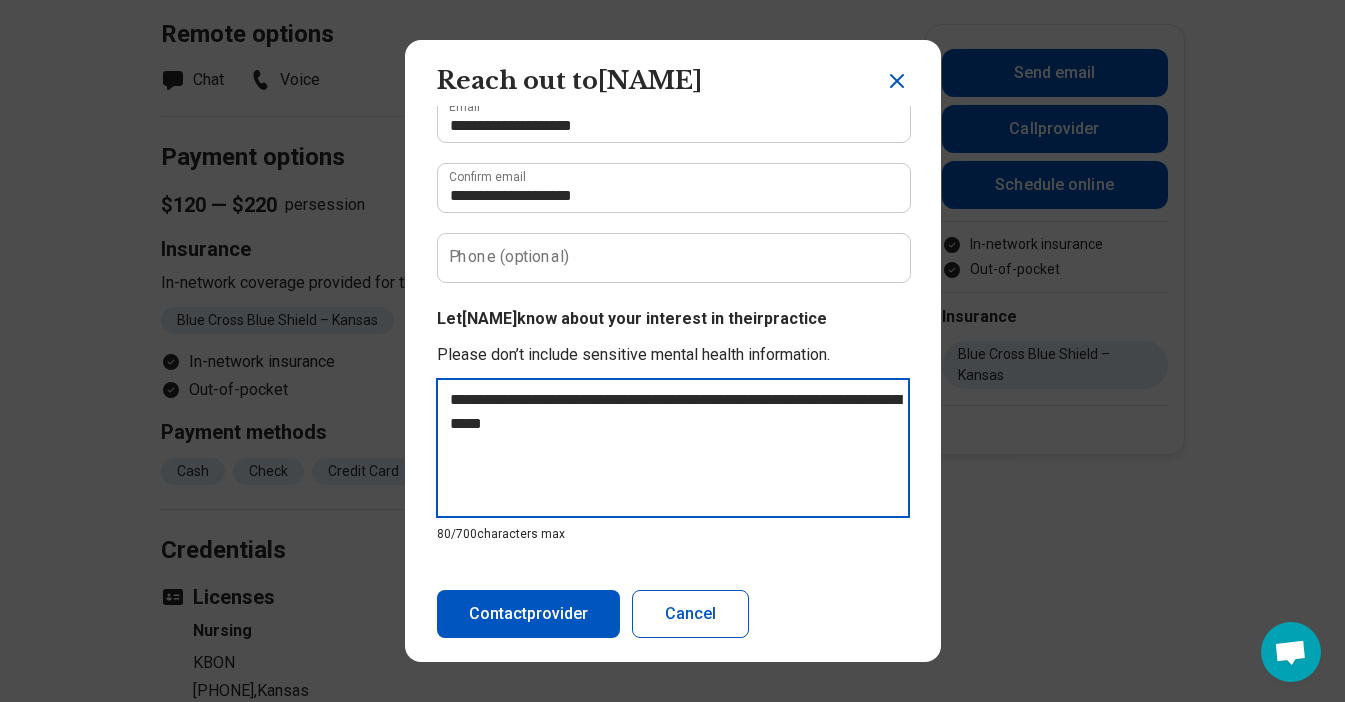 type on "**********" 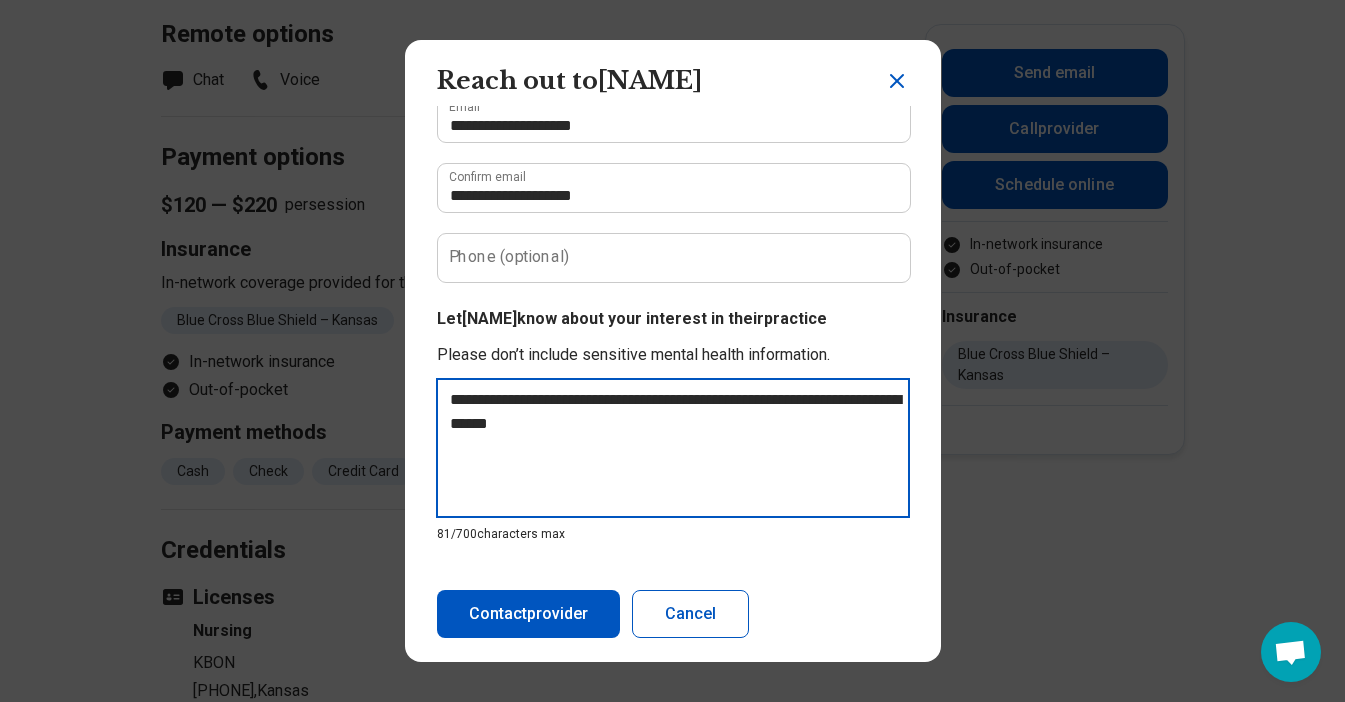type on "**********" 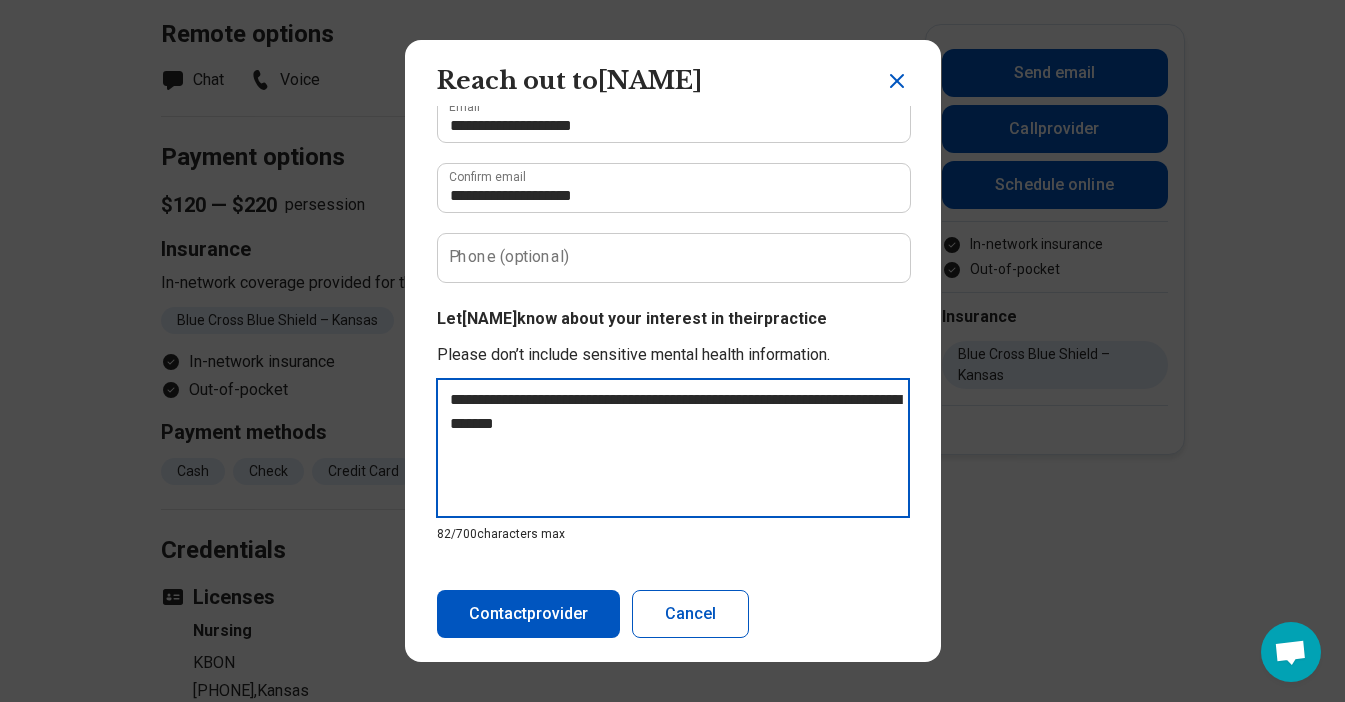 type on "**********" 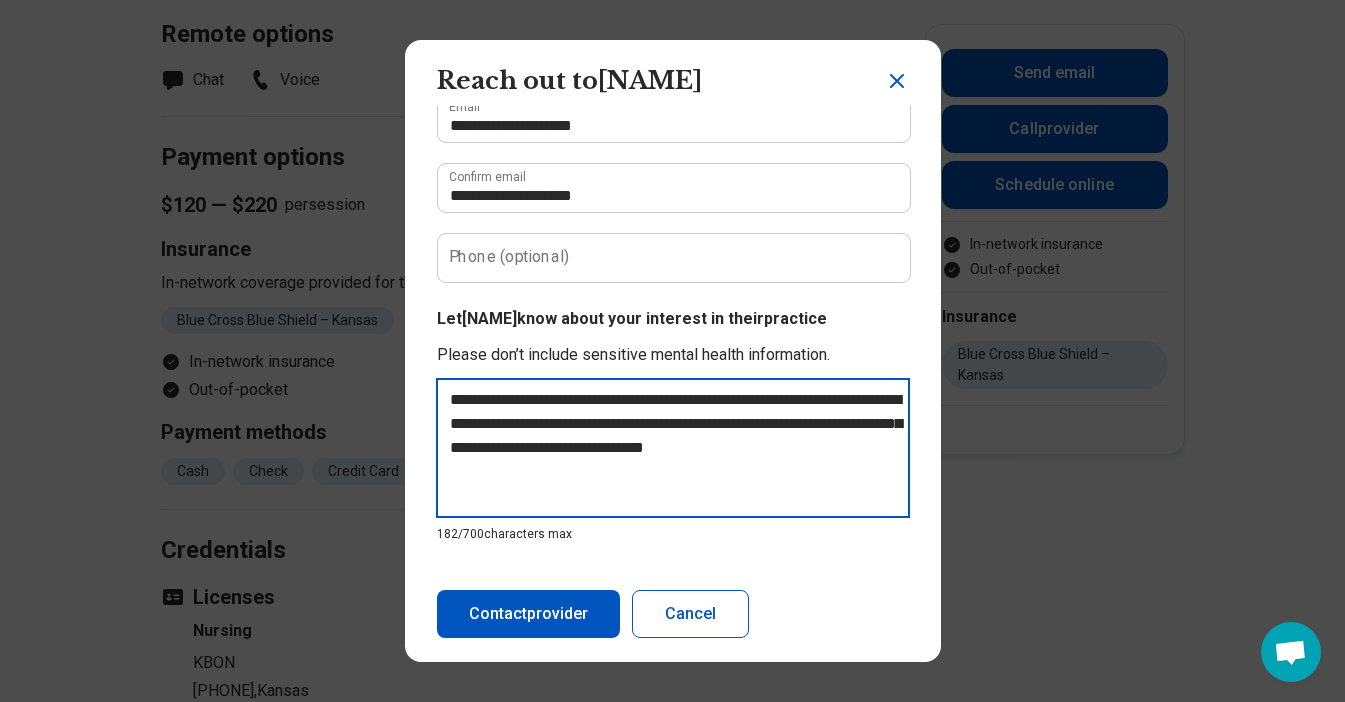 drag, startPoint x: 883, startPoint y: 446, endPoint x: 678, endPoint y: 449, distance: 205.02196 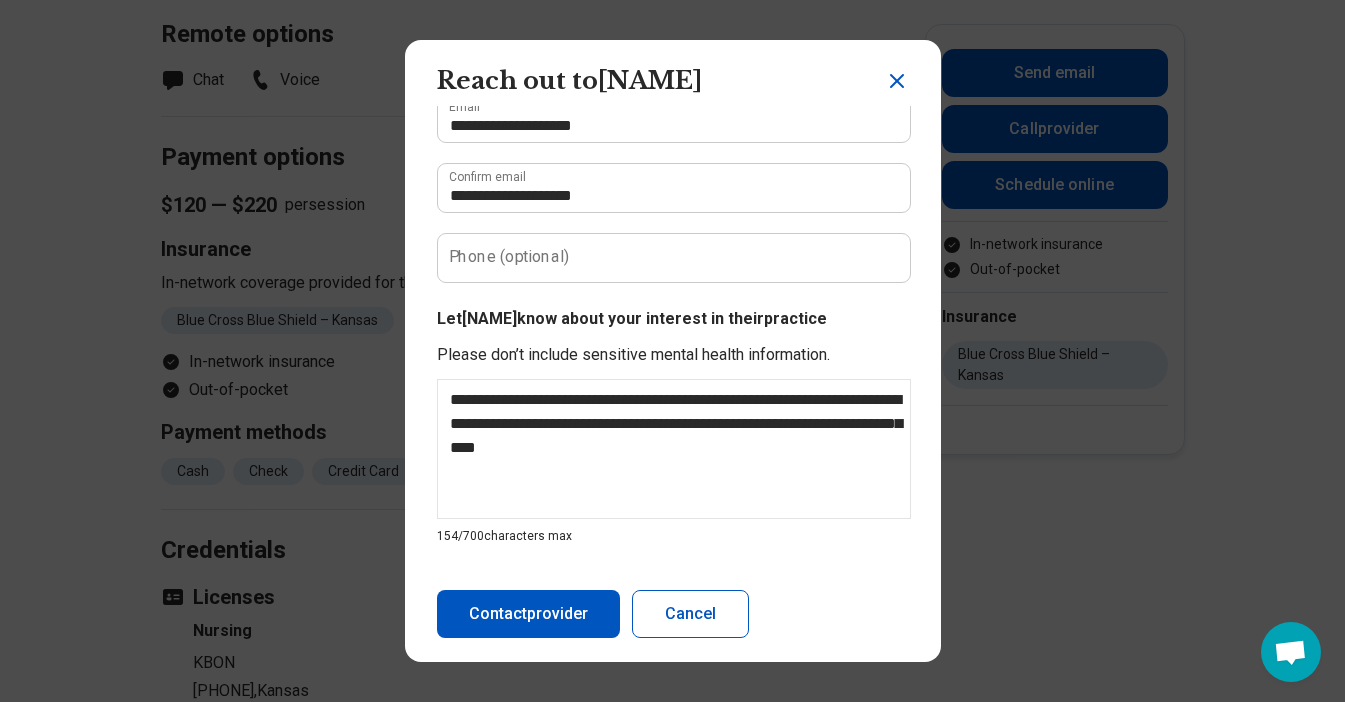 click on "Contact  provider" at bounding box center (528, 614) 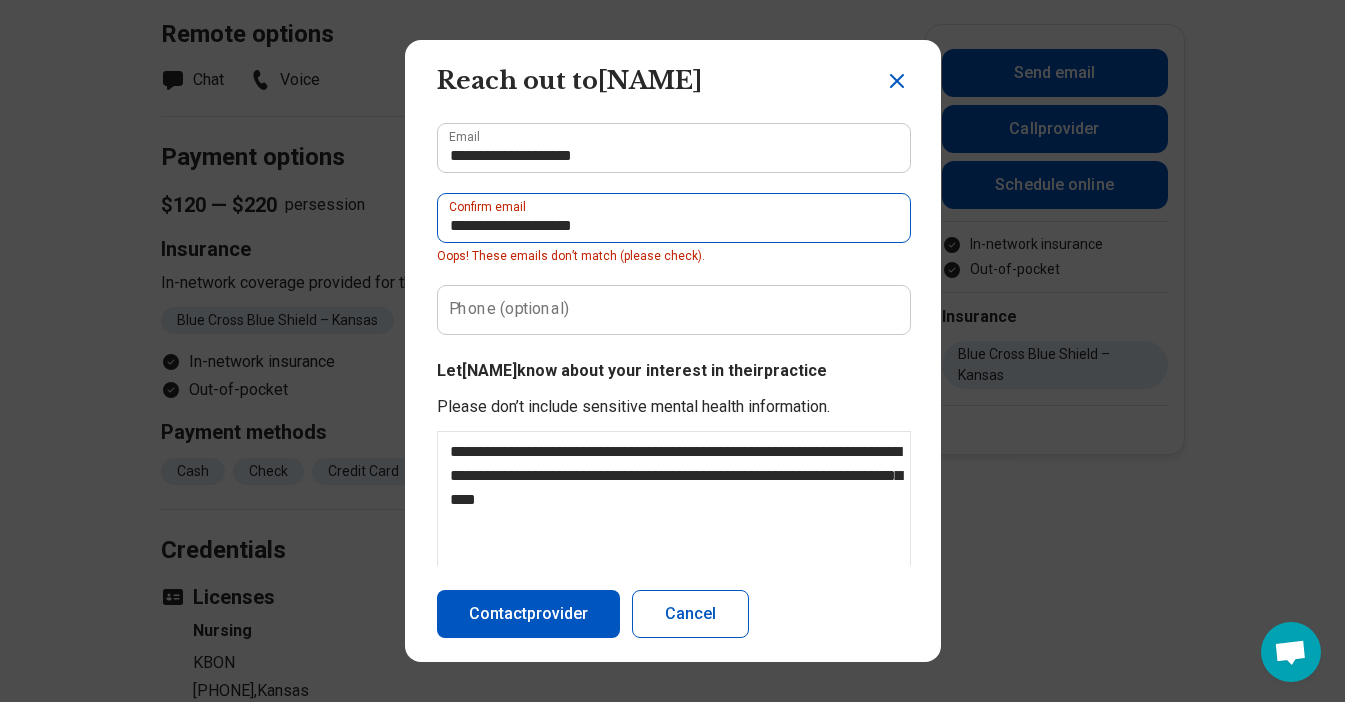 scroll, scrollTop: 165, scrollLeft: 0, axis: vertical 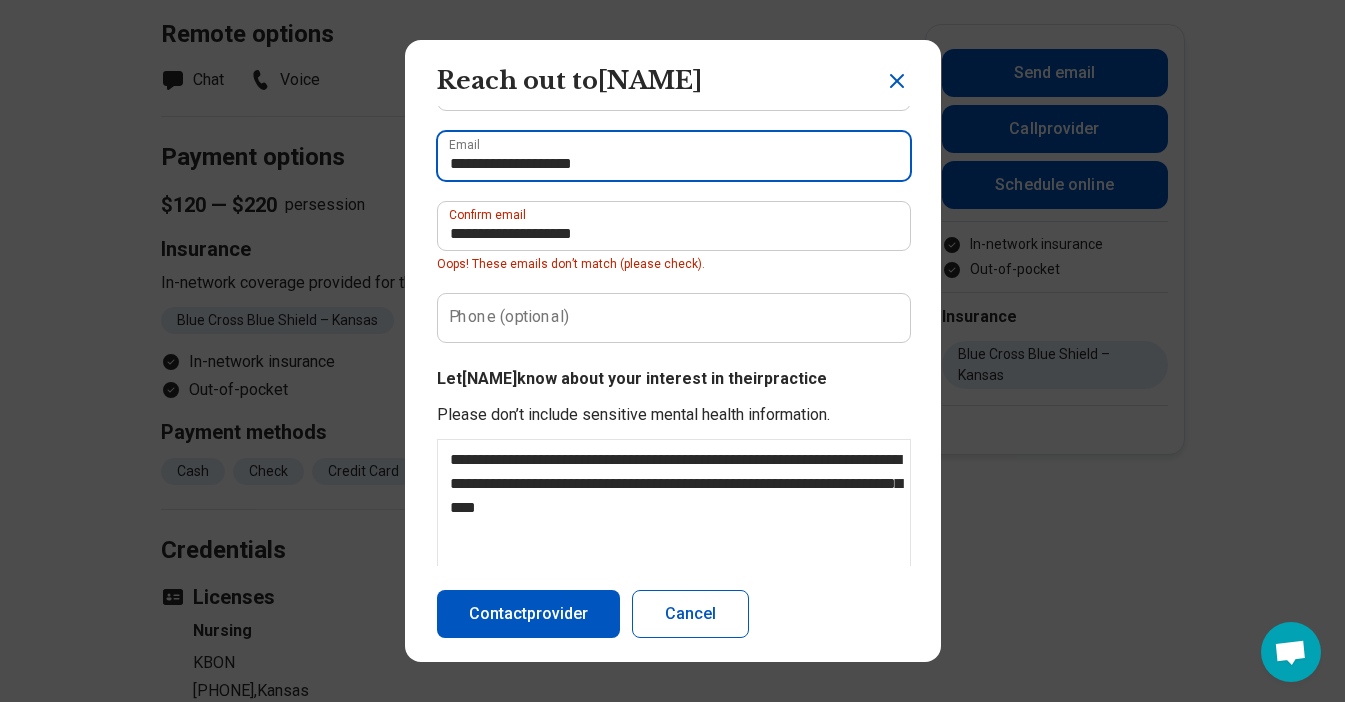 click on "**********" at bounding box center [674, 156] 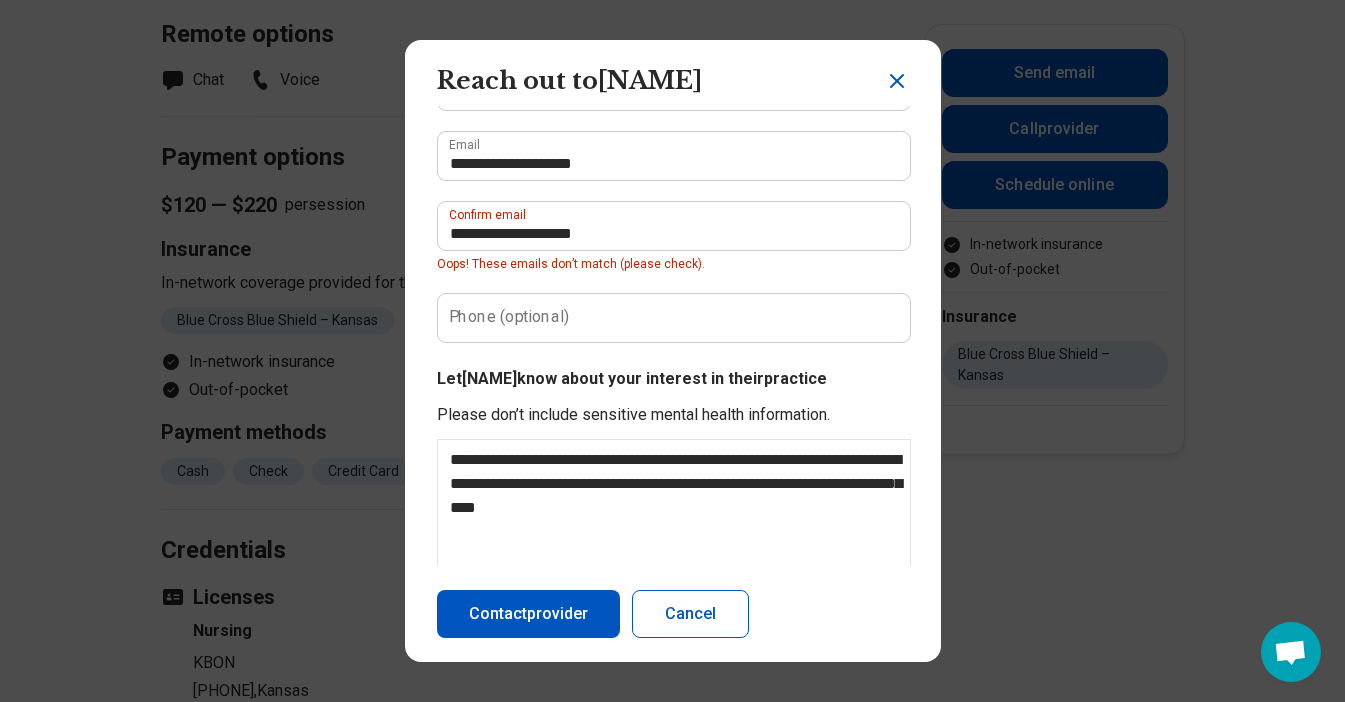 click on "Contact  provider" at bounding box center (528, 614) 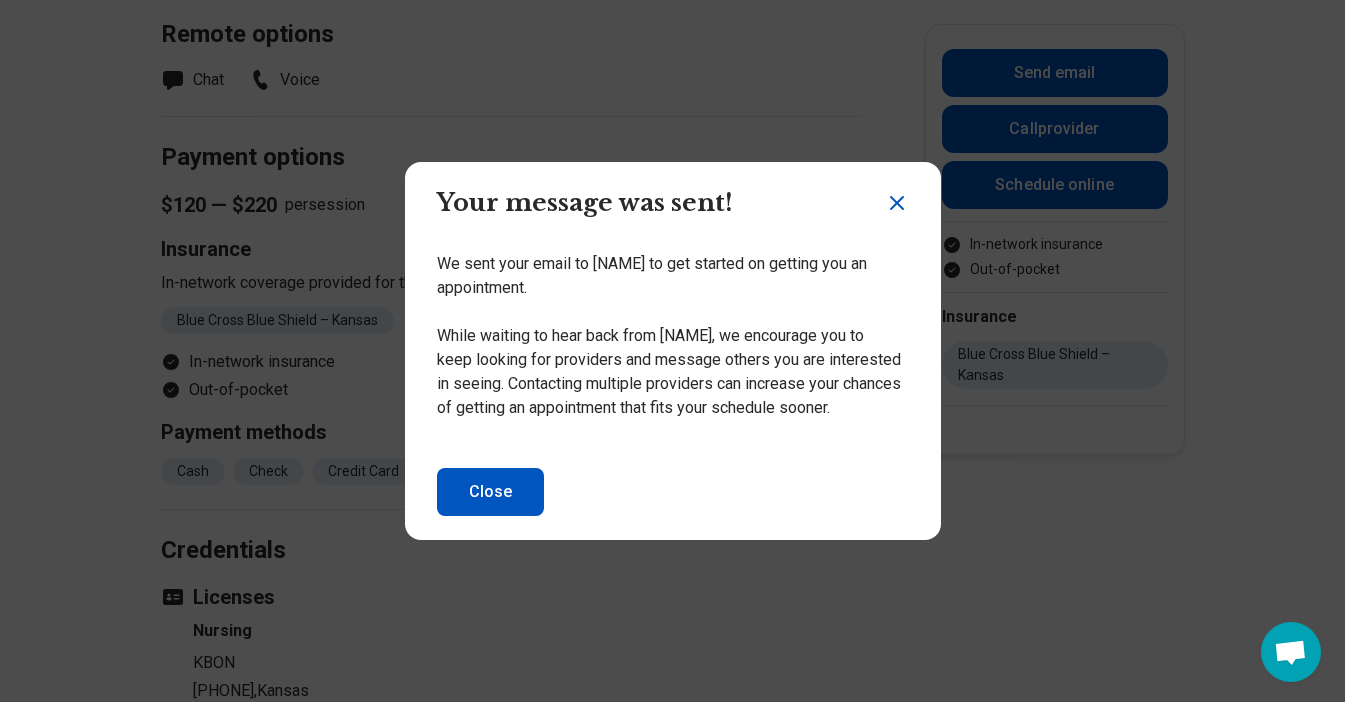 click on "Close" at bounding box center [490, 492] 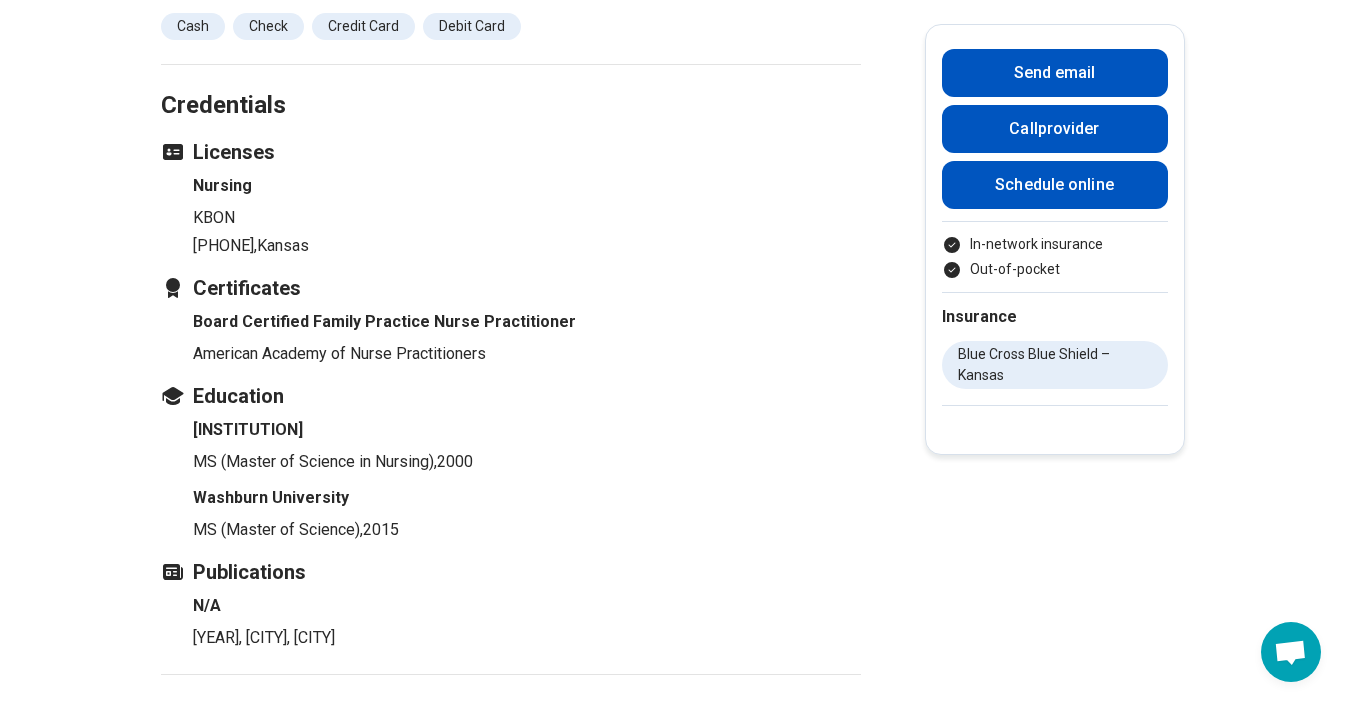 scroll, scrollTop: 2643, scrollLeft: 0, axis: vertical 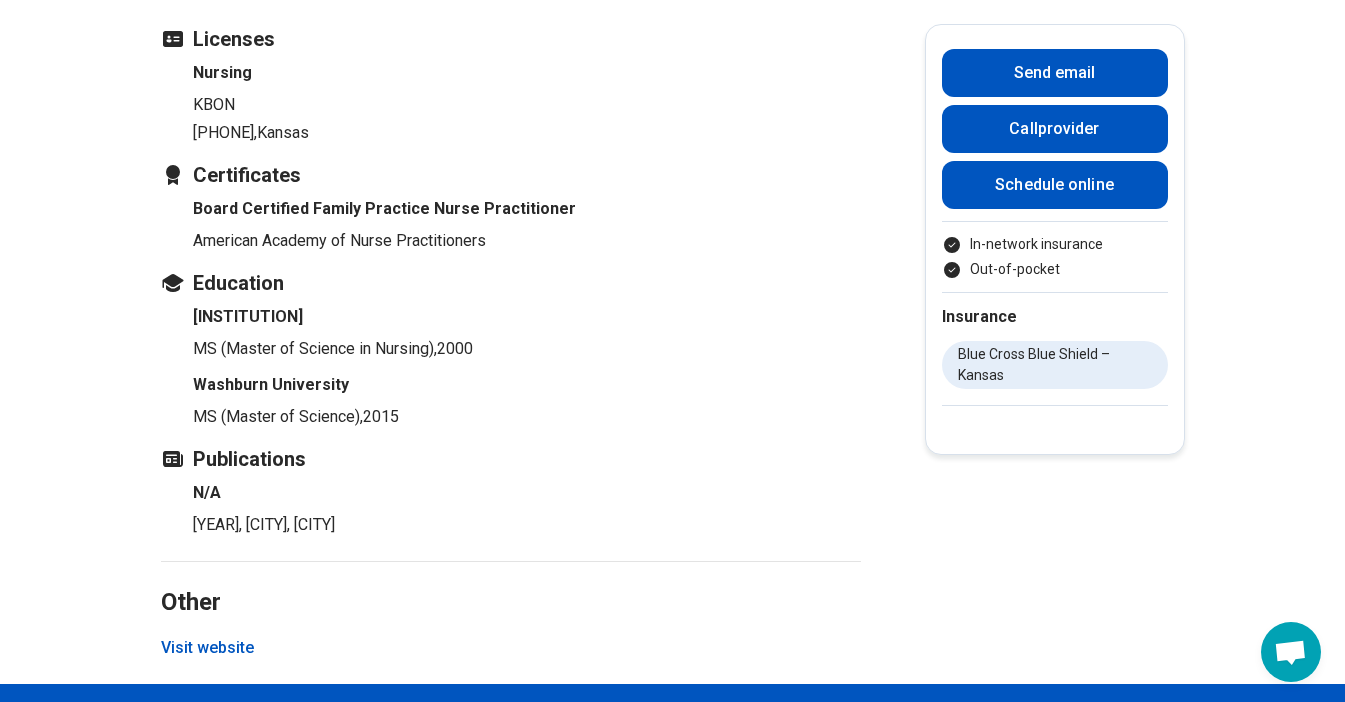 click on "Visit website" at bounding box center (207, 648) 